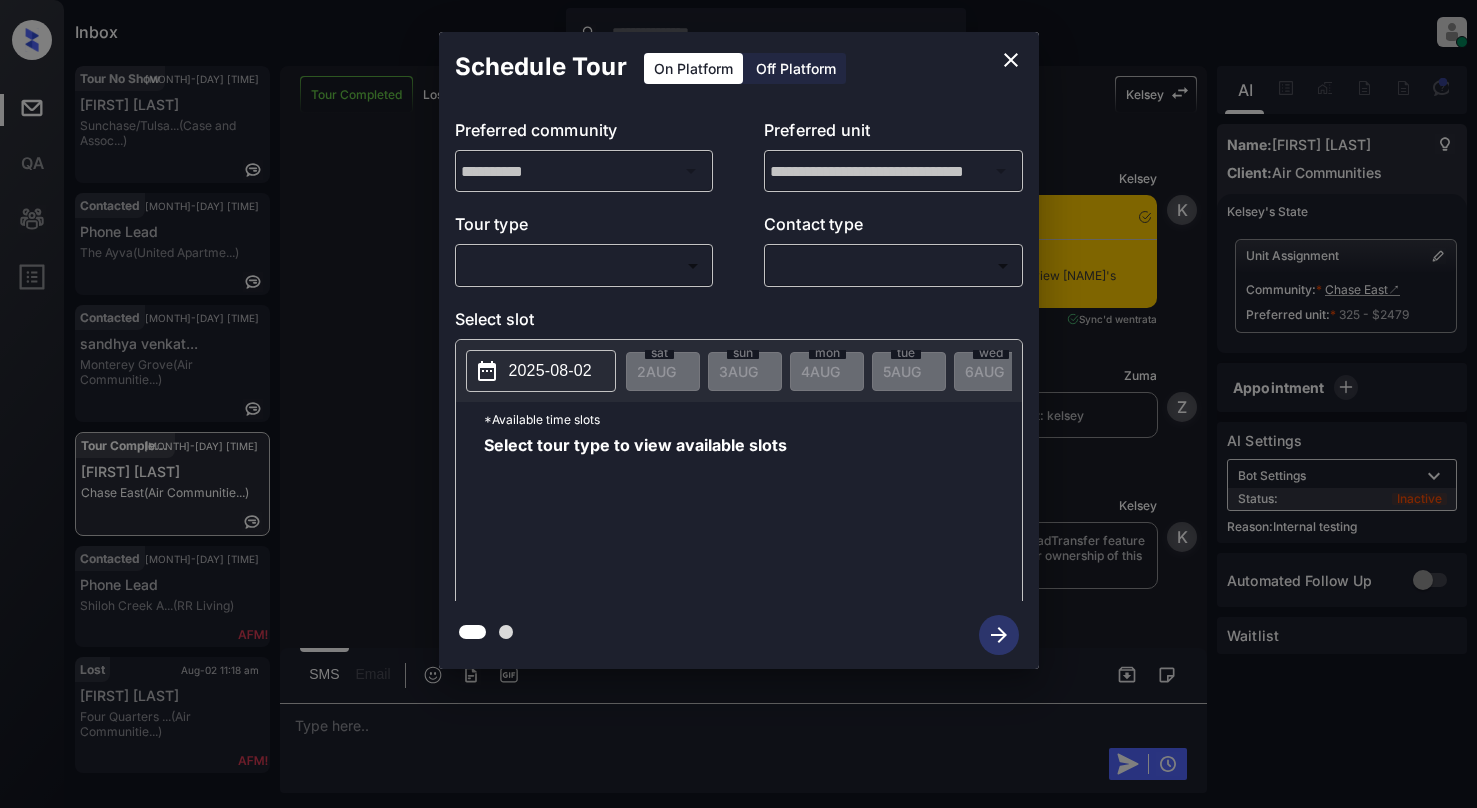 scroll, scrollTop: 0, scrollLeft: 0, axis: both 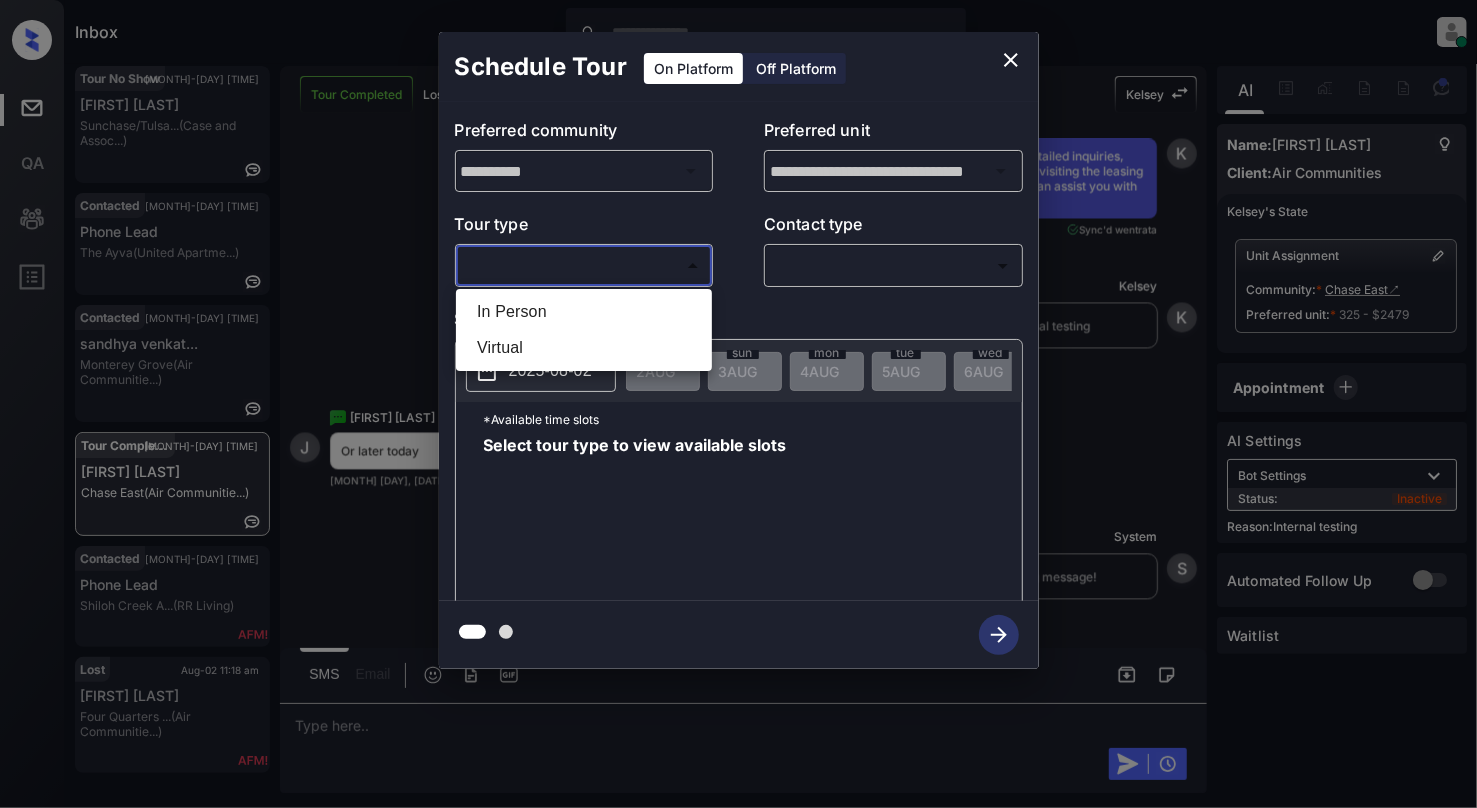 click on "Inbox Cynthia Montañez Online Set yourself   offline Set yourself   on break Profile Switch to  light  mode Sign out Tour No Show Aug-02 11:09 am   Charles Walker Sunchase/Tulsa...  (Case and Assoc...) Contacted Aug-02 11:14 am   Phone Lead The Ayva  (United Apartme...) Contacted Aug-02 11:15 am   sandhya venkat... Monterey Grove  (Air Communitie...) Tour Completed Aug-02 11:15 am   Judith Kwiatko... Chase East  (Air Communitie...) Contacted Aug-02 11:17 am   Phone Lead Shiloh Creek A...  (RR Living) Lost Aug-02 11:18 am   Ryan Gonzalez Four Quarters ...  (Air Communitie...) Tour Completed Lost Lead Sentiment: Angry Upon sliding the acknowledgement:  Lead will move to lost stage. * ​ SMS and call option will be set to opt out. AFM will be turned off for the lead. Kelsey New Message Kelsey Notes Note: Jul 03, 2025 10:55 am  Sync'd w  entrata K New Message Zuma Lead transferred to leasing agent: kelsey Jul 03, 2025 10:55 am Z New Message Kelsey Jul 03, 2025 10:55 am K New Message Agent Jul 03, 2025 10:55 am" at bounding box center (738, 404) 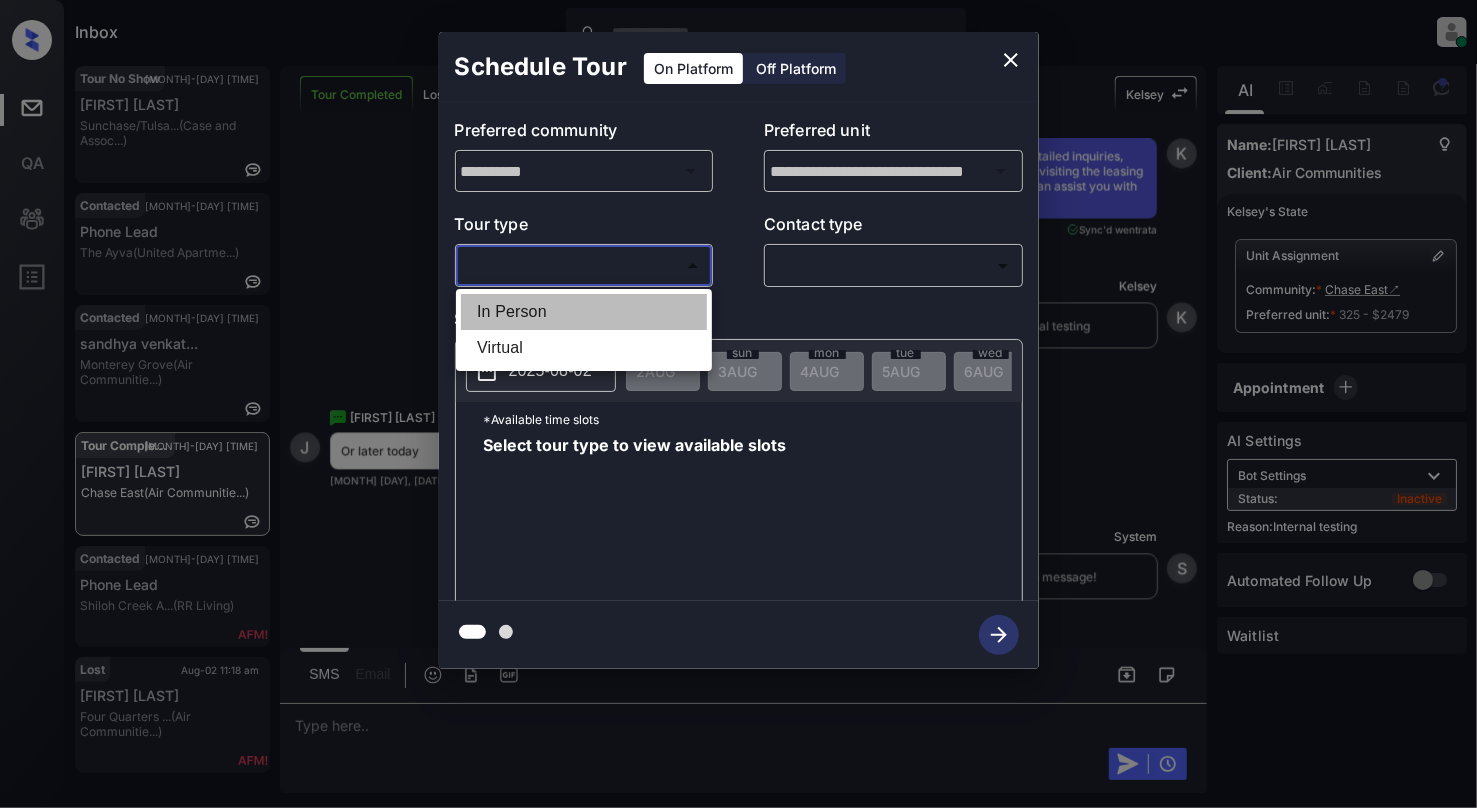 click on "In Person" at bounding box center (584, 312) 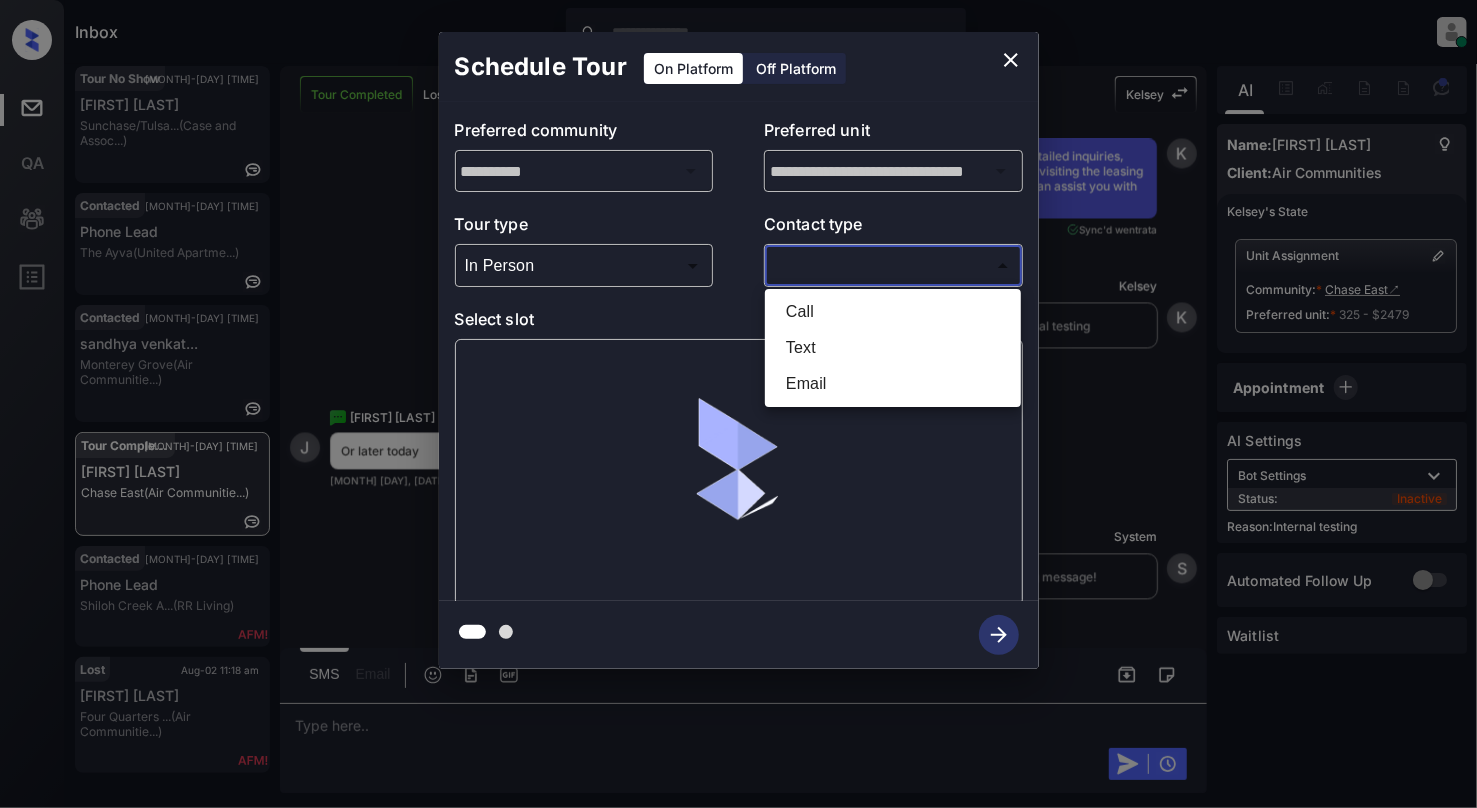 click on "Inbox Cynthia Montañez Online Set yourself   offline Set yourself   on break Profile Switch to  light  mode Sign out Tour No Show Aug-02 11:09 am   Charles Walker Sunchase/Tulsa...  (Case and Assoc...) Contacted Aug-02 11:14 am   Phone Lead The Ayva  (United Apartme...) Contacted Aug-02 11:15 am   sandhya venkat... Monterey Grove  (Air Communitie...) Tour Completed Aug-02 11:15 am   Judith Kwiatko... Chase East  (Air Communitie...) Contacted Aug-02 11:17 am   Phone Lead Shiloh Creek A...  (RR Living) Lost Aug-02 11:18 am   Ryan Gonzalez Four Quarters ...  (Air Communitie...) Tour Completed Lost Lead Sentiment: Angry Upon sliding the acknowledgement:  Lead will move to lost stage. * ​ SMS and call option will be set to opt out. AFM will be turned off for the lead. Kelsey New Message Kelsey Notes Note: Jul 03, 2025 10:55 am  Sync'd w  entrata K New Message Zuma Lead transferred to leasing agent: kelsey Jul 03, 2025 10:55 am Z New Message Kelsey Jul 03, 2025 10:55 am K New Message Agent Jul 03, 2025 10:55 am" at bounding box center [738, 404] 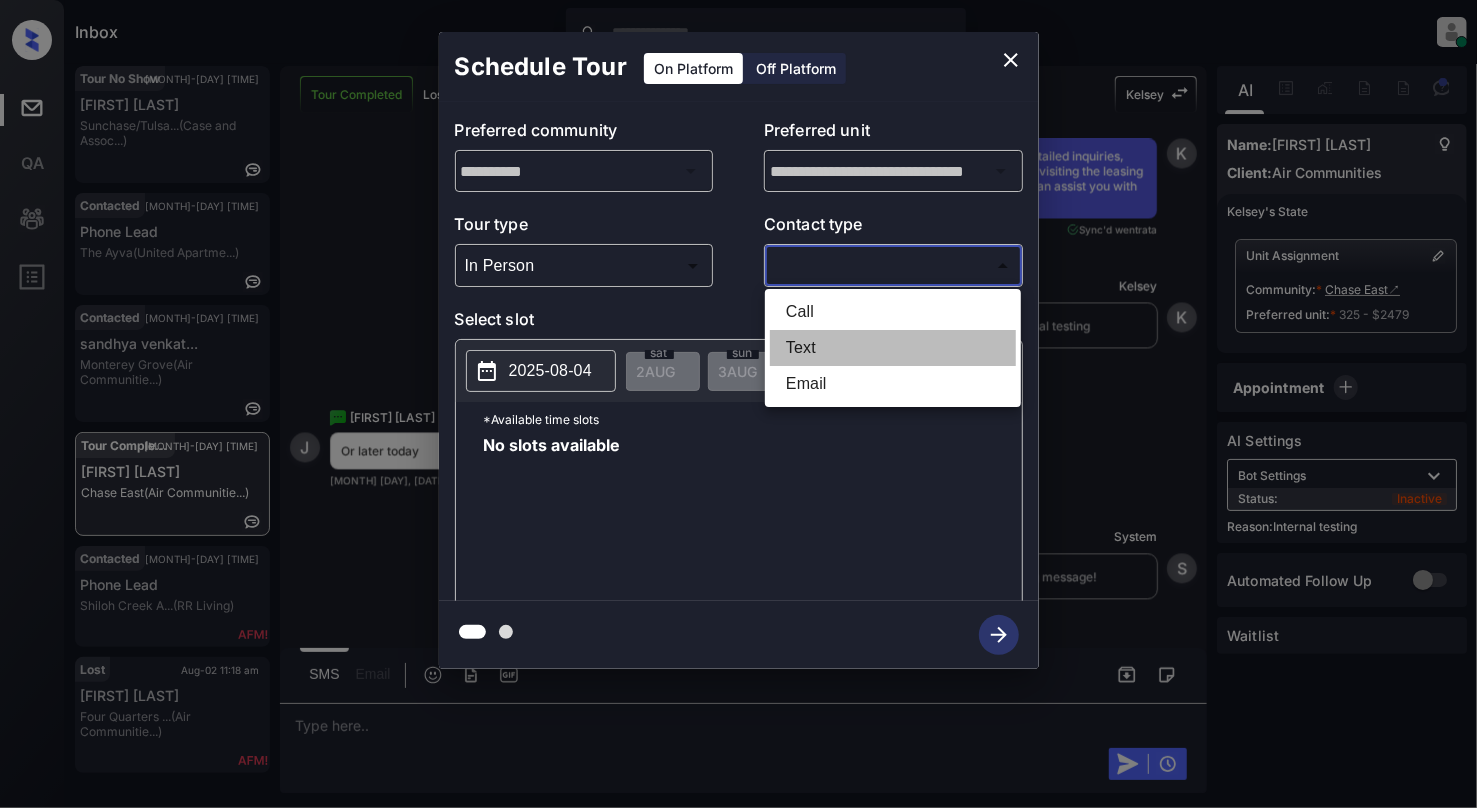 click on "Text" at bounding box center [893, 348] 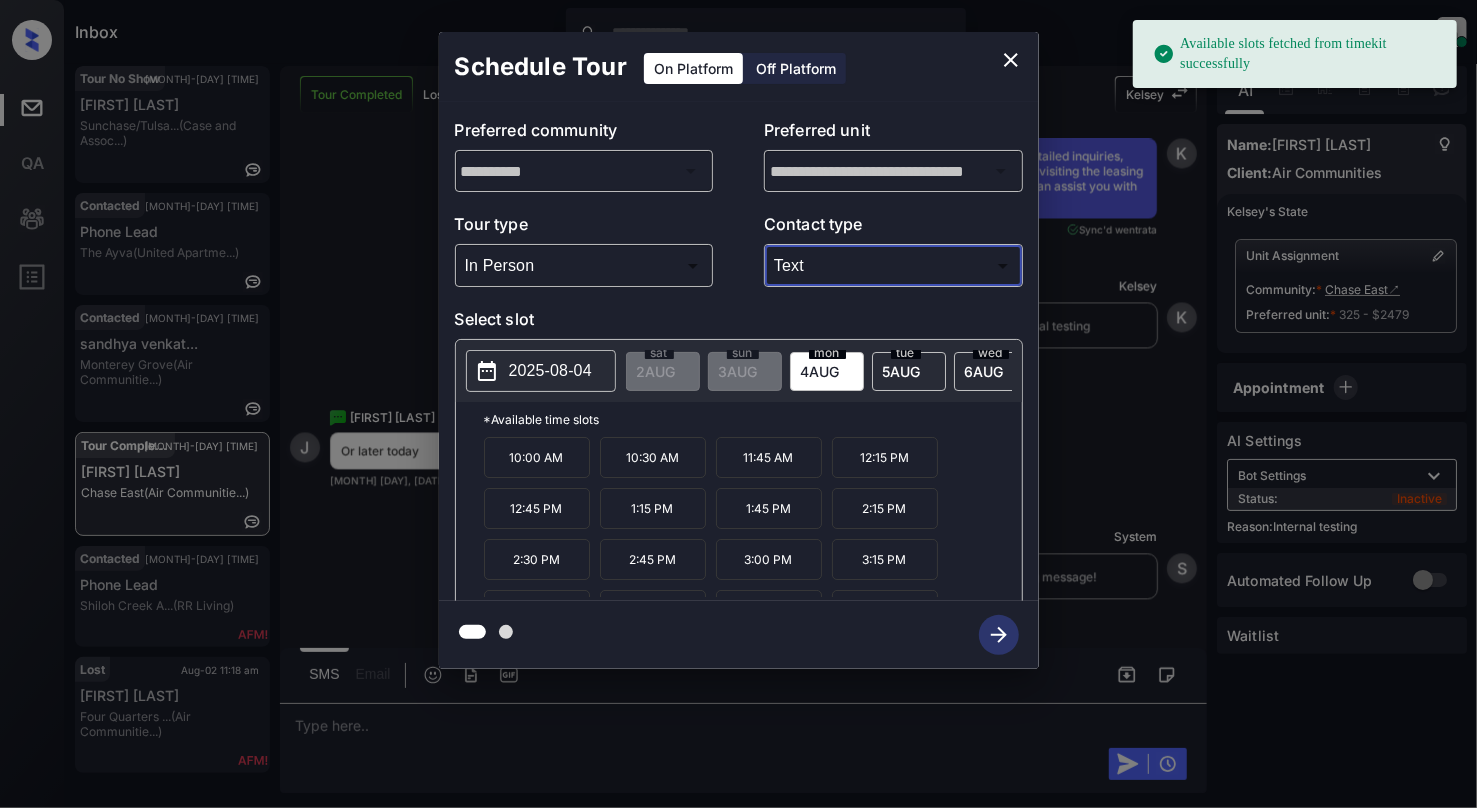 type on "****" 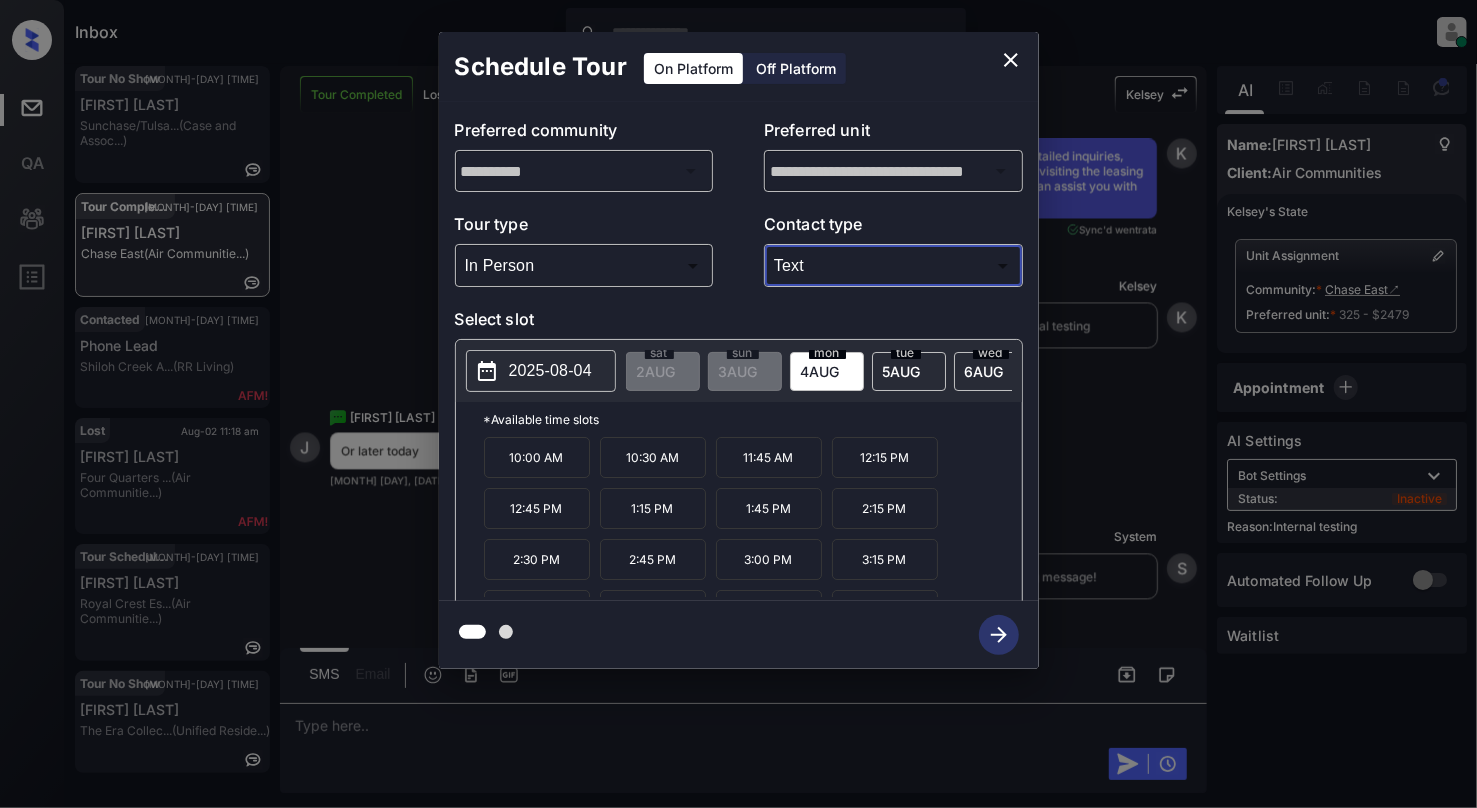 click on "2025-08-04" at bounding box center [550, 371] 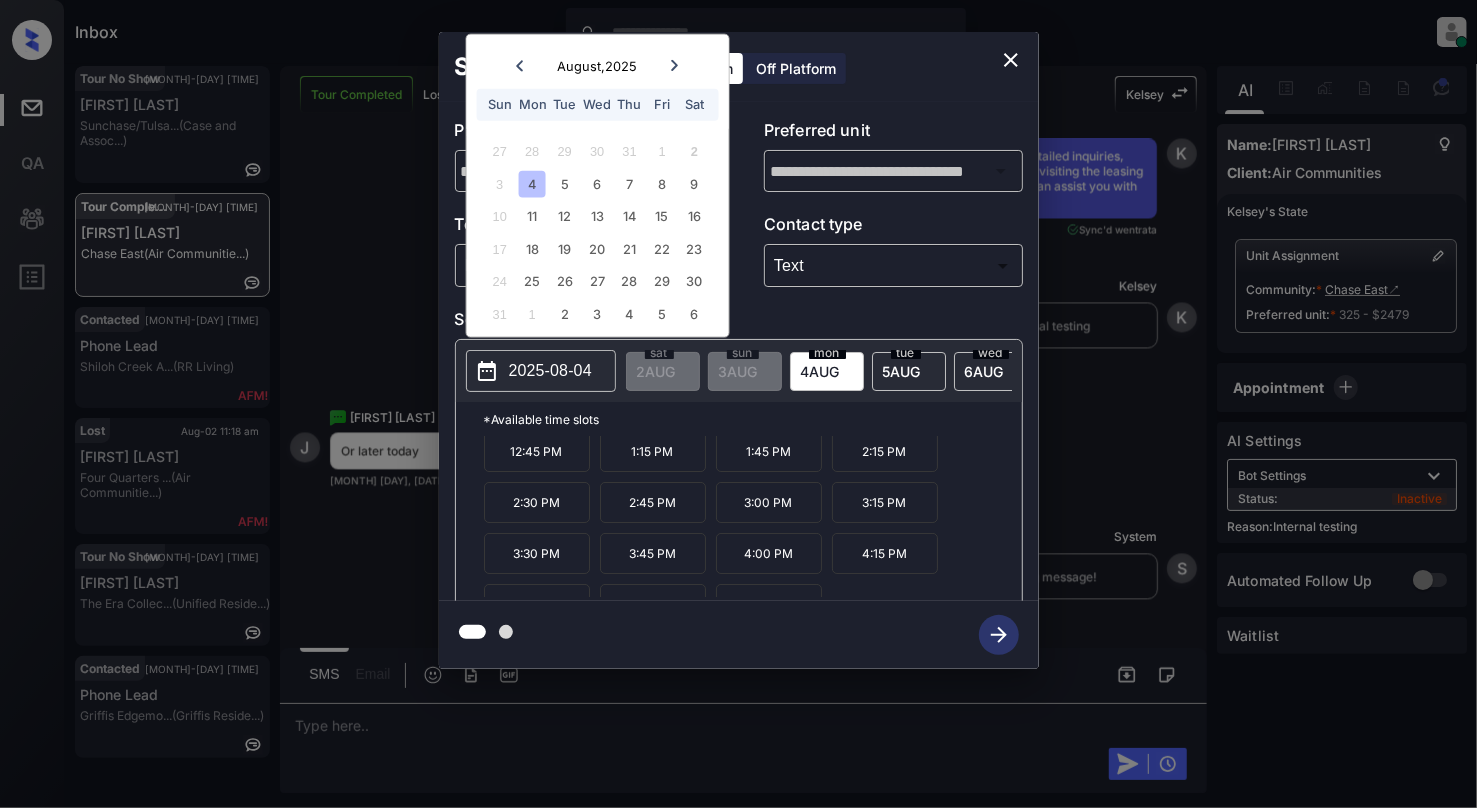 scroll, scrollTop: 88, scrollLeft: 0, axis: vertical 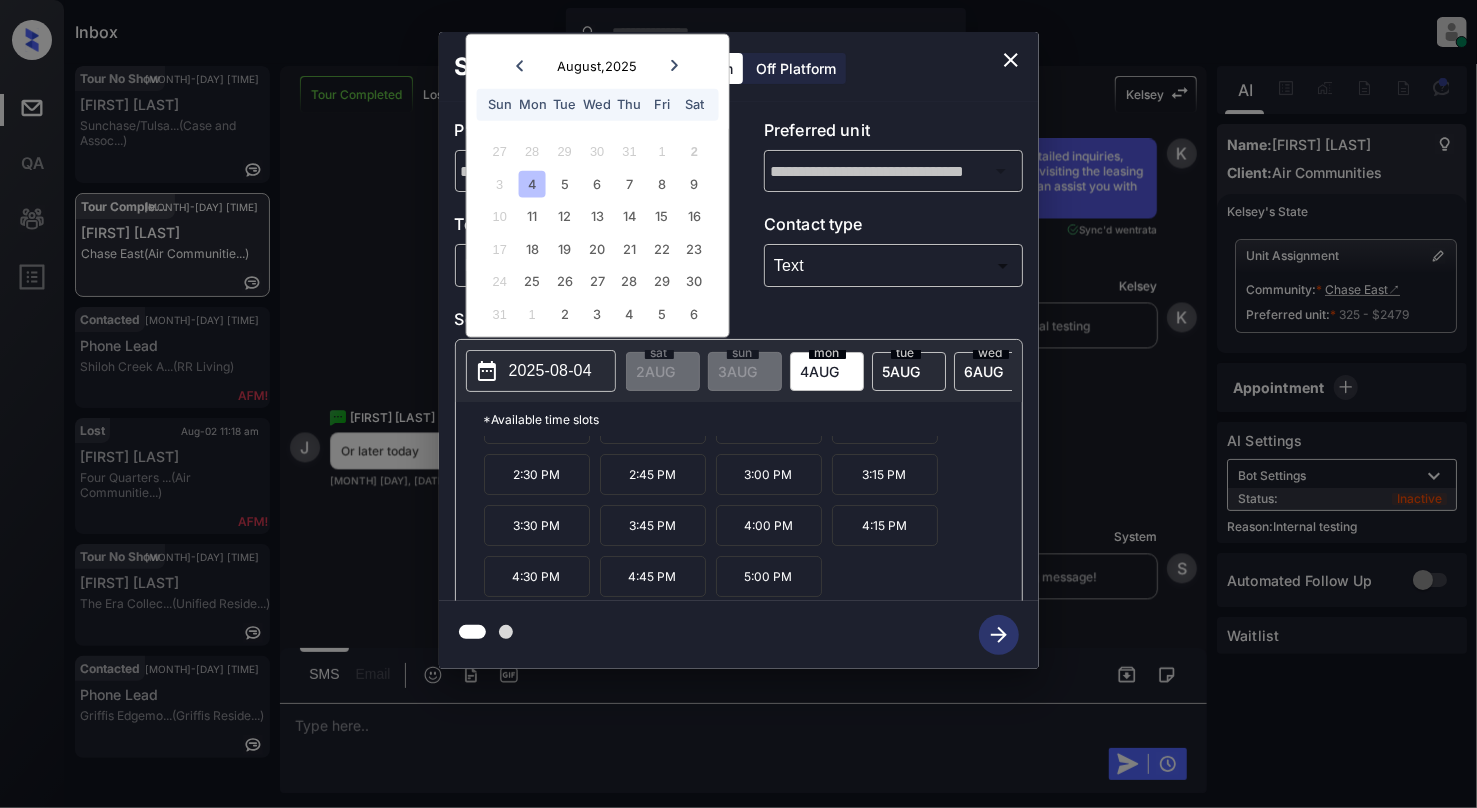 click 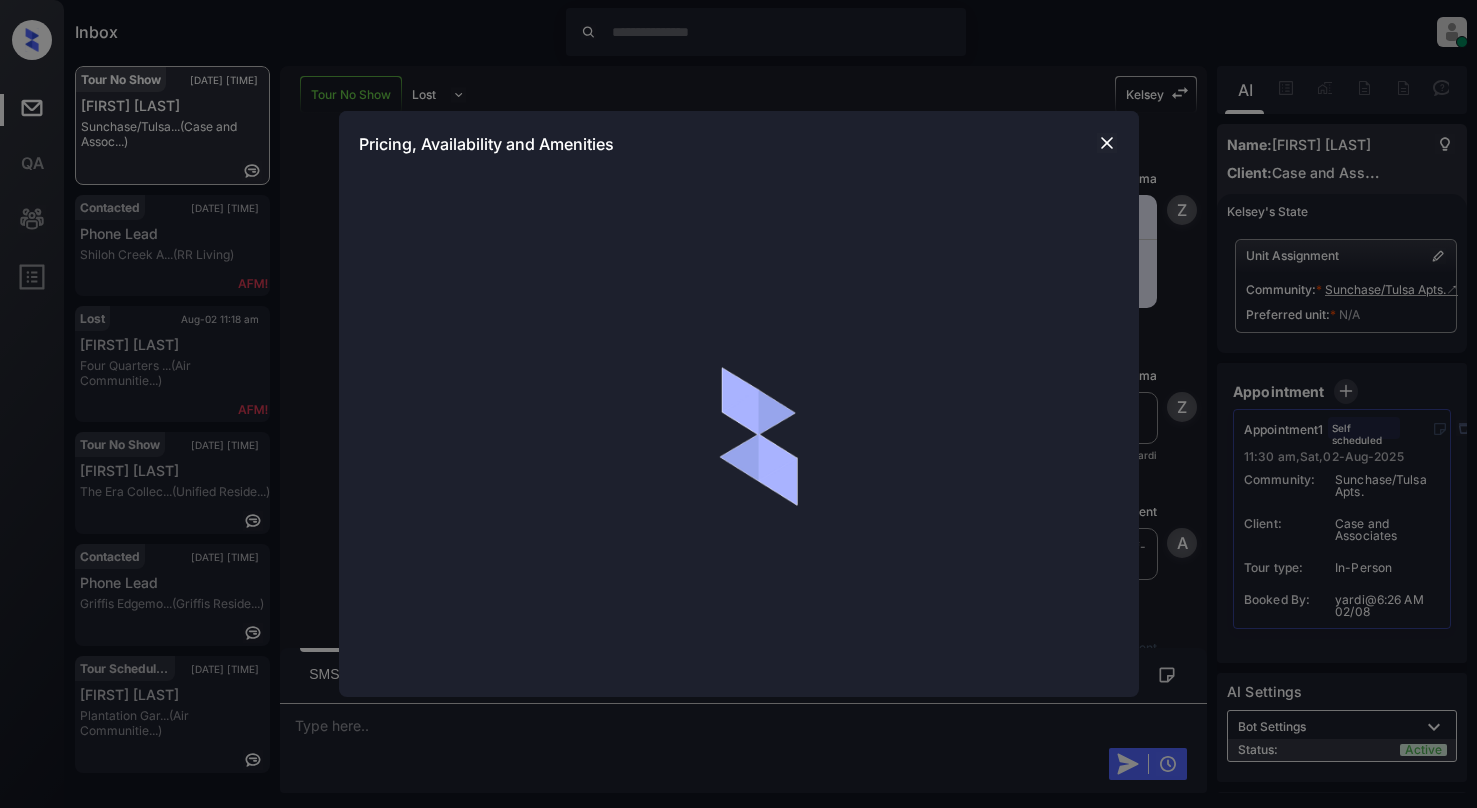 scroll, scrollTop: 0, scrollLeft: 0, axis: both 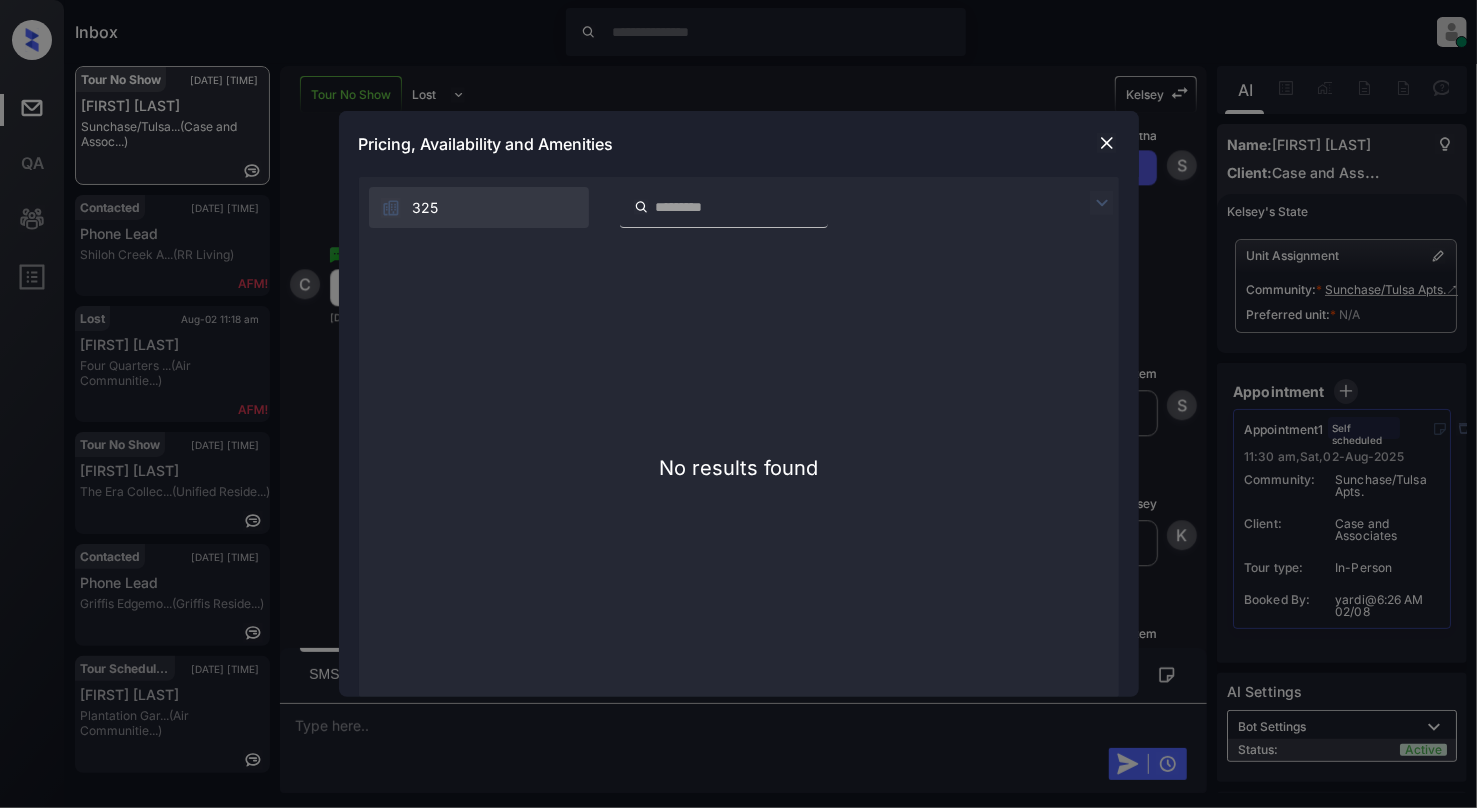 click at bounding box center [1107, 143] 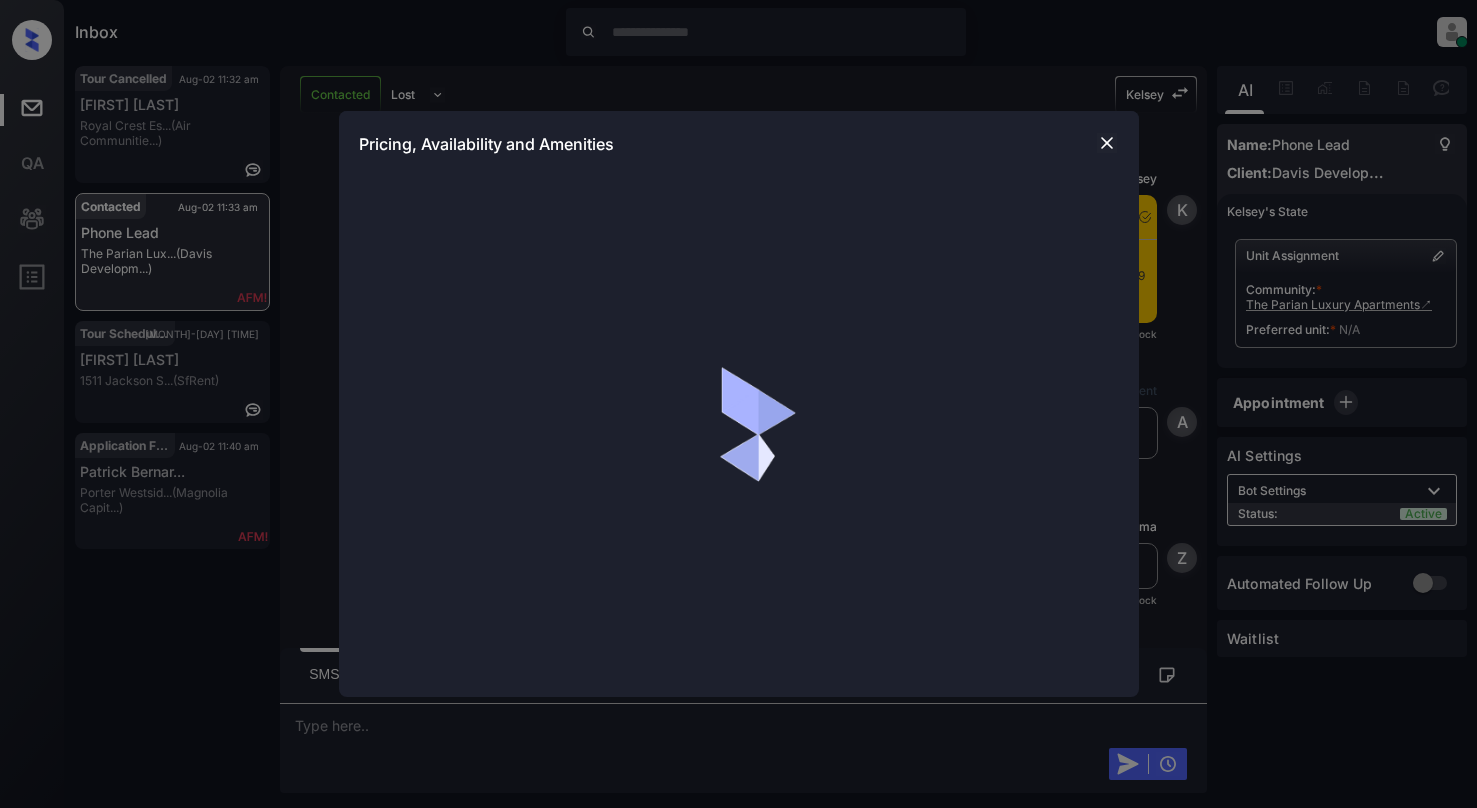 scroll, scrollTop: 0, scrollLeft: 0, axis: both 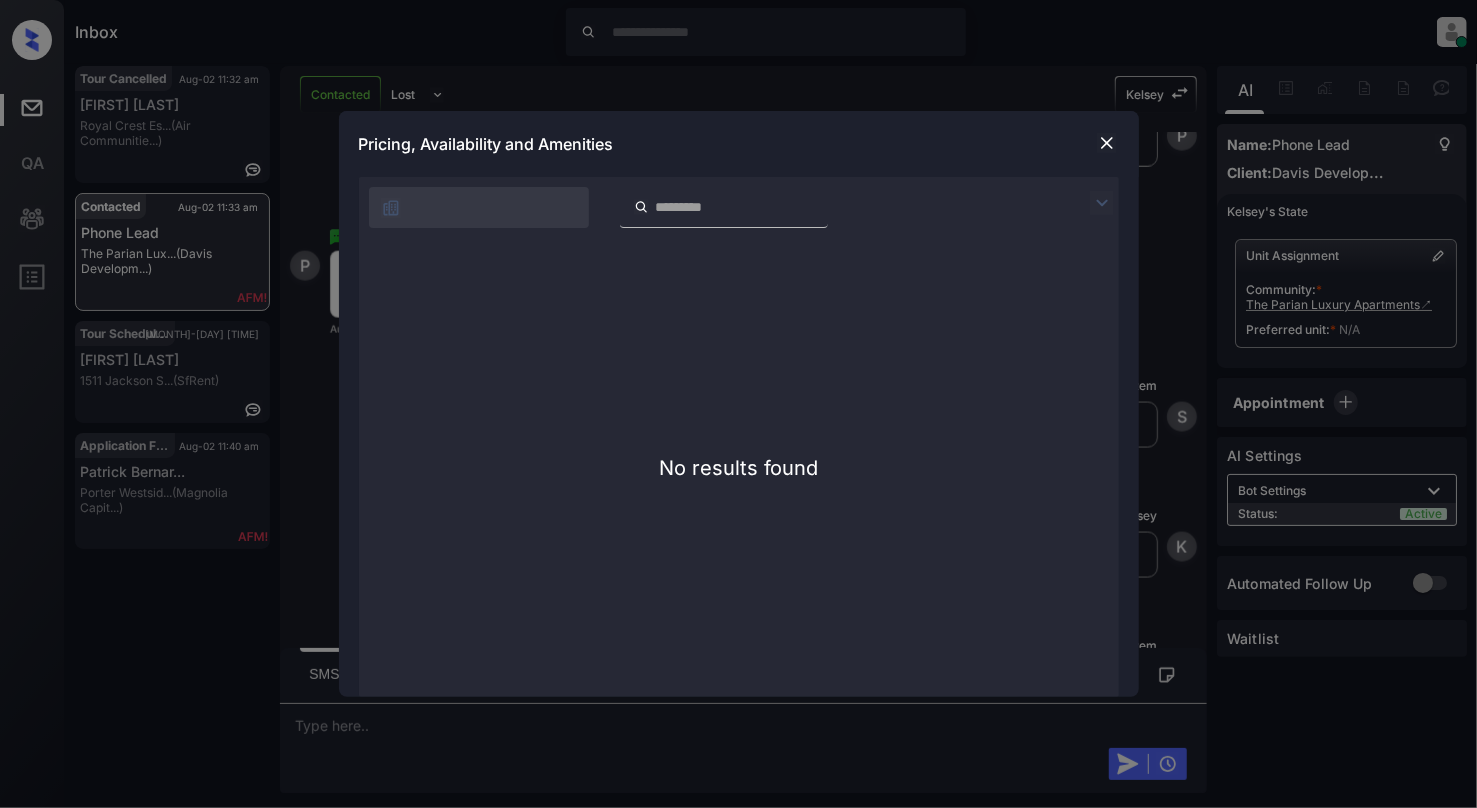 click at bounding box center (1107, 143) 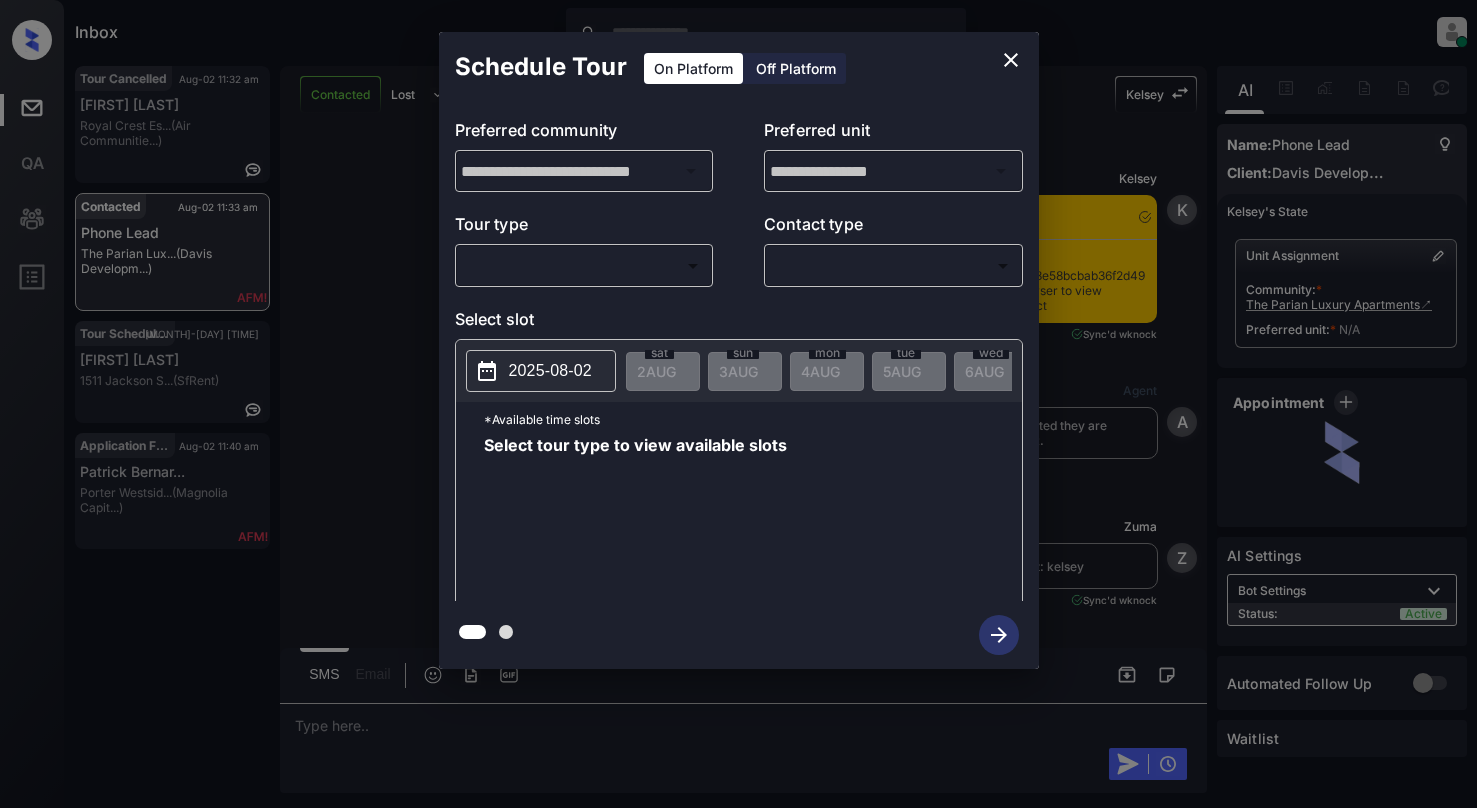 scroll, scrollTop: 0, scrollLeft: 0, axis: both 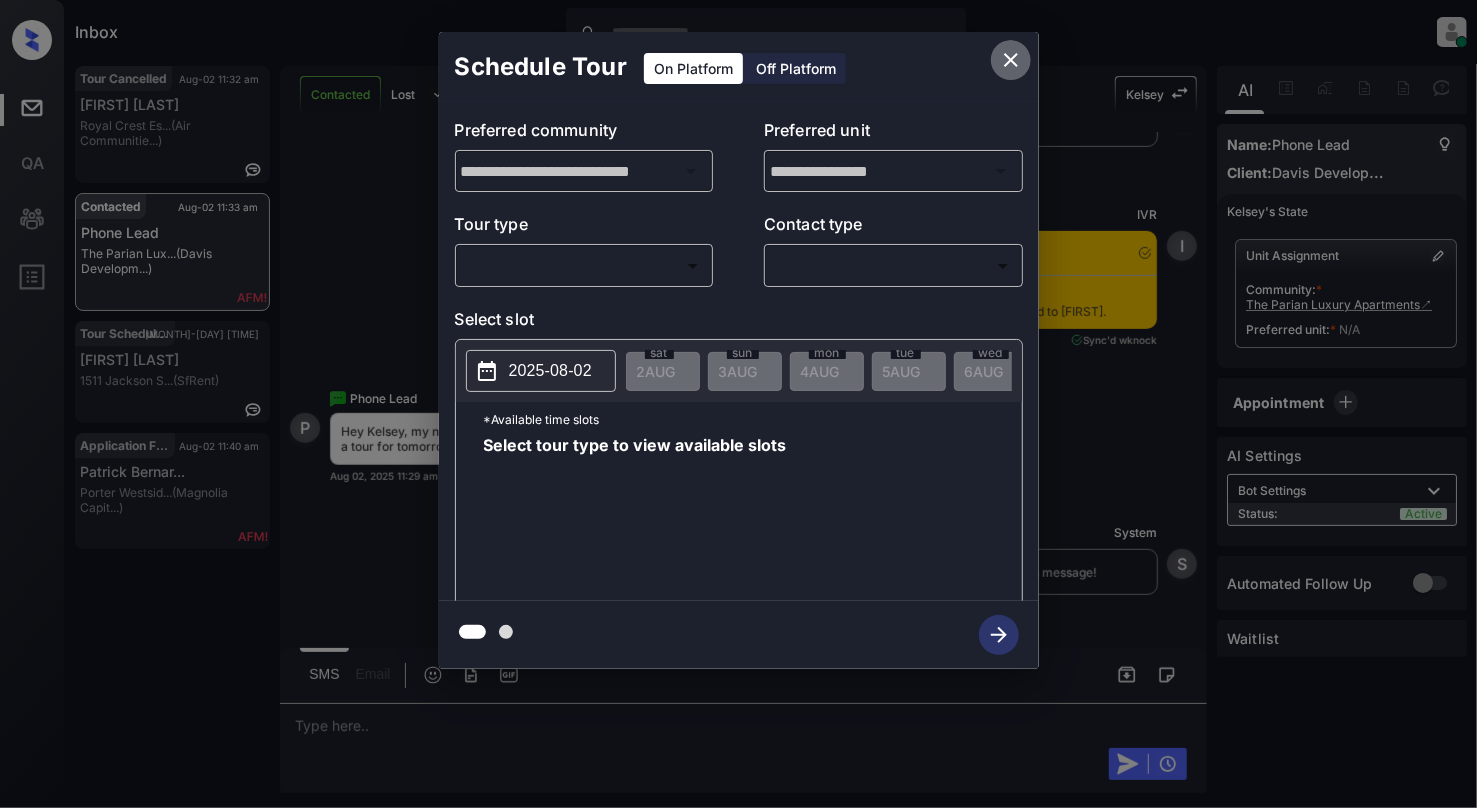 click 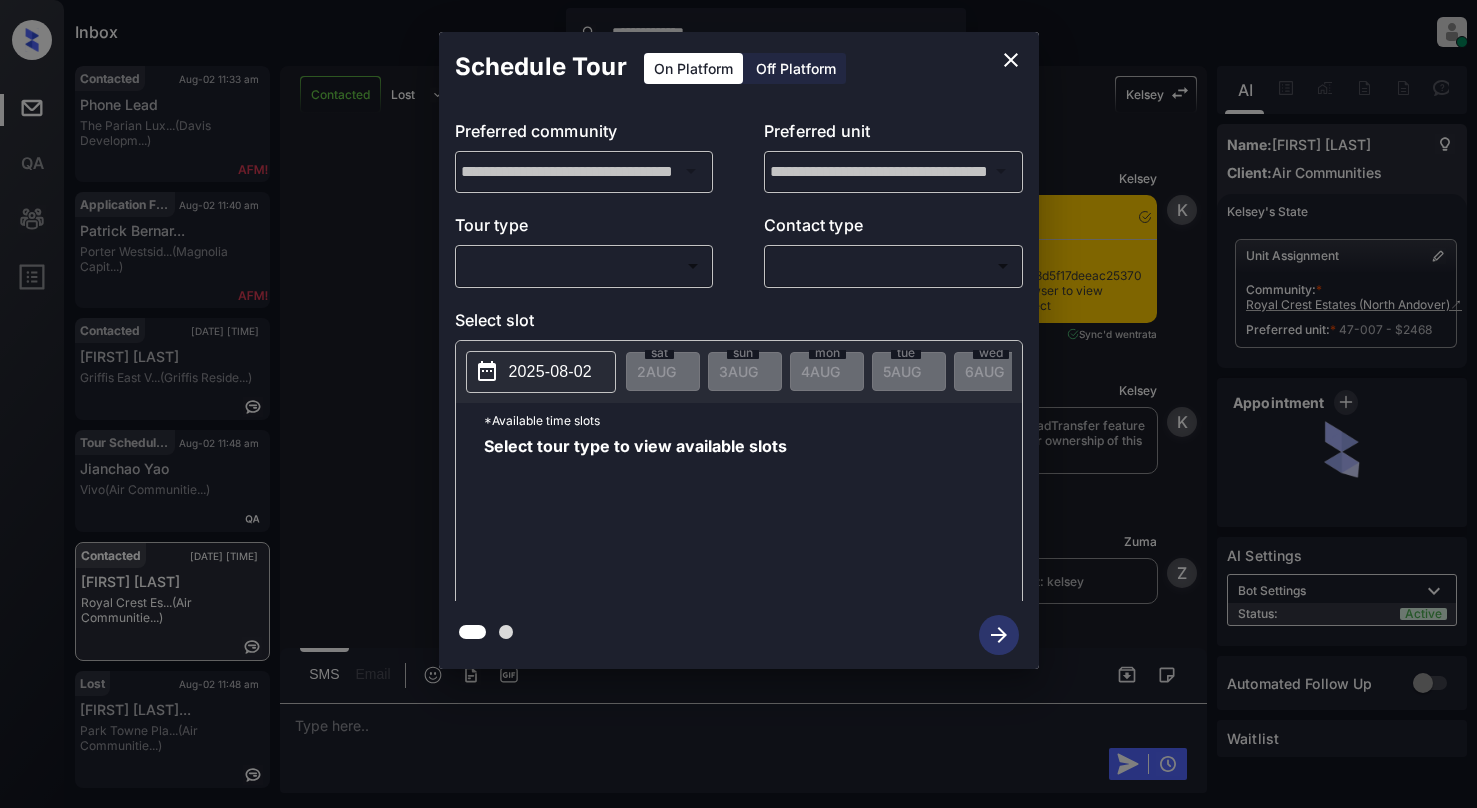 scroll, scrollTop: 0, scrollLeft: 0, axis: both 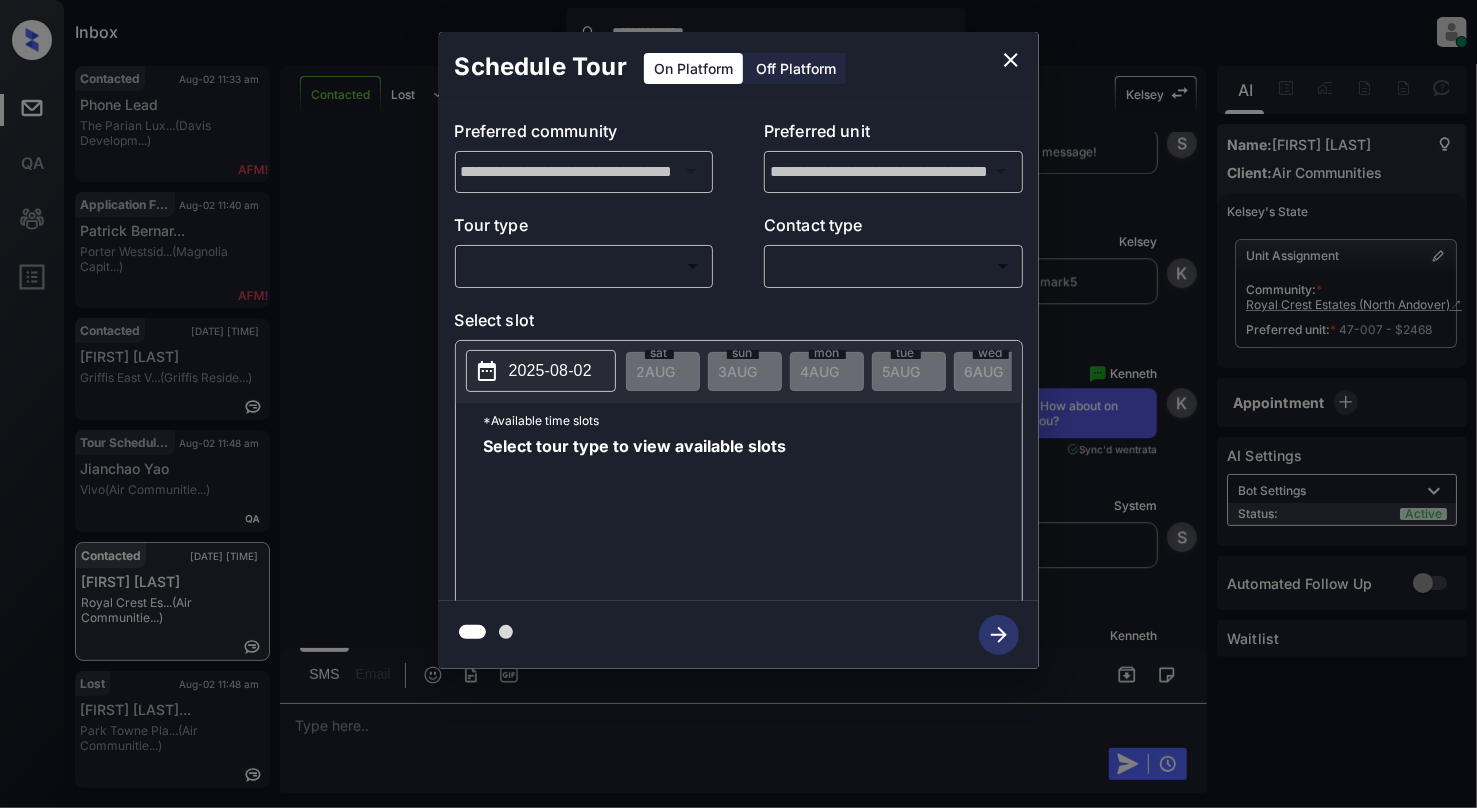 click on "**********" at bounding box center (738, 404) 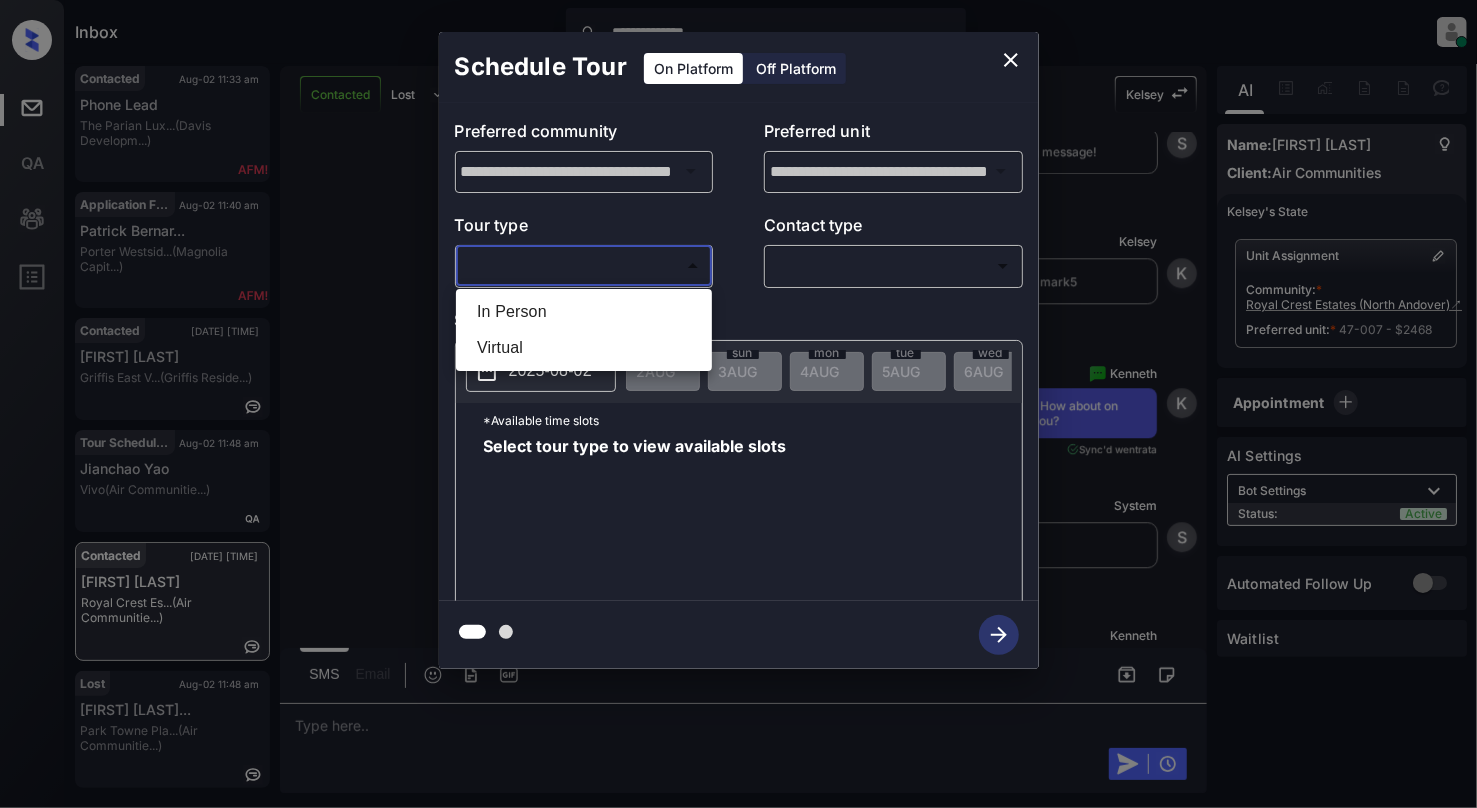 click on "In Person" at bounding box center [584, 312] 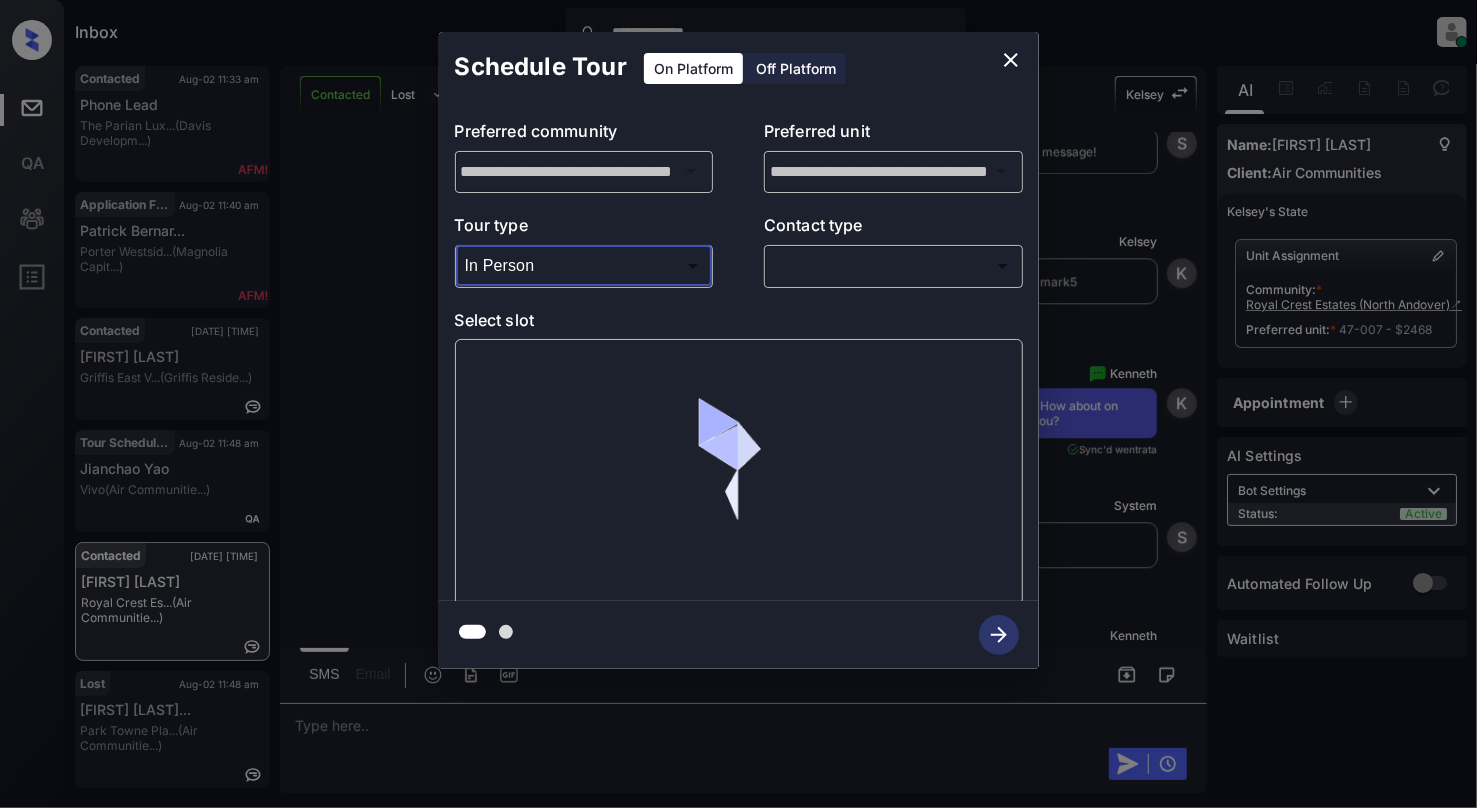 click on "**********" at bounding box center (738, 404) 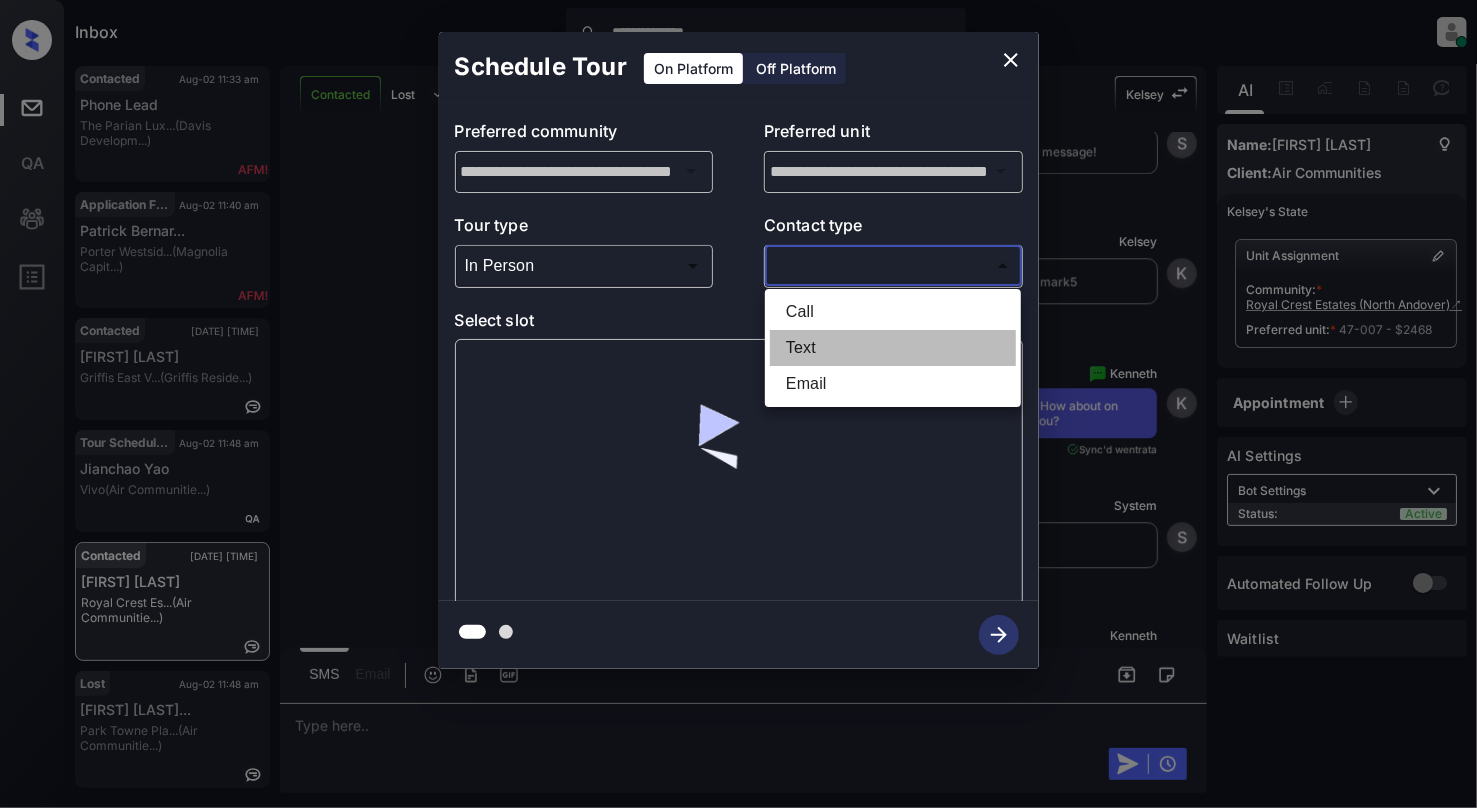 click on "Text" at bounding box center (893, 348) 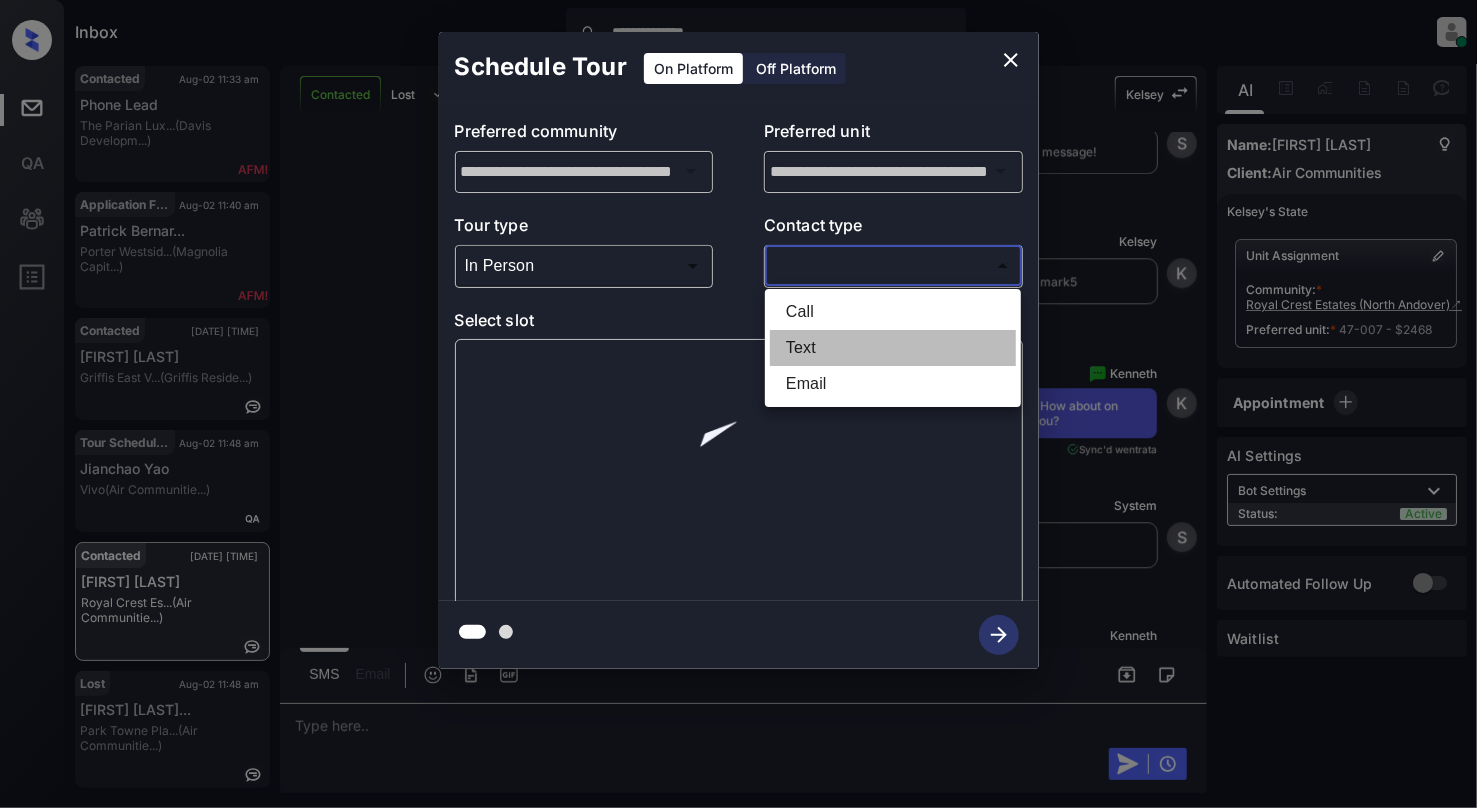 type on "****" 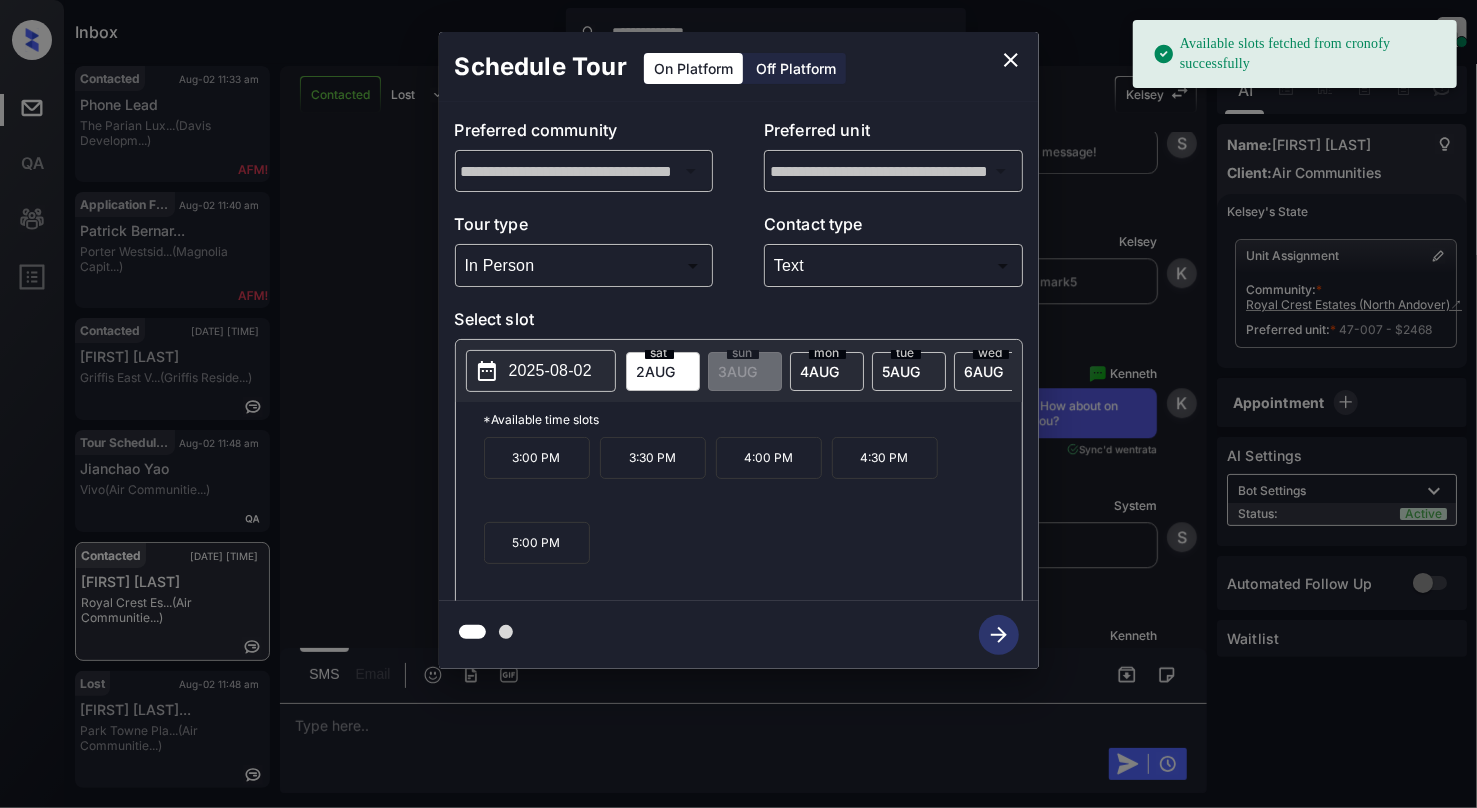 click on "2025-08-02" at bounding box center (550, 371) 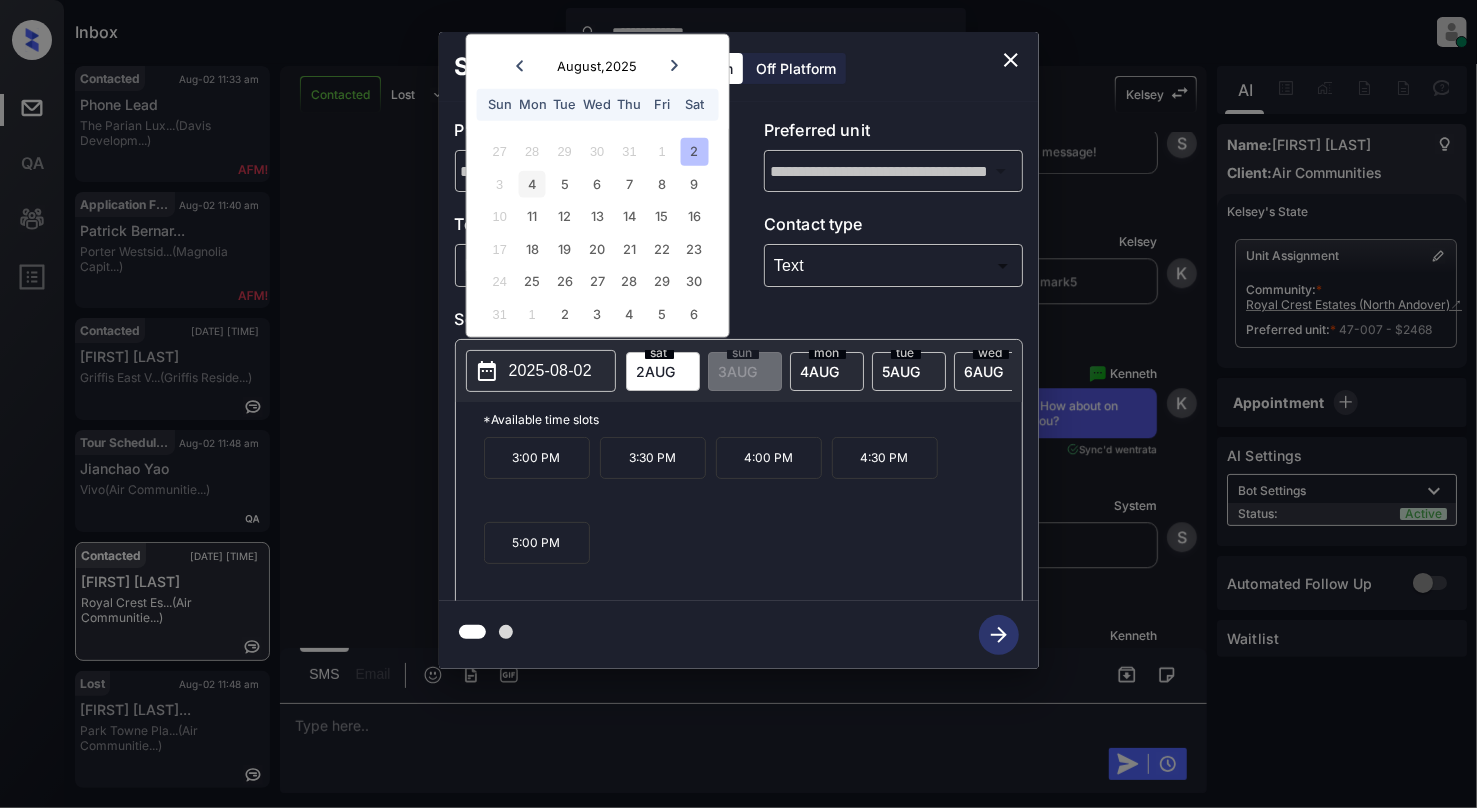 click on "4" at bounding box center [532, 183] 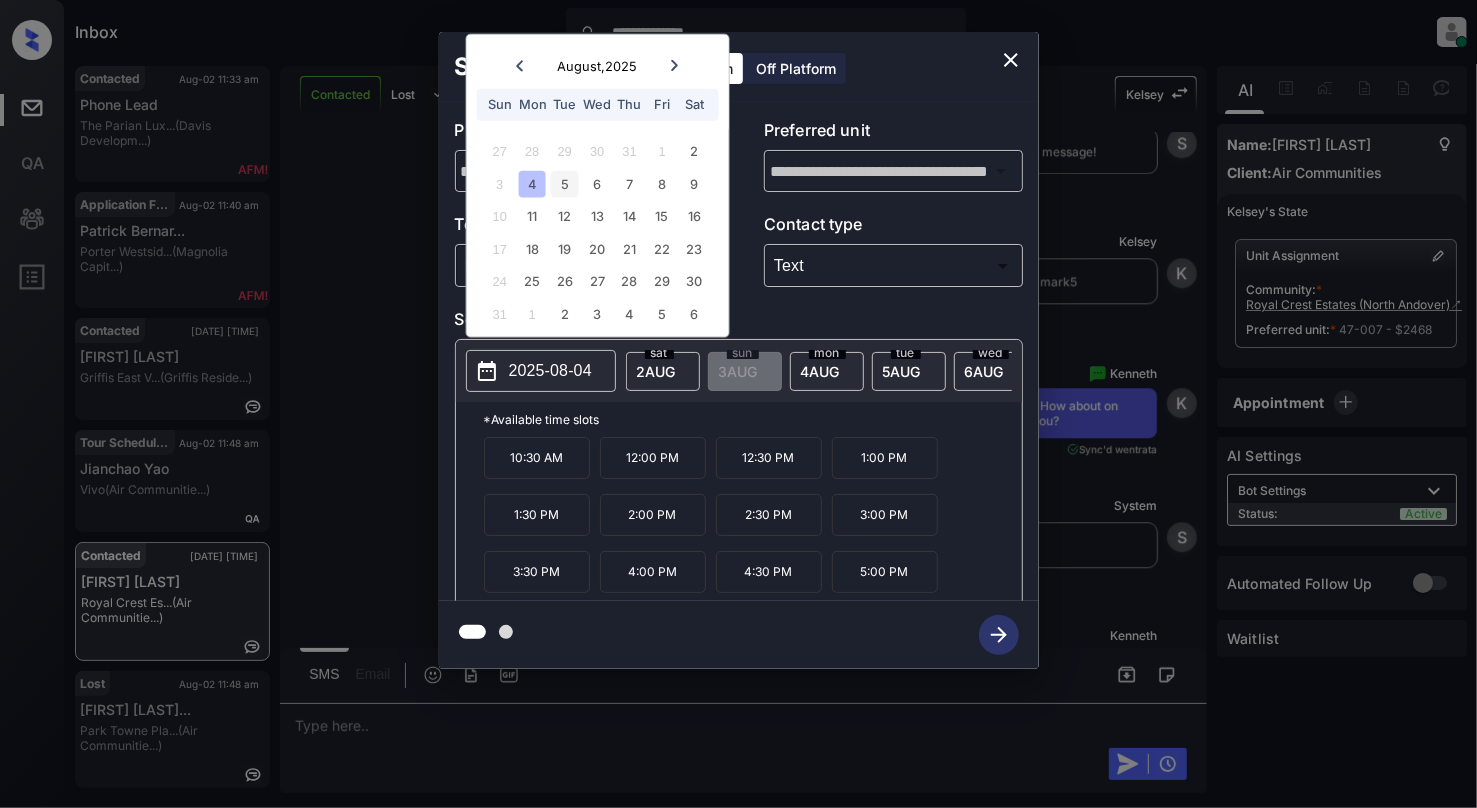 click on "5" at bounding box center [564, 183] 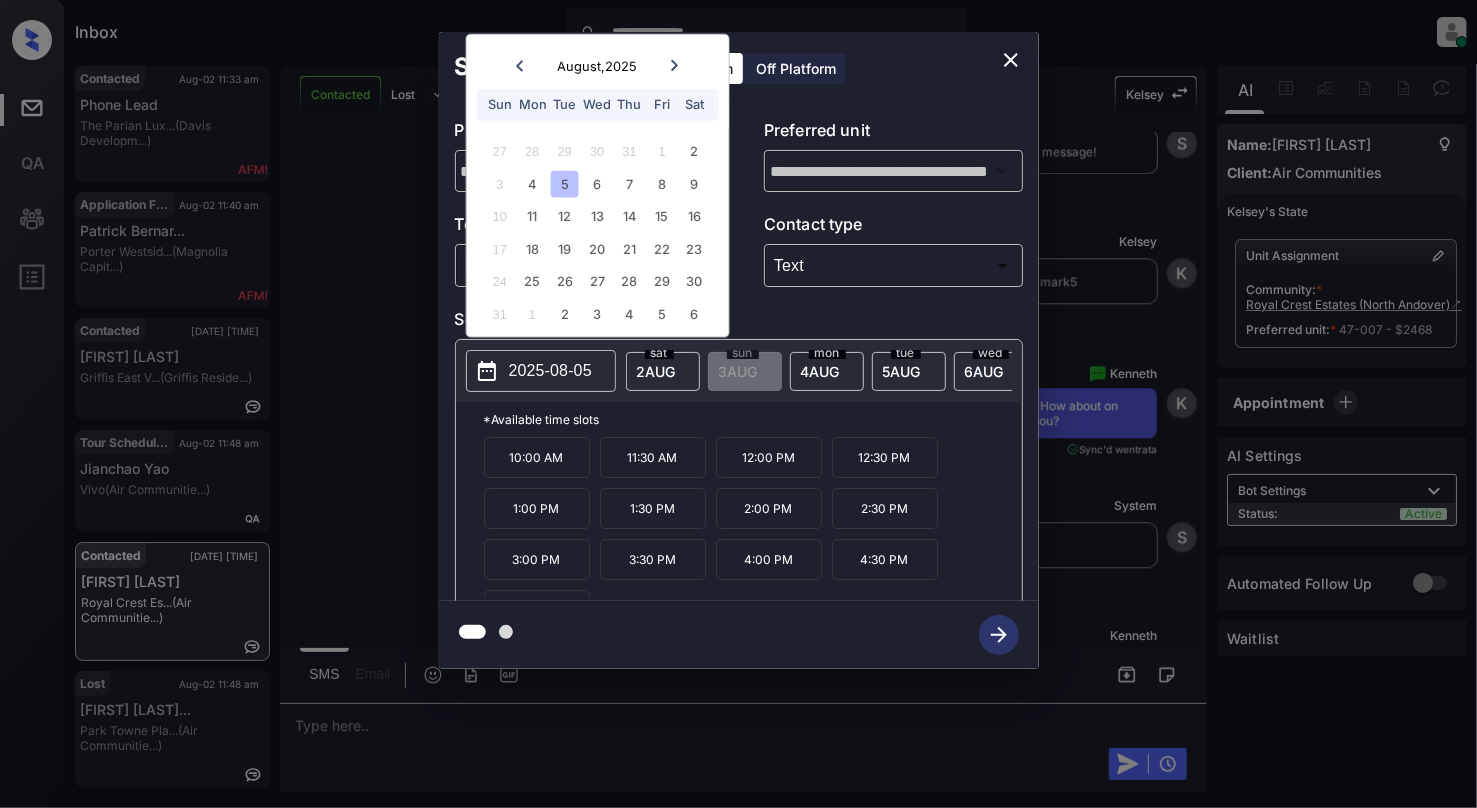 click 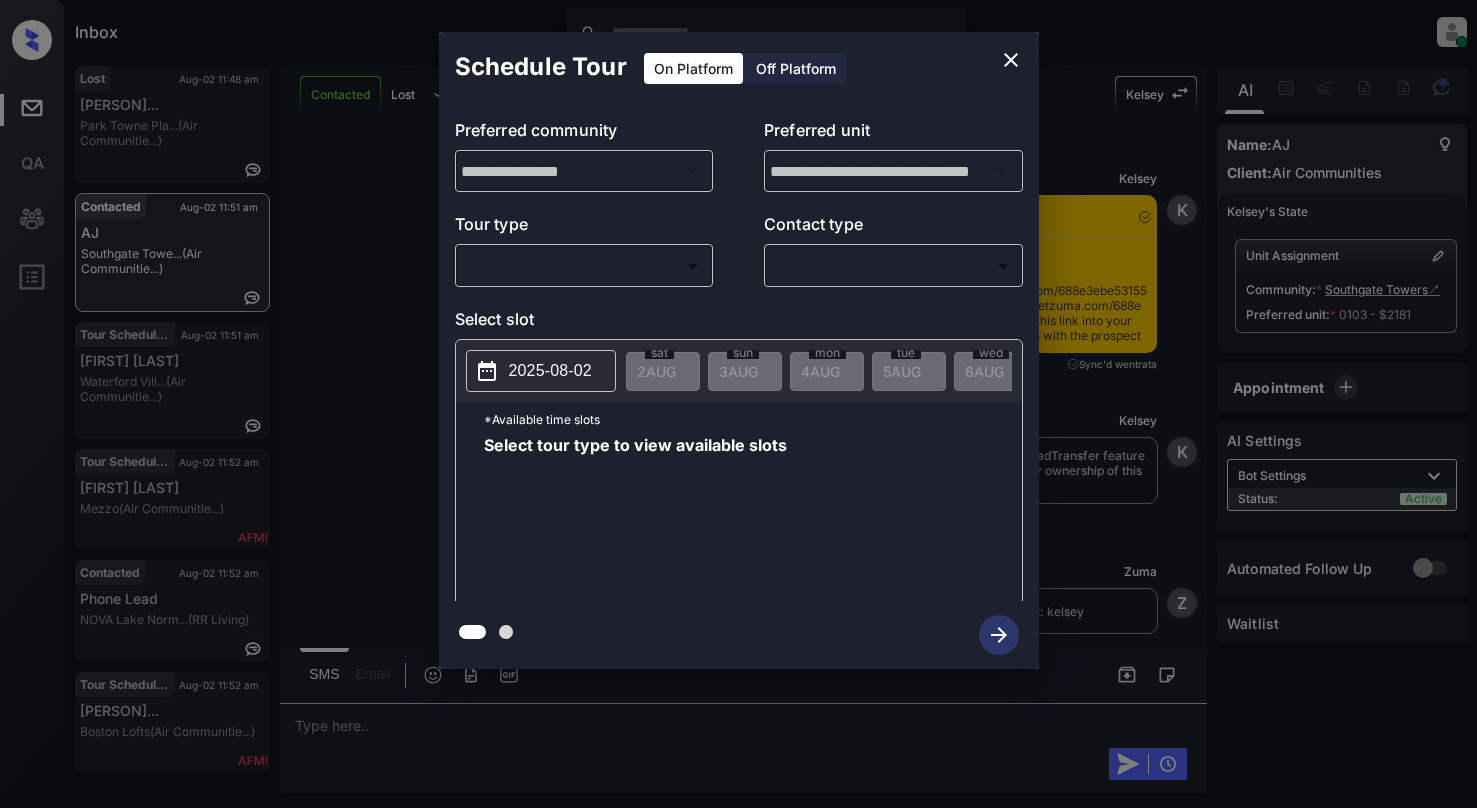 scroll, scrollTop: 0, scrollLeft: 0, axis: both 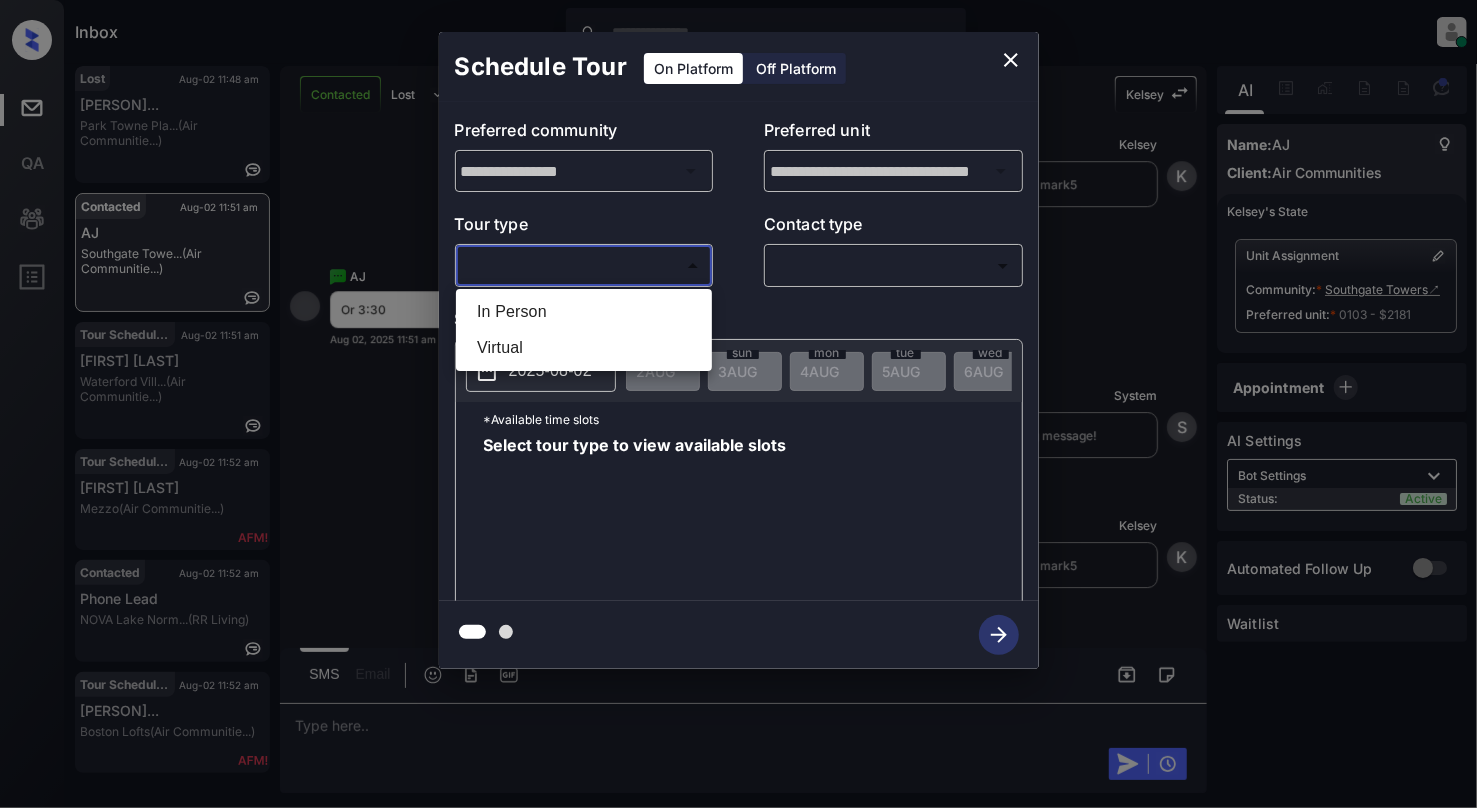 click on "Inbox [PERSON] Online Set yourself   offline Set yourself   on break Profile Switch to  light  mode Sign out Lost Aug-02 11:48 am   [PERSON]... Park Towne Pla...  (Air Communitie...) Contacted Aug-02 11:51 am    [PERSON] Southgate Towe...  (Air Communitie...) Tour Scheduled Aug-02 11:51 am   [PERSON] Waterford Vill...  (Air Communitie...) Tour Scheduled Aug-02 11:51 am   [PERSON] Mezzo  (Air Communitie...) Contacted Aug-02 11:52 am   Phone Lead NOVA Lake Norm...  (RR Living) Tour Scheduled Aug-02 11:52 am   [PERSON] Bloomfie... Boston Lofts  (Air Communitie...) Contacted Lost Lead Sentiment: Angry Upon sliding the acknowledgement:  Lead will move to lost stage. * ​ SMS and call option will be set to opt out. AFM will be turned off for the lead. [PERSON] New Message [PERSON] Notes Note:   - Paste this link into your browser to view [PERSON]’s conversation with the prospect [PERSON]" at bounding box center [738, 404] 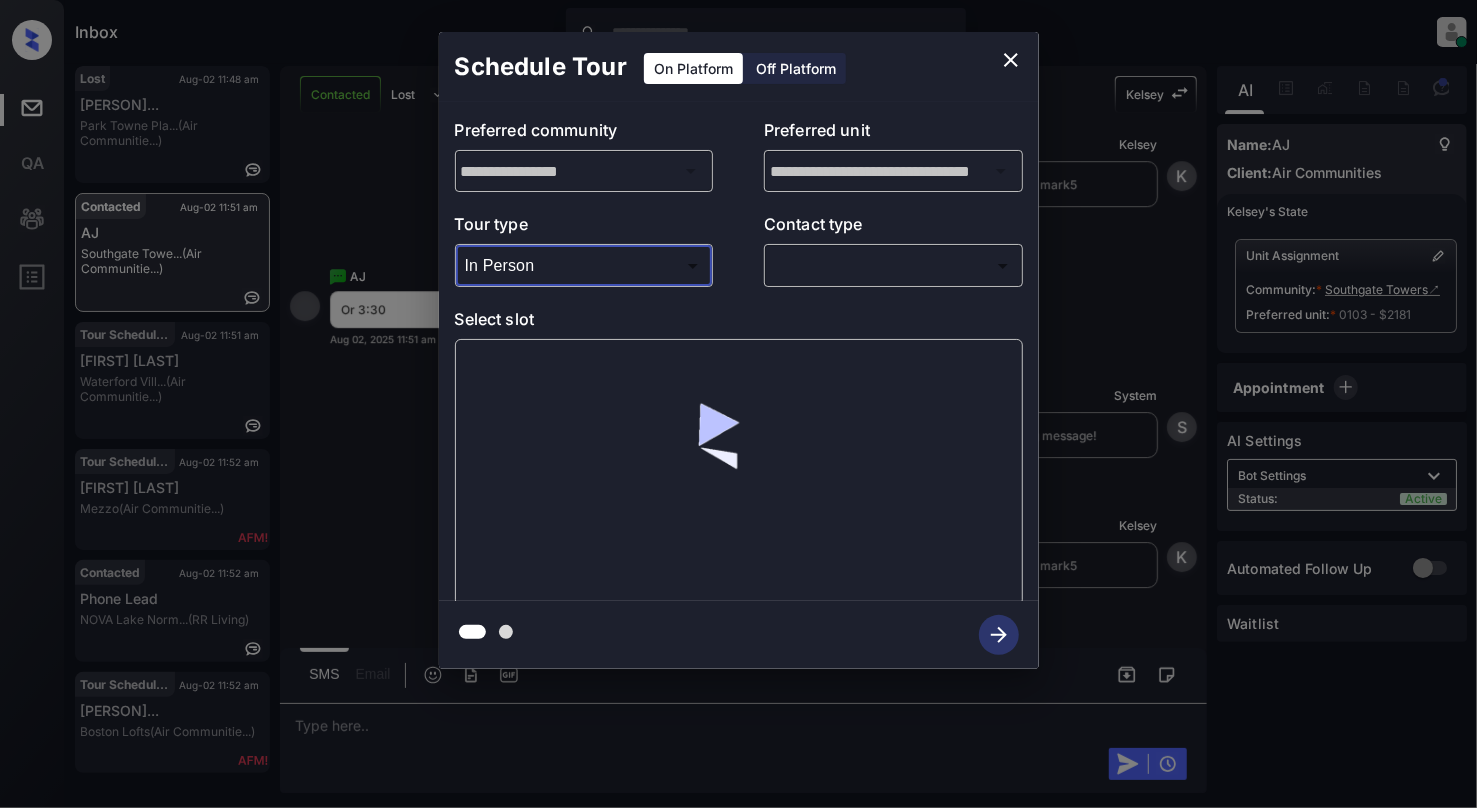 click on "​ ​" at bounding box center [893, 265] 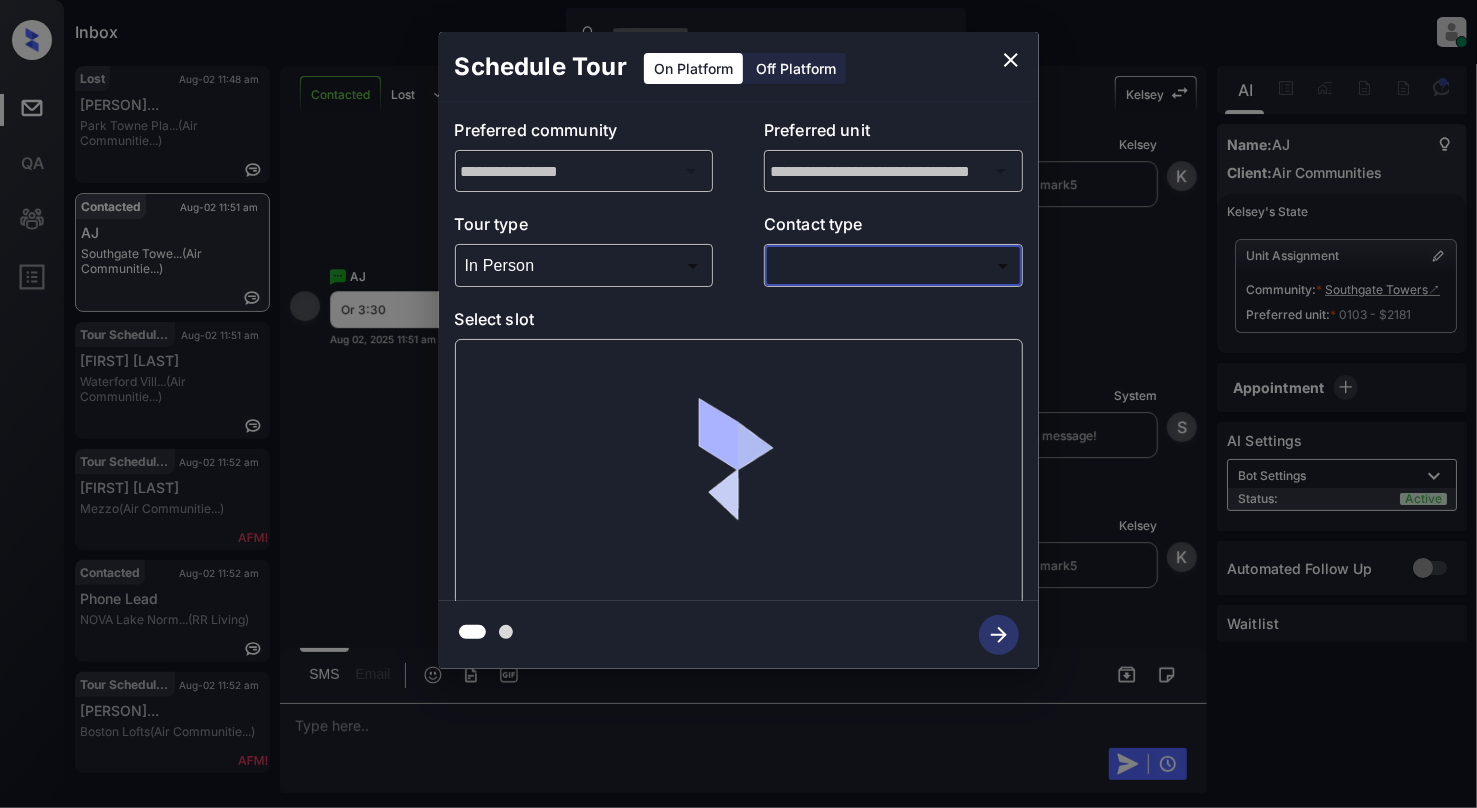 click on "Inbox [PERSON] Online Set yourself   offline Set yourself   on break Profile Switch to  light  mode Sign out Lost Aug-02 11:48 am   [PERSON]... Park Towne Pla...  (Air Communitie...) Contacted Aug-02 11:51 am    [PERSON] Southgate Towe...  (Air Communitie...) Tour Scheduled Aug-02 11:51 am   [PERSON] Waterford Vill...  (Air Communitie...) Tour Scheduled Aug-02 11:51 am   [PERSON] Mezzo  (Air Communitie...) Contacted Aug-02 11:52 am   Phone Lead NOVA Lake Norm...  (RR Living) Tour Scheduled Aug-02 11:52 am   [PERSON] Bloomfie... Boston Lofts  (Air Communitie...) Contacted Lost Lead Sentiment: Angry Upon sliding the acknowledgement:  Lead will move to lost stage. * ​ SMS and call option will be set to opt out. AFM will be turned off for the lead. [PERSON] New Message [PERSON] Notes Note:   - Paste this link into your browser to view [PERSON]’s conversation with the prospect [PERSON]" at bounding box center (738, 404) 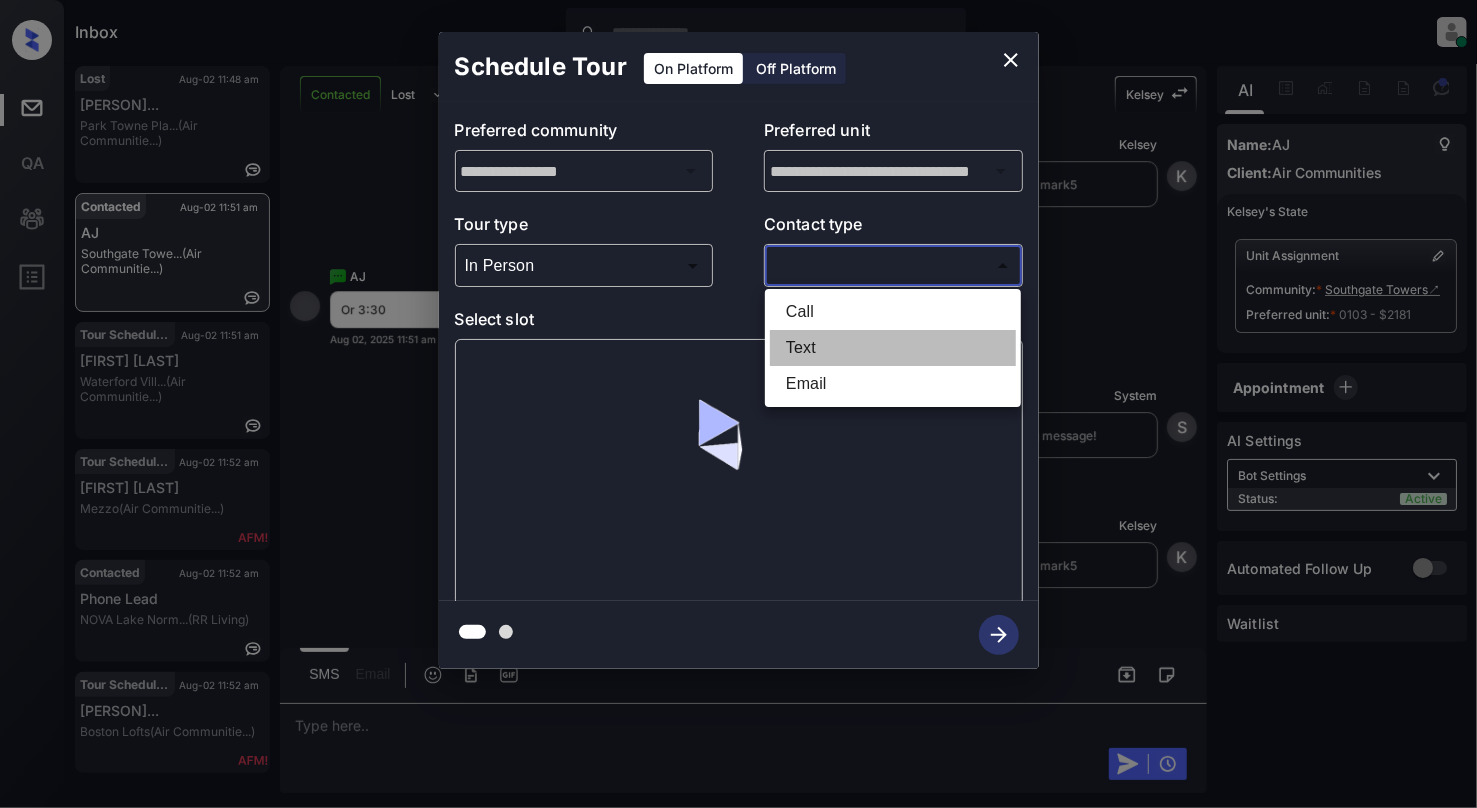 click on "Text" at bounding box center (893, 348) 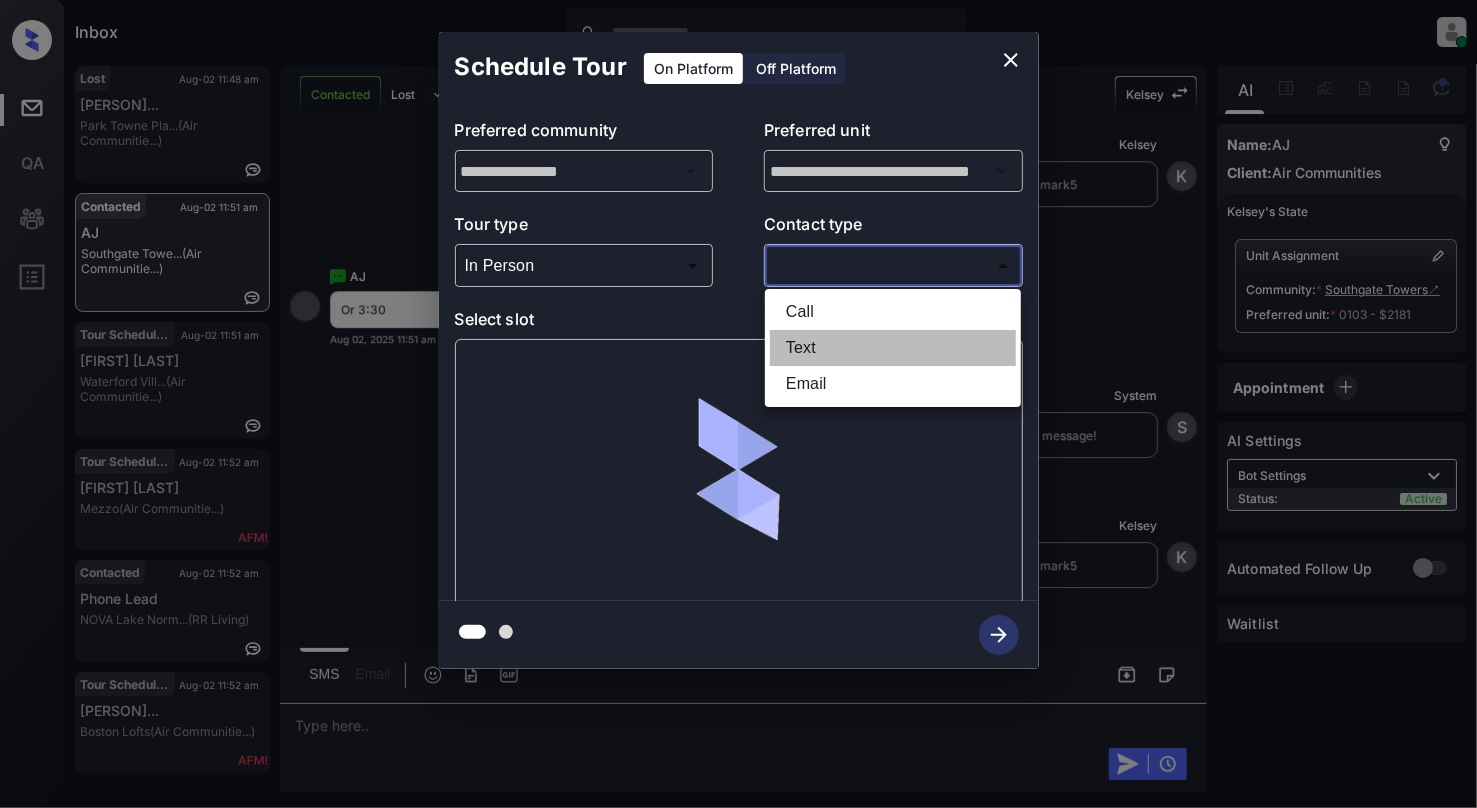 type on "****" 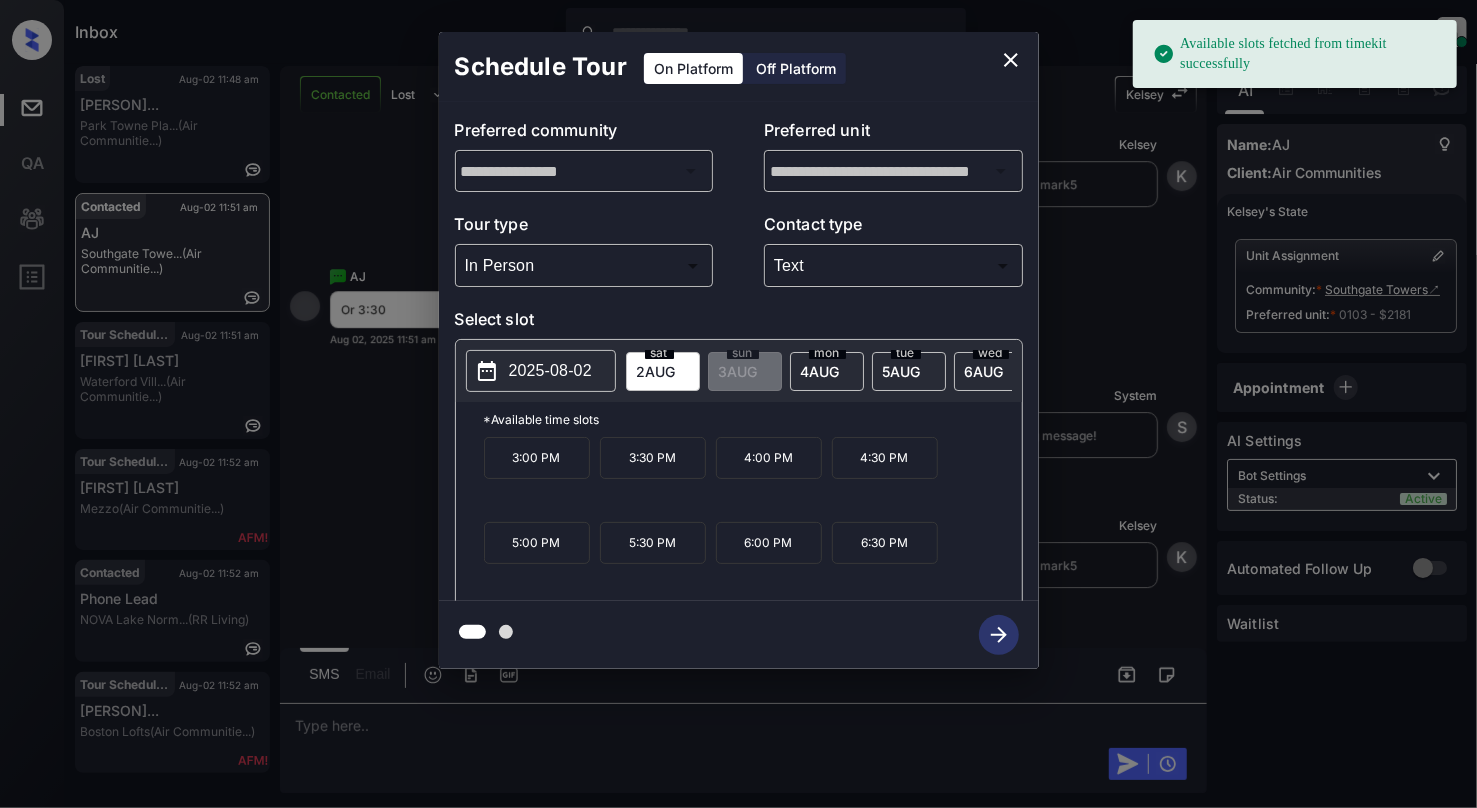 click on "2025-08-02" at bounding box center [550, 371] 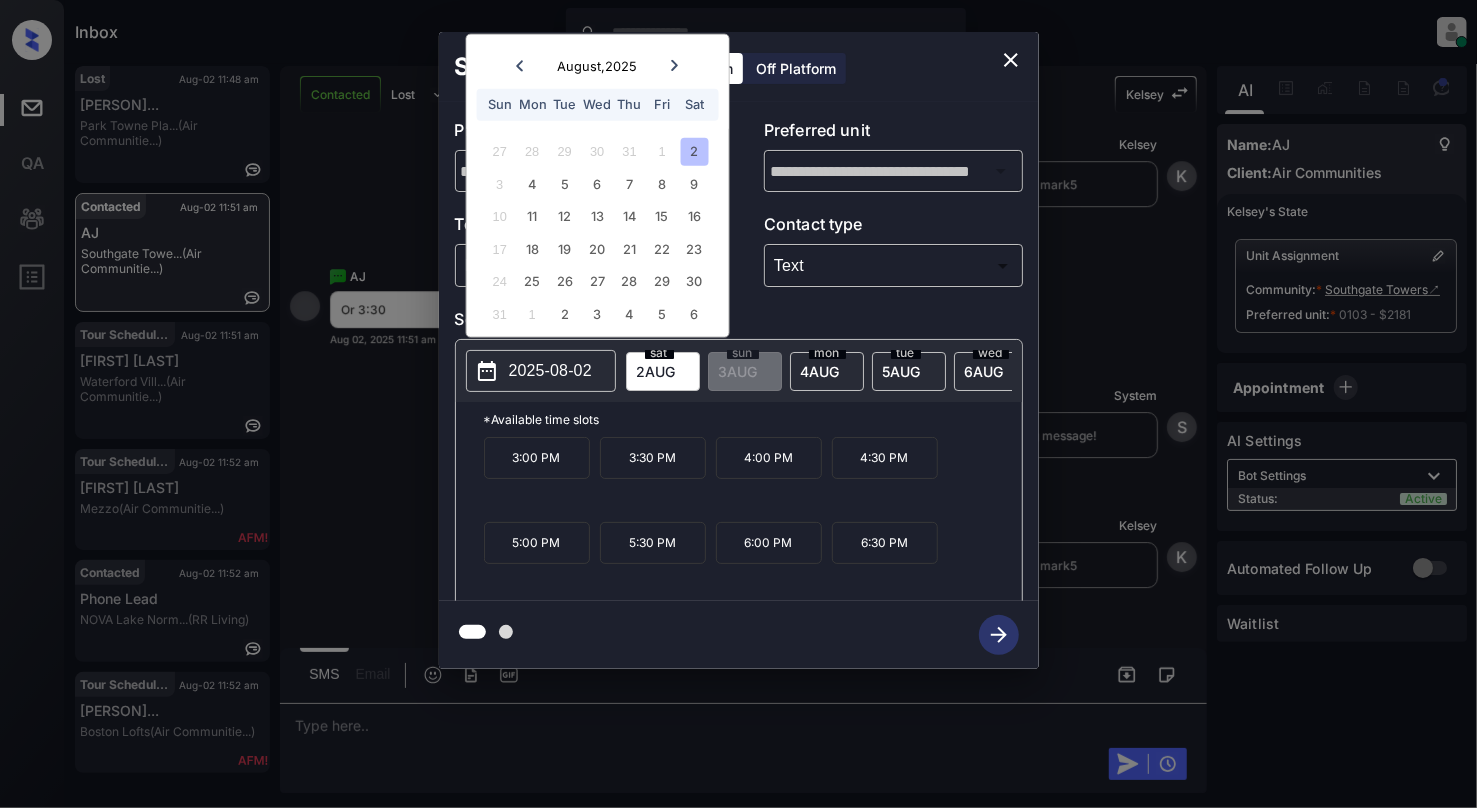 click on "3:00 PM 3:30 PM 4:00 PM 4:30 PM 5:00 PM 5:30 PM 6:00 PM 6:30 PM" at bounding box center (753, 517) 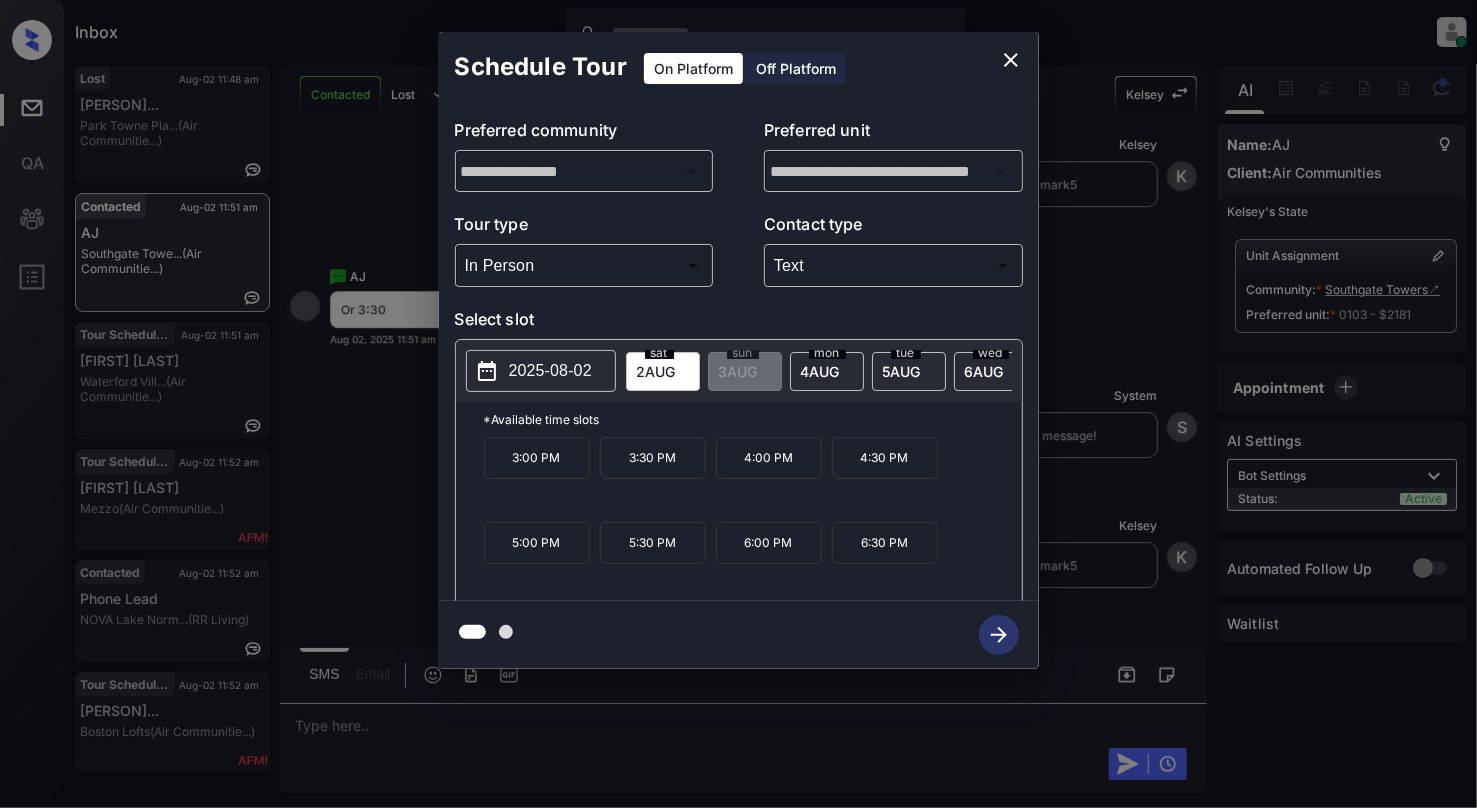 click on "4:00 PM" at bounding box center [769, 458] 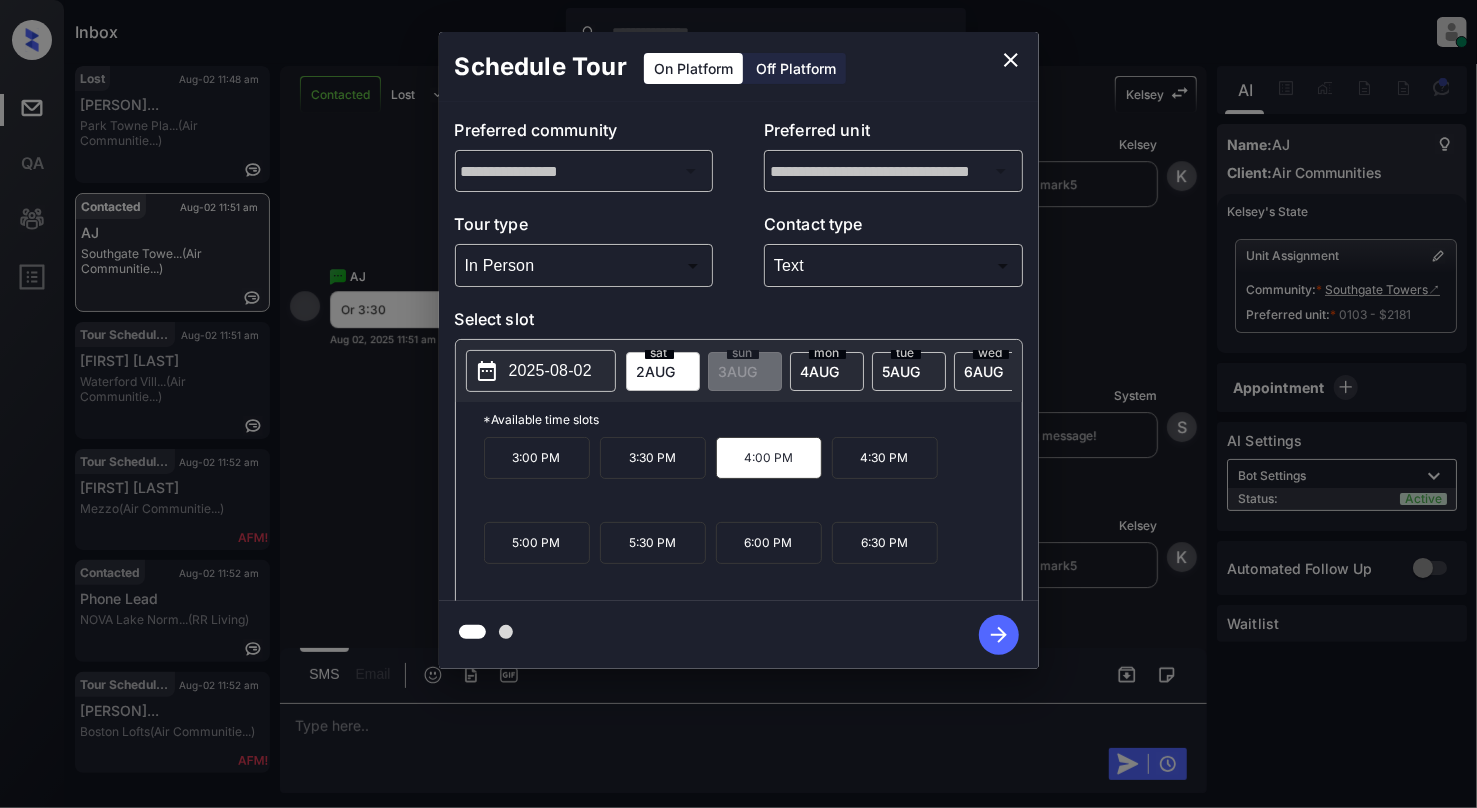 click 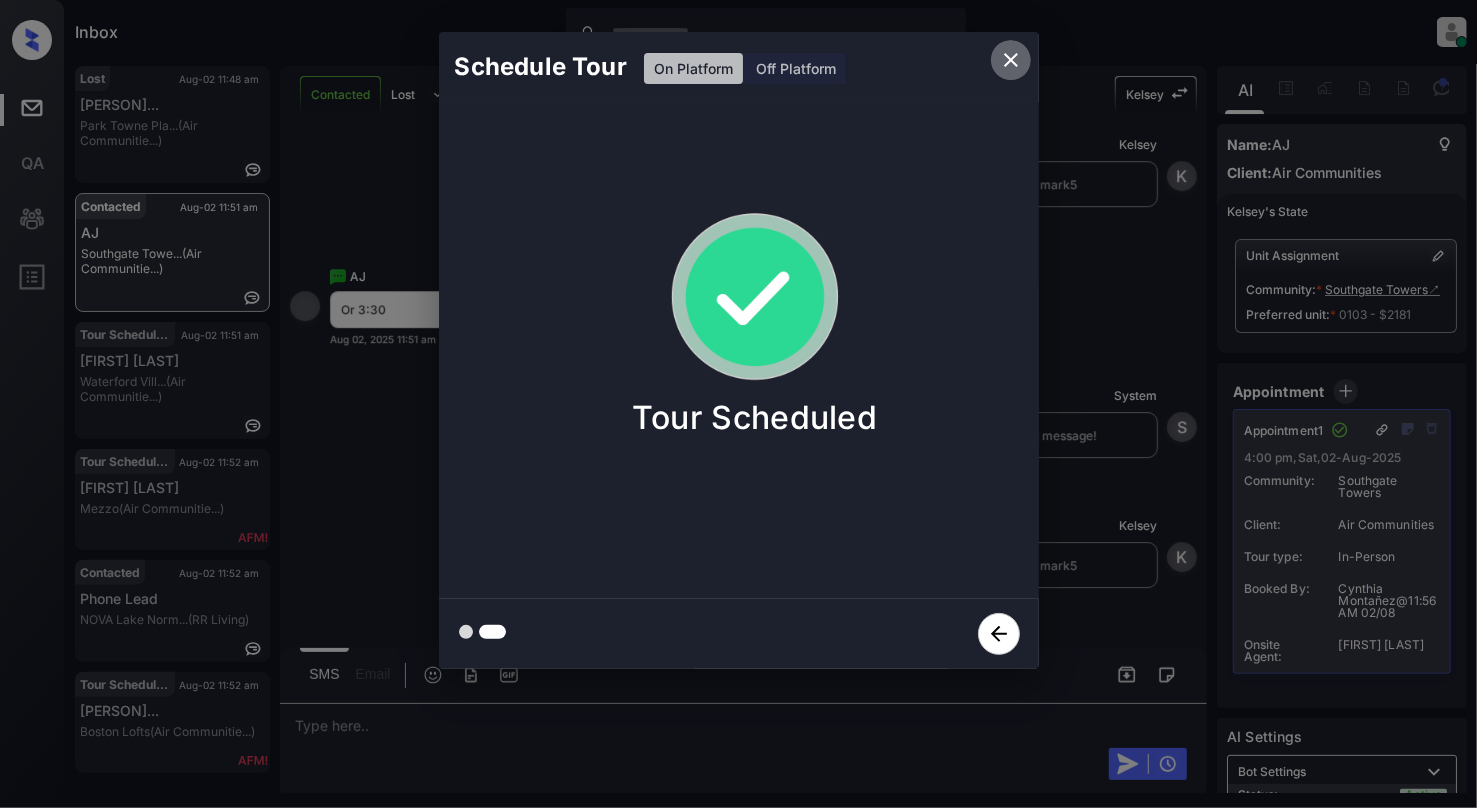 click 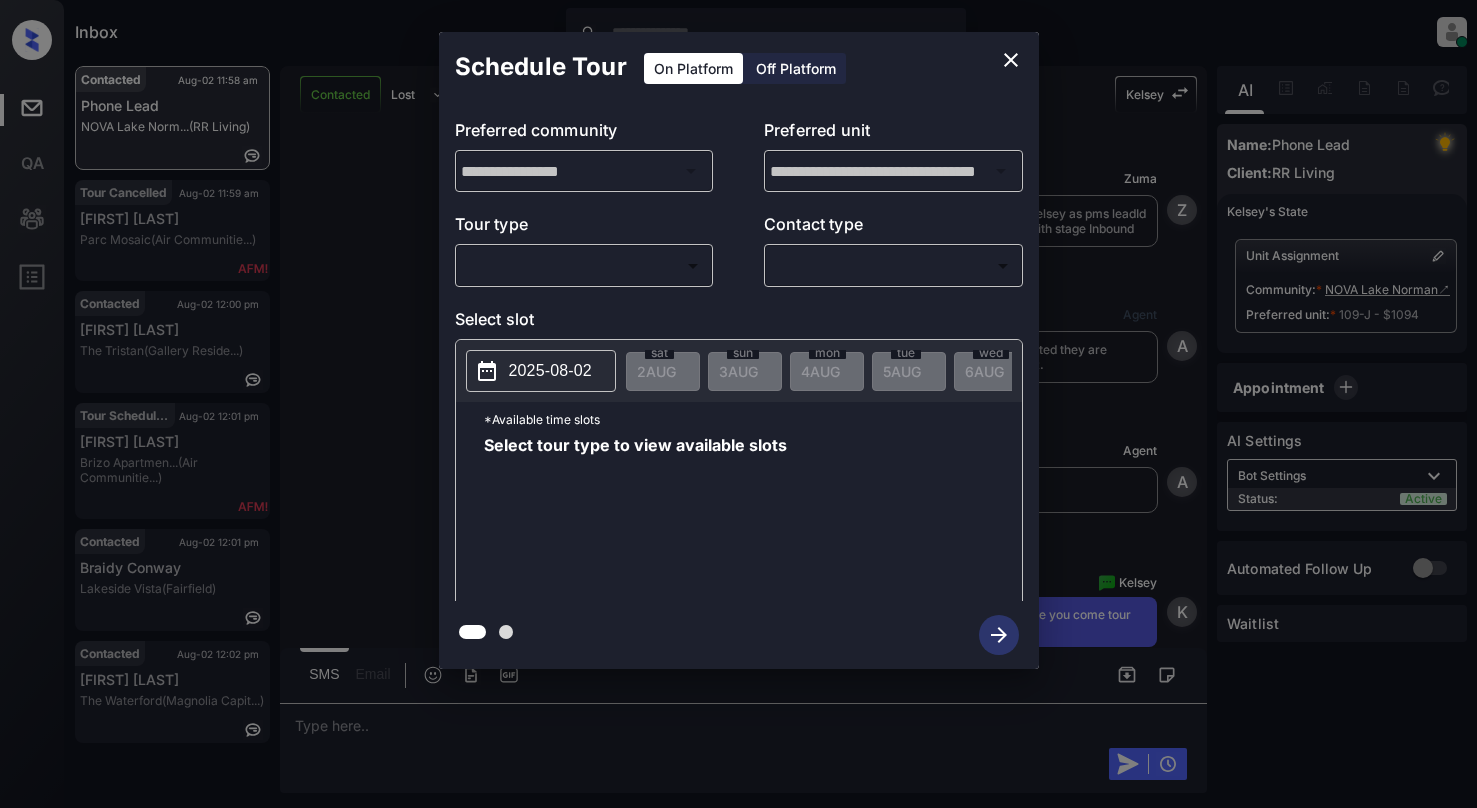 scroll, scrollTop: 0, scrollLeft: 0, axis: both 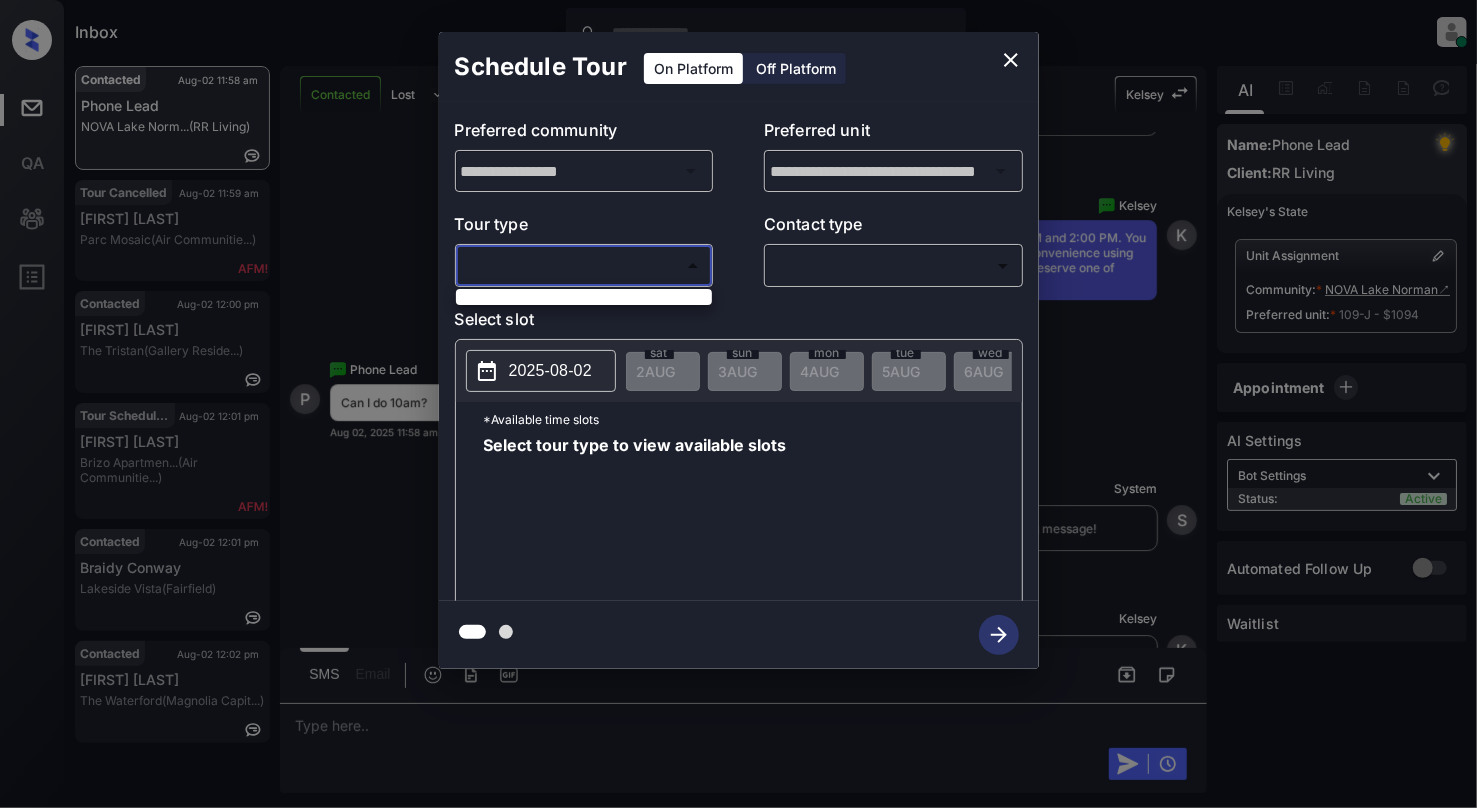 click on "Inbox Cynthia Montañez Online Set yourself   offline Set yourself   on break Profile Switch to  light  mode Sign out Contacted Aug-02 11:58 am   Phone Lead NOVA Lake Norm...  (RR Living) Tour Cancelled Aug-02 11:59 am   Alia Khan Parc Mosaic  (Air Communitie...) Contacted Aug-02 12:00 pm   Jennifer A Sti... The Tristan  (Gallery Reside...) Tour Scheduled Aug-02 12:01 pm   Liliana Rodrig... Brizo Apartmen...  (Air Communitie...) Contacted Aug-02 12:01 pm   Braidy Conway Lakeside Vista  (Fairfield) Contacted Aug-02 12:02 pm   Mohamed Bouhal... The Waterford  (Magnolia Capit...) Contacted Lost Lead Sentiment: Angry Upon sliding the acknowledgement:  Lead will move to lost stage. * ​ SMS and call option will be set to opt out. AFM will be turned off for the lead. Kelsey New Message Zuma Lead transfer skipped to agent: Kelsey as pms leadId does not exists for leadType ivr with stage Inbound Aug 02, 2025 11:50 am Z New Message Agent Lead created because they indicated they are interested in leasing via Zuma IVR." at bounding box center [738, 404] 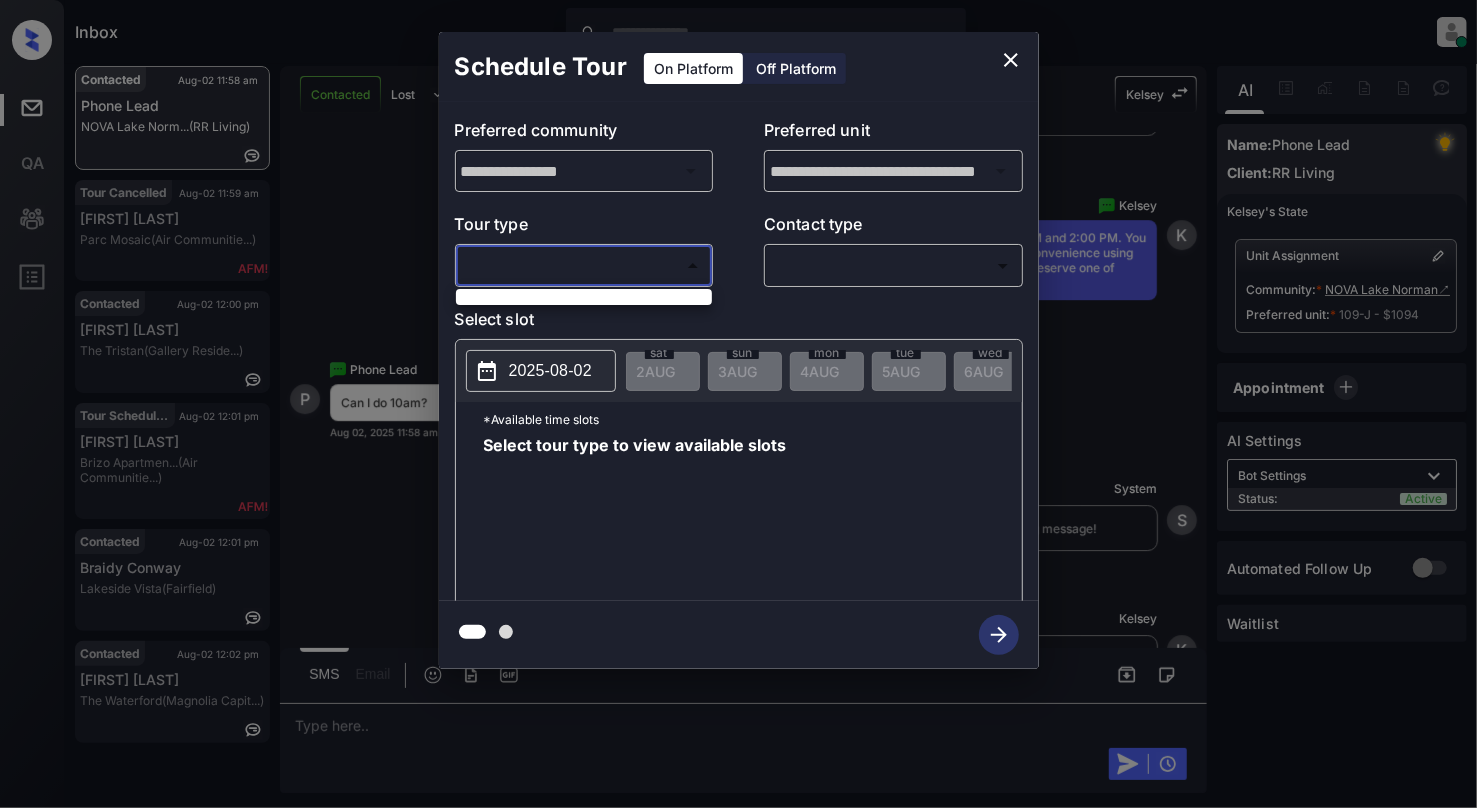 click on "Inbox Cynthia Montañez Online Set yourself   offline Set yourself   on break Profile Switch to  light  mode Sign out Contacted Aug-02 11:58 am   Phone Lead NOVA Lake Norm...  (RR Living) Tour Cancelled Aug-02 11:59 am   Alia Khan Parc Mosaic  (Air Communitie...) Contacted Aug-02 12:00 pm   Jennifer A Sti... The Tristan  (Gallery Reside...) Tour Scheduled Aug-02 12:01 pm   Liliana Rodrig... Brizo Apartmen...  (Air Communitie...) Contacted Aug-02 12:01 pm   Braidy Conway Lakeside Vista  (Fairfield) Contacted Aug-02 12:02 pm   Mohamed Bouhal... The Waterford  (Magnolia Capit...) Contacted Lost Lead Sentiment: Angry Upon sliding the acknowledgement:  Lead will move to lost stage. * ​ SMS and call option will be set to opt out. AFM will be turned off for the lead. Kelsey New Message Zuma Lead transfer skipped to agent: Kelsey as pms leadId does not exists for leadType ivr with stage Inbound Aug 02, 2025 11:50 am Z New Message Agent Lead created because they indicated they are interested in leasing via Zuma IVR." at bounding box center [738, 404] 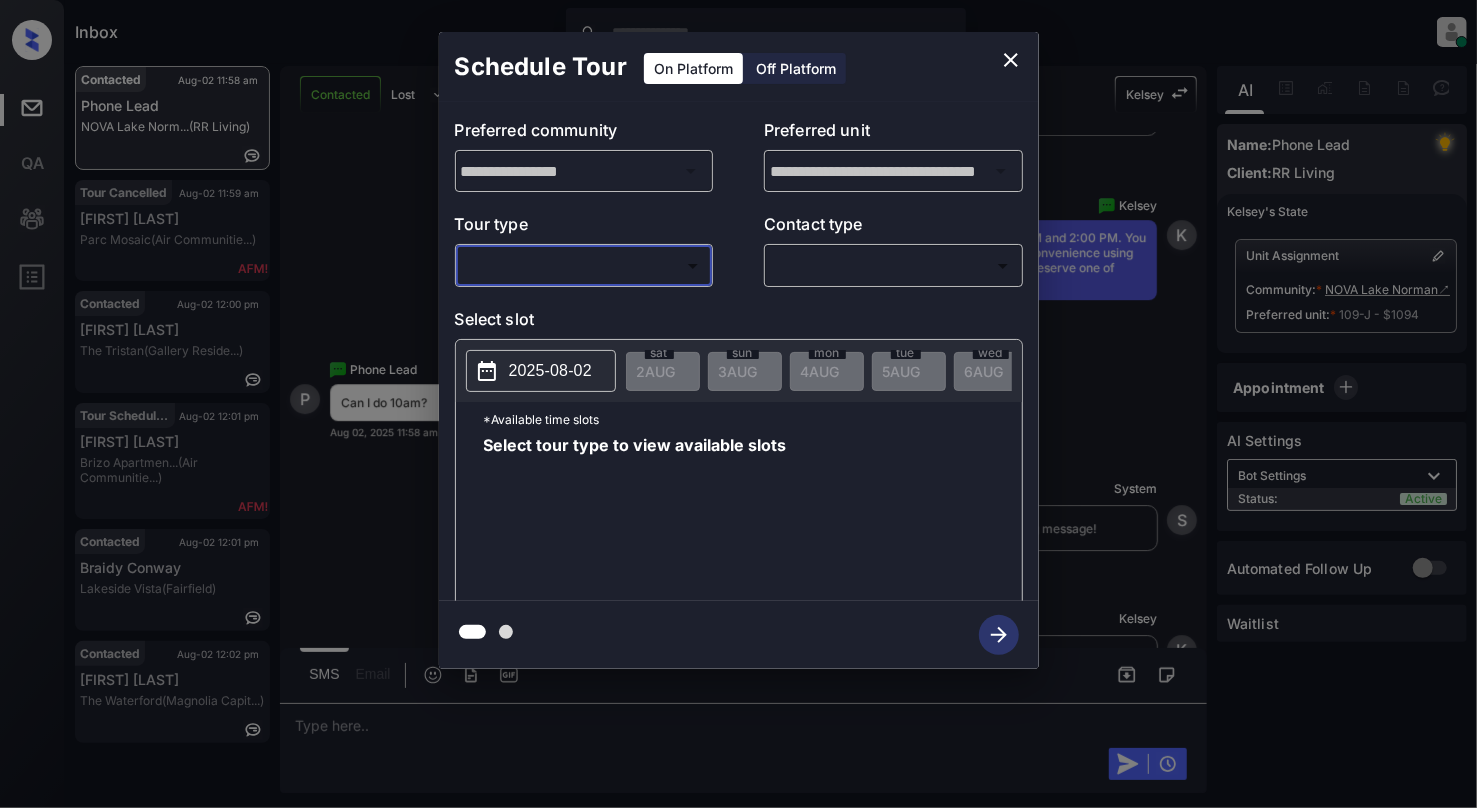 click 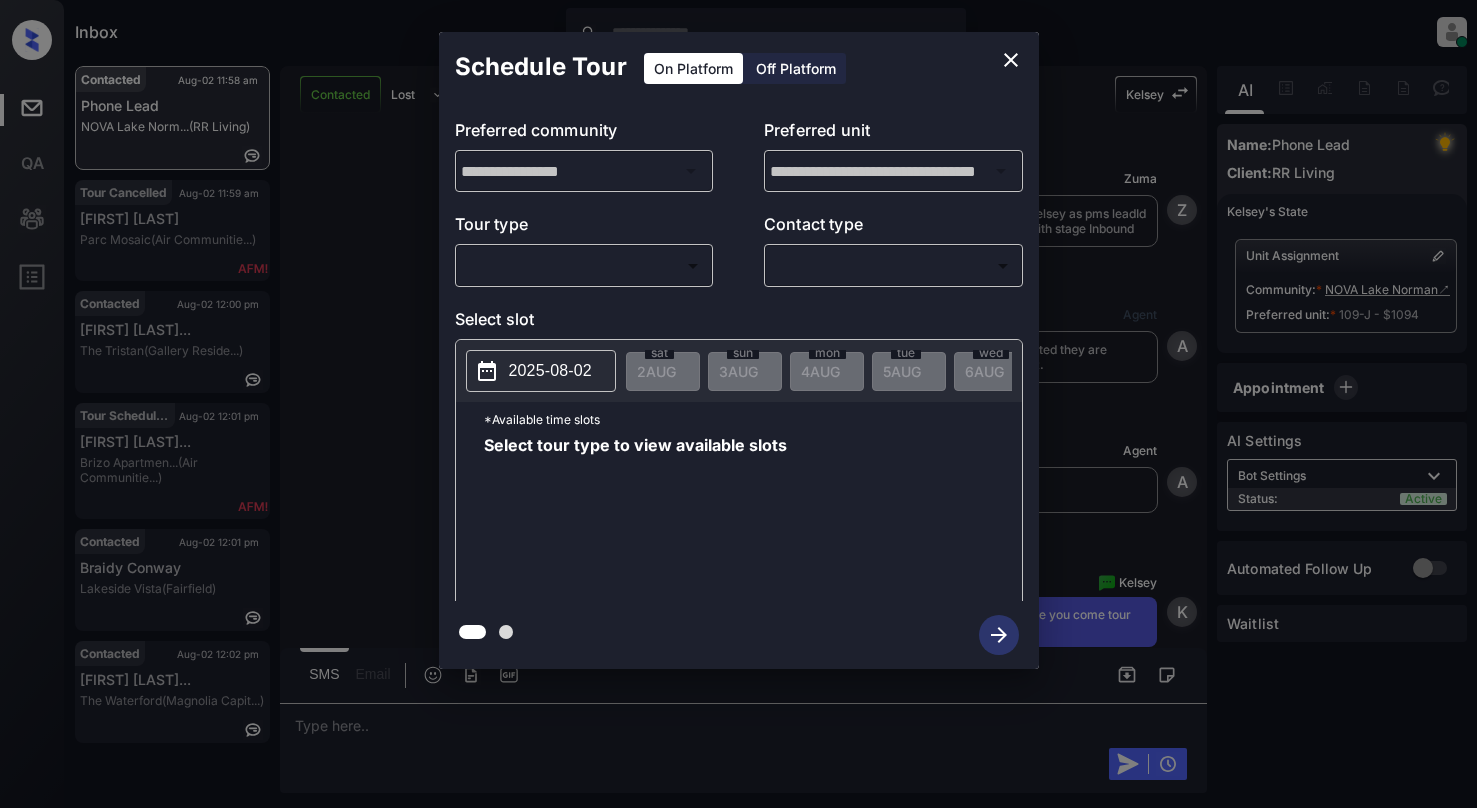 scroll, scrollTop: 0, scrollLeft: 0, axis: both 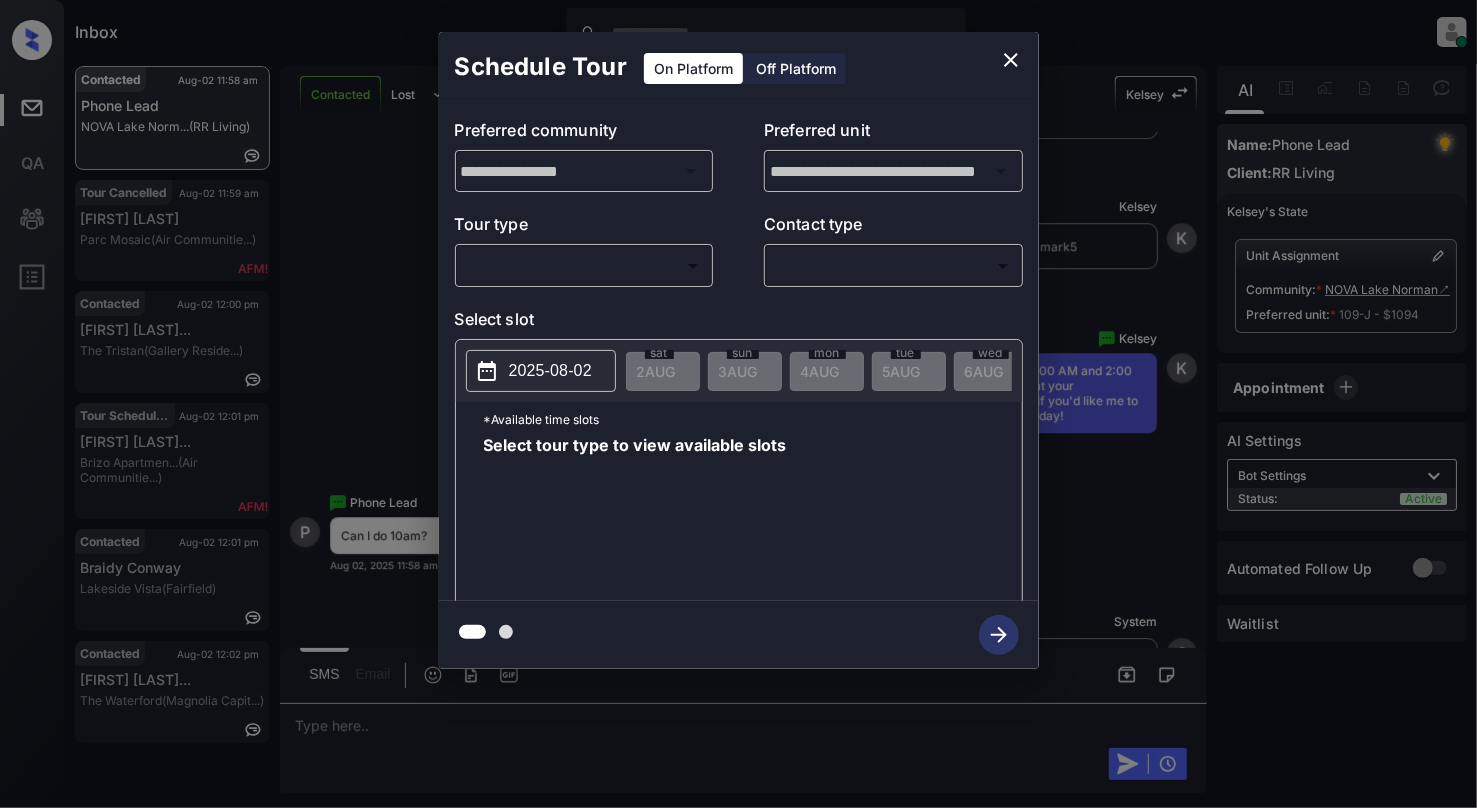 click on "Inbox Cynthia Montañez Online Set yourself   offline Set yourself   on break Profile Switch to  light  mode Sign out Contacted Aug-02 11:58 am   Phone Lead NOVA Lake Norm...  (RR Living) Tour Cancelled Aug-02 11:59 am   Alia Khan Parc Mosaic  (Air Communitie...) Contacted Aug-02 12:00 pm   Jennifer A Sti... The Tristan  (Gallery Reside...) Tour Scheduled Aug-02 12:01 pm   Liliana Rodrig... Brizo Apartmen...  (Air Communitie...) Contacted Aug-02 12:01 pm   Braidy Conway Lakeside Vista  (Fairfield) Contacted Aug-02 12:02 pm   Mohamed Bouhal... The Waterford  (Magnolia Capit...) Contacted Lost Lead Sentiment: Angry Upon sliding the acknowledgement:  Lead will move to lost stage. * ​ SMS and call option will be set to opt out. AFM will be turned off for the lead. Kelsey New Message Zuma Lead transfer skipped to agent: Kelsey as pms leadId does not exists for leadType ivr with stage Inbound Aug 02, 2025 11:50 am Z New Message Agent Lead created because they indicated they are interested in leasing via Zuma IVR." at bounding box center (738, 404) 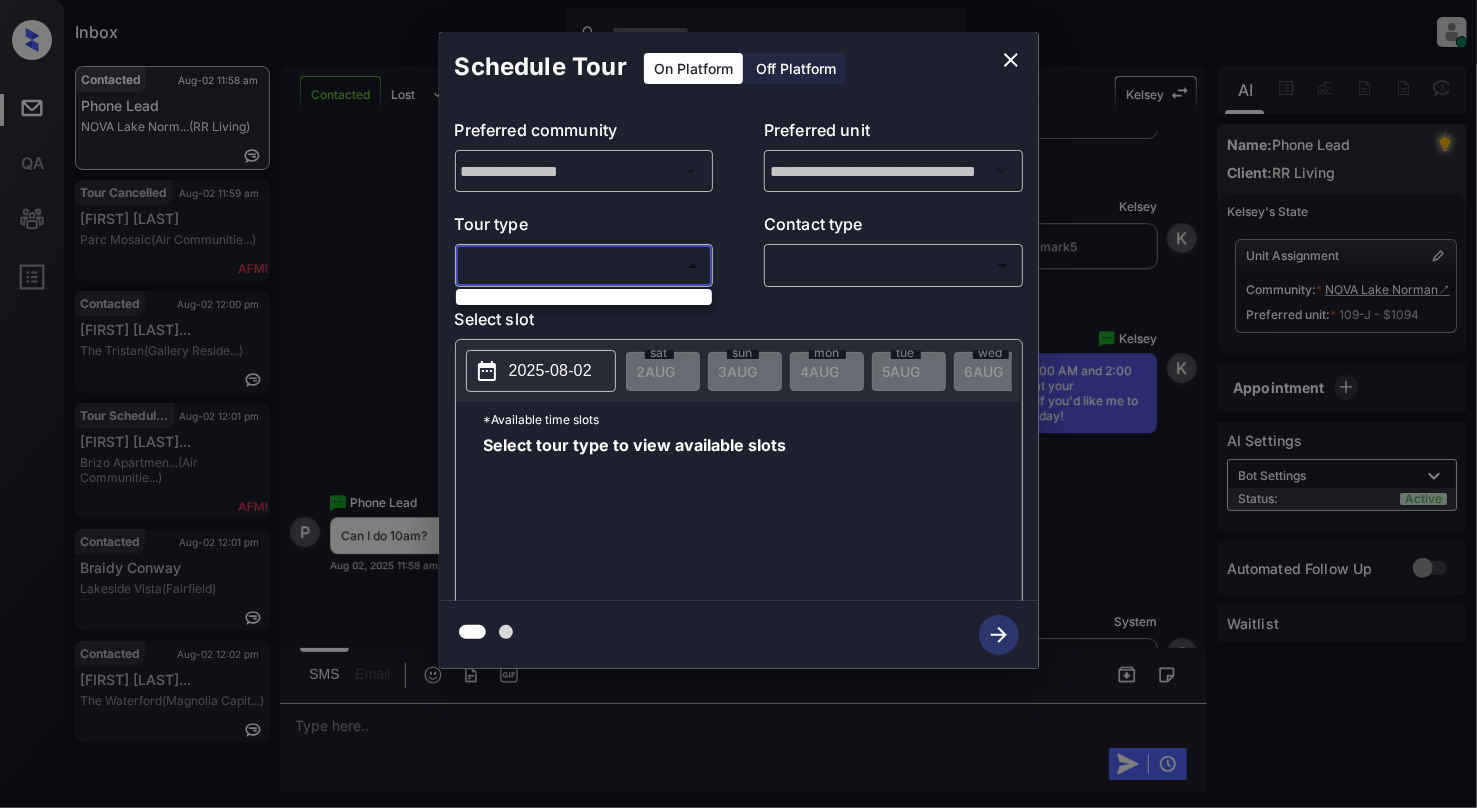 click at bounding box center (738, 404) 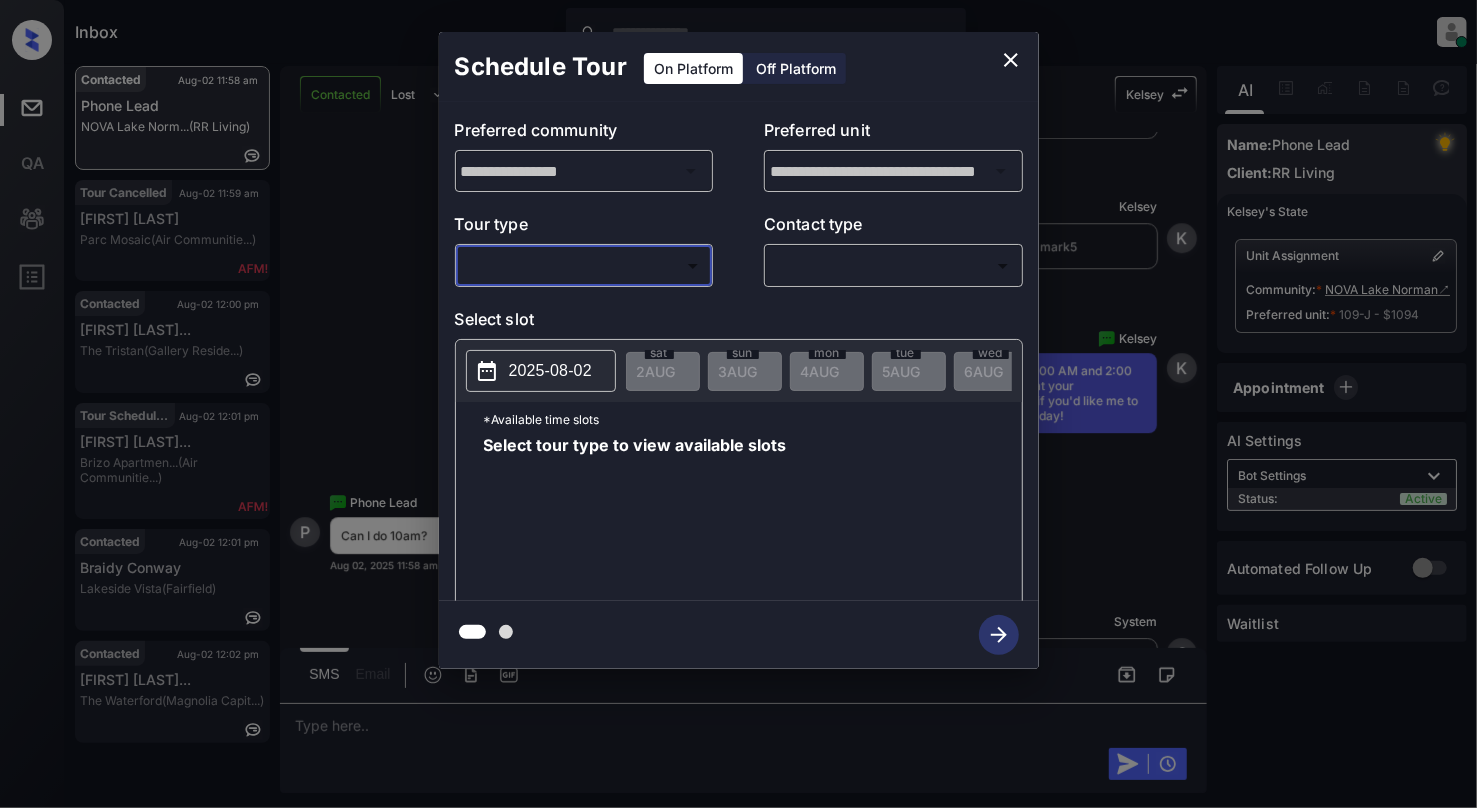 click on "Off Platform" at bounding box center (796, 68) 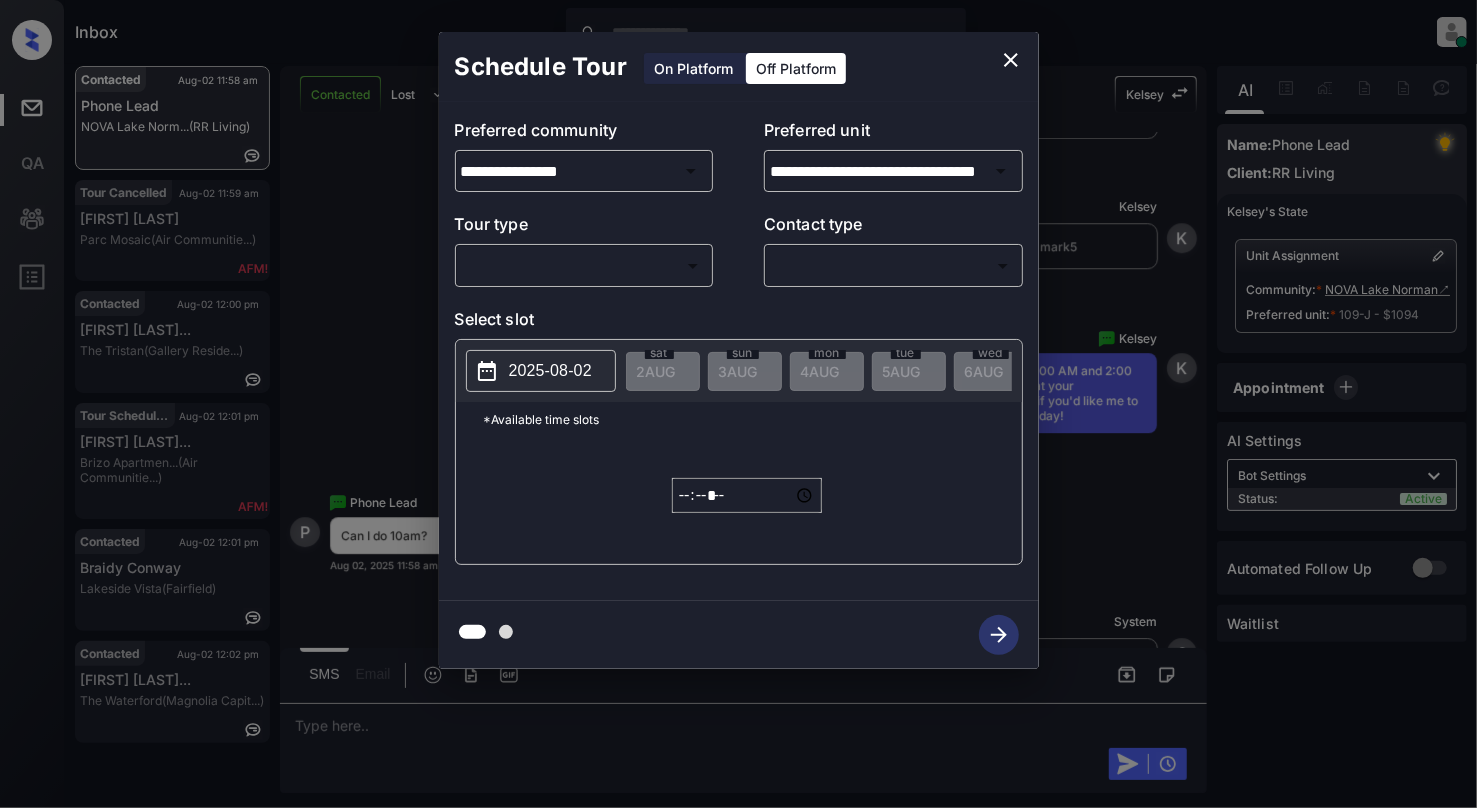 click on "On Platform" at bounding box center (693, 68) 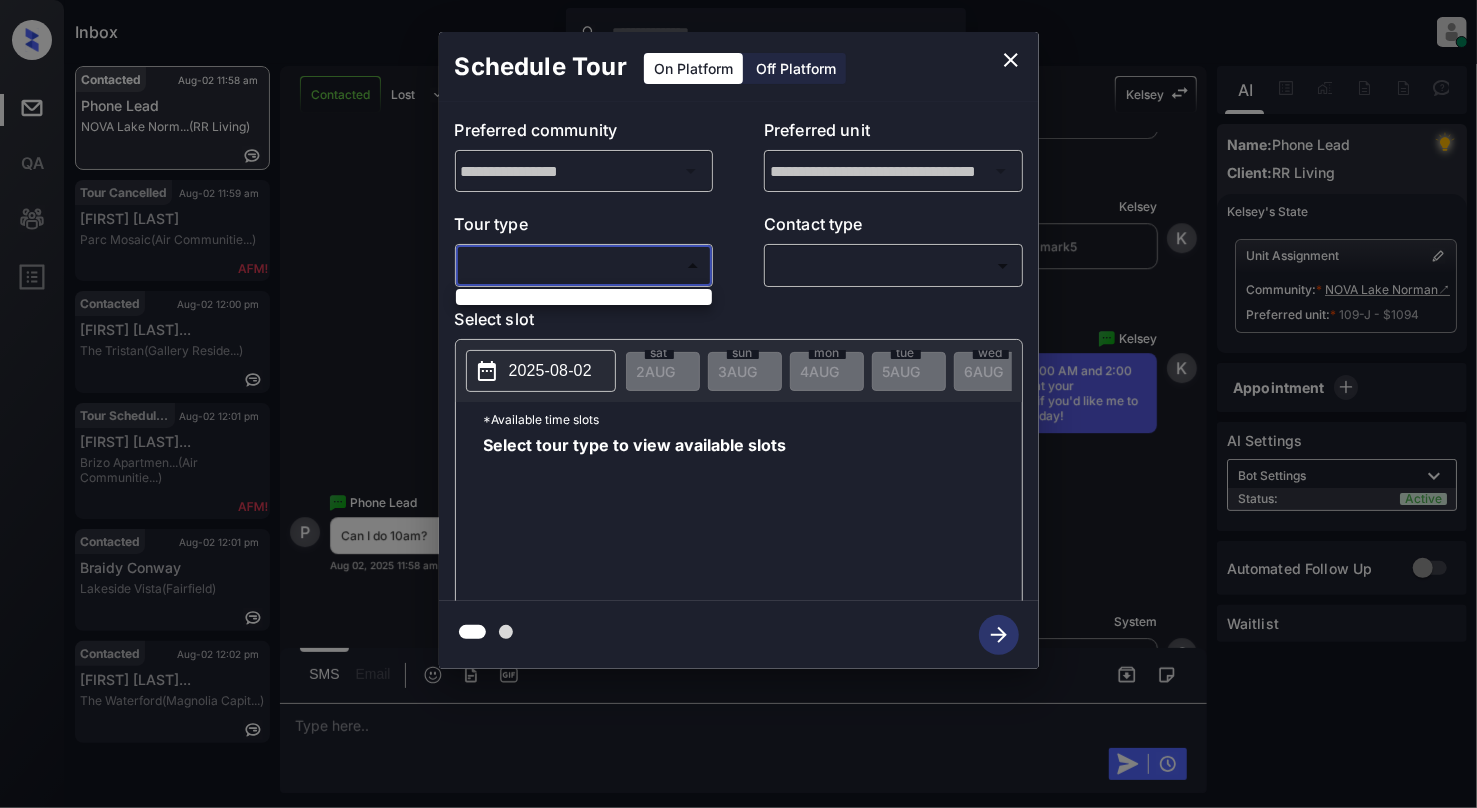 click on "Inbox Cynthia Montañez Online Set yourself   offline Set yourself   on break Profile Switch to  light  mode Sign out Contacted Aug-02 11:58 am   Phone Lead NOVA Lake Norm...  (RR Living) Tour Cancelled Aug-02 11:59 am   Alia Khan Parc Mosaic  (Air Communitie...) Contacted Aug-02 12:00 pm   Jennifer A Sti... The Tristan  (Gallery Reside...) Tour Scheduled Aug-02 12:01 pm   Liliana Rodrig... Brizo Apartmen...  (Air Communitie...) Contacted Aug-02 12:01 pm   Braidy Conway Lakeside Vista  (Fairfield) Contacted Aug-02 12:02 pm   Mohamed Bouhal... The Waterford  (Magnolia Capit...) Contacted Lost Lead Sentiment: Angry Upon sliding the acknowledgement:  Lead will move to lost stage. * ​ SMS and call option will be set to opt out. AFM will be turned off for the lead. Kelsey New Message Zuma Lead transfer skipped to agent: Kelsey as pms leadId does not exists for leadType ivr with stage Inbound Aug 02, 2025 11:50 am Z New Message Agent Lead created because they indicated they are interested in leasing via Zuma IVR." at bounding box center (738, 404) 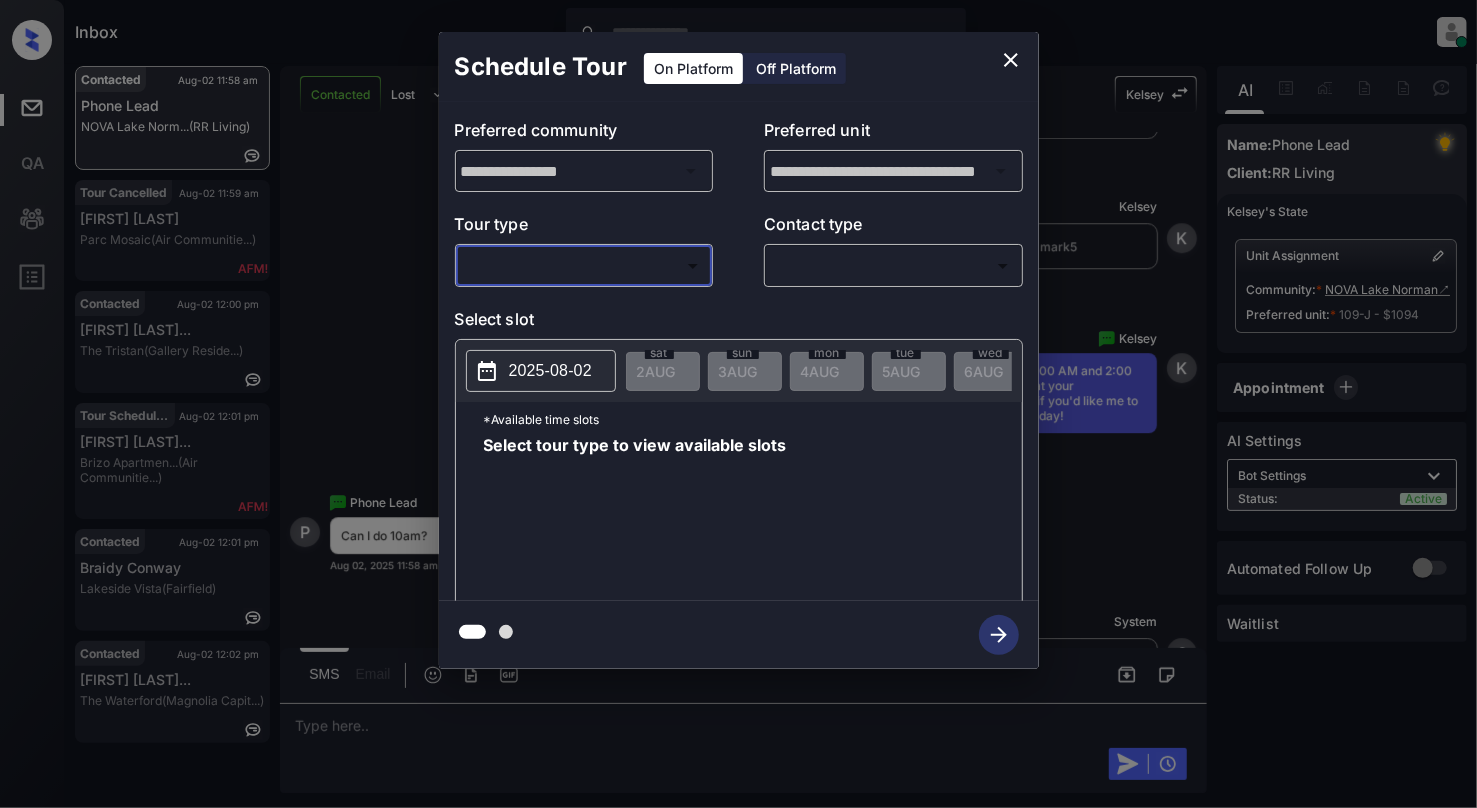 click on "Inbox Cynthia Montañez Online Set yourself   offline Set yourself   on break Profile Switch to  light  mode Sign out Contacted Aug-02 11:58 am   Phone Lead NOVA Lake Norm...  (RR Living) Tour Cancelled Aug-02 11:59 am   Alia Khan Parc Mosaic  (Air Communitie...) Contacted Aug-02 12:00 pm   Jennifer A Sti... The Tristan  (Gallery Reside...) Tour Scheduled Aug-02 12:01 pm   Liliana Rodrig... Brizo Apartmen...  (Air Communitie...) Contacted Aug-02 12:01 pm   Braidy Conway Lakeside Vista  (Fairfield) Contacted Aug-02 12:02 pm   Mohamed Bouhal... The Waterford  (Magnolia Capit...) Contacted Lost Lead Sentiment: Angry Upon sliding the acknowledgement:  Lead will move to lost stage. * ​ SMS and call option will be set to opt out. AFM will be turned off for the lead. Kelsey New Message Zuma Lead transfer skipped to agent: Kelsey as pms leadId does not exists for leadType ivr with stage Inbound Aug 02, 2025 11:50 am Z New Message Agent Lead created because they indicated they are interested in leasing via Zuma IVR." at bounding box center (738, 404) 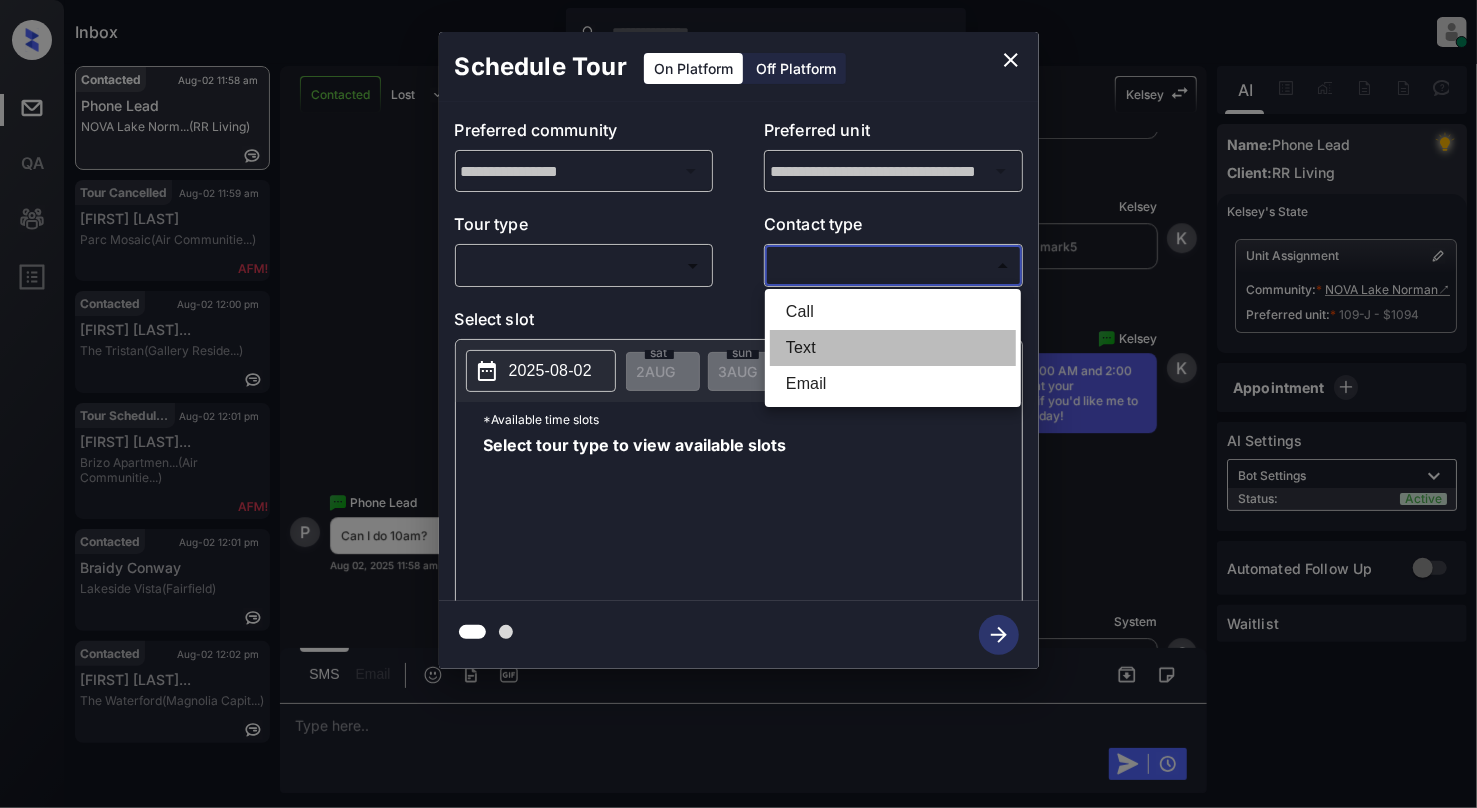click on "Text" at bounding box center (893, 348) 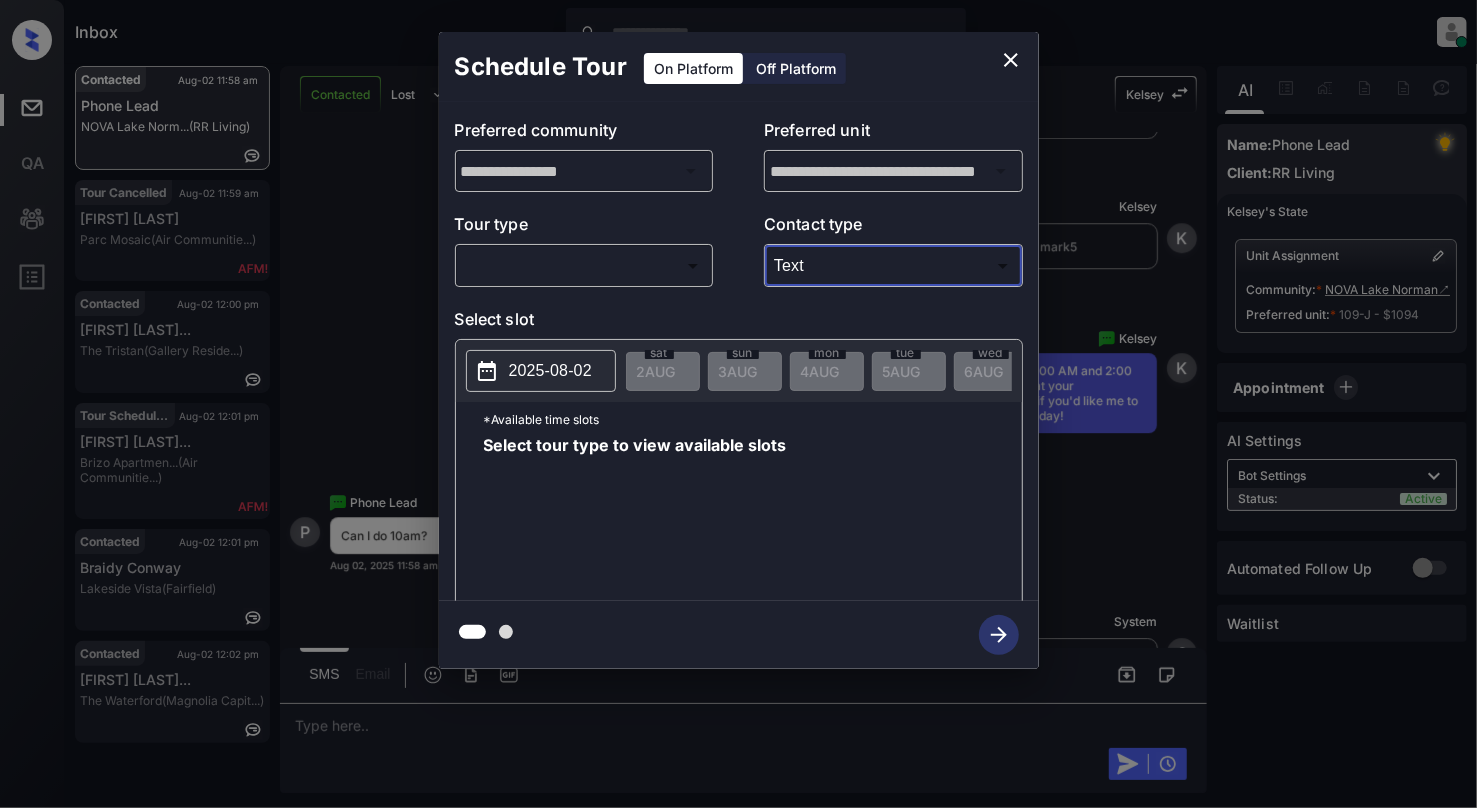 click on "Select tour type to view available slots" at bounding box center [635, 517] 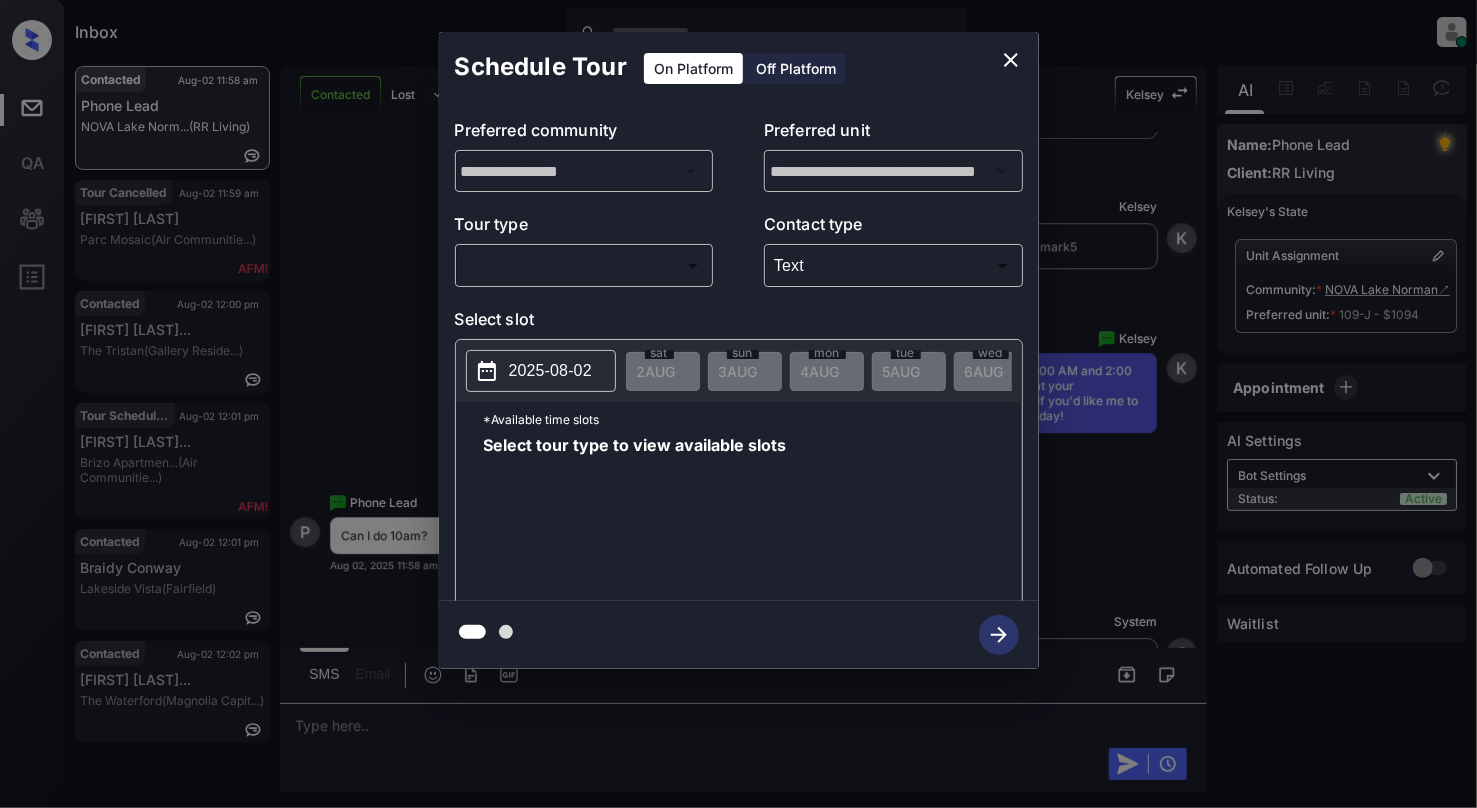 click on "2025-08-02" at bounding box center [541, 371] 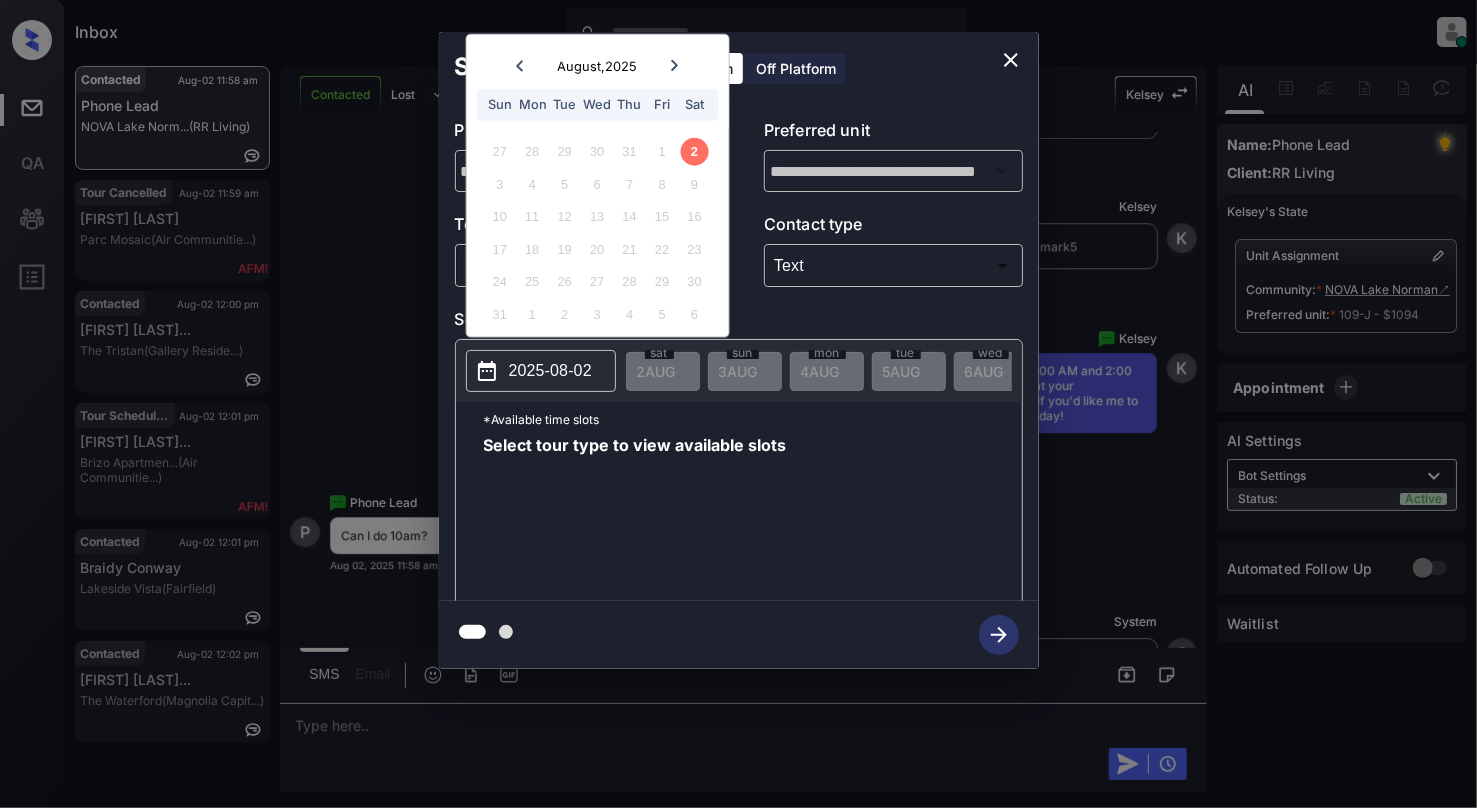 drag, startPoint x: 678, startPoint y: 76, endPoint x: 666, endPoint y: 65, distance: 16.27882 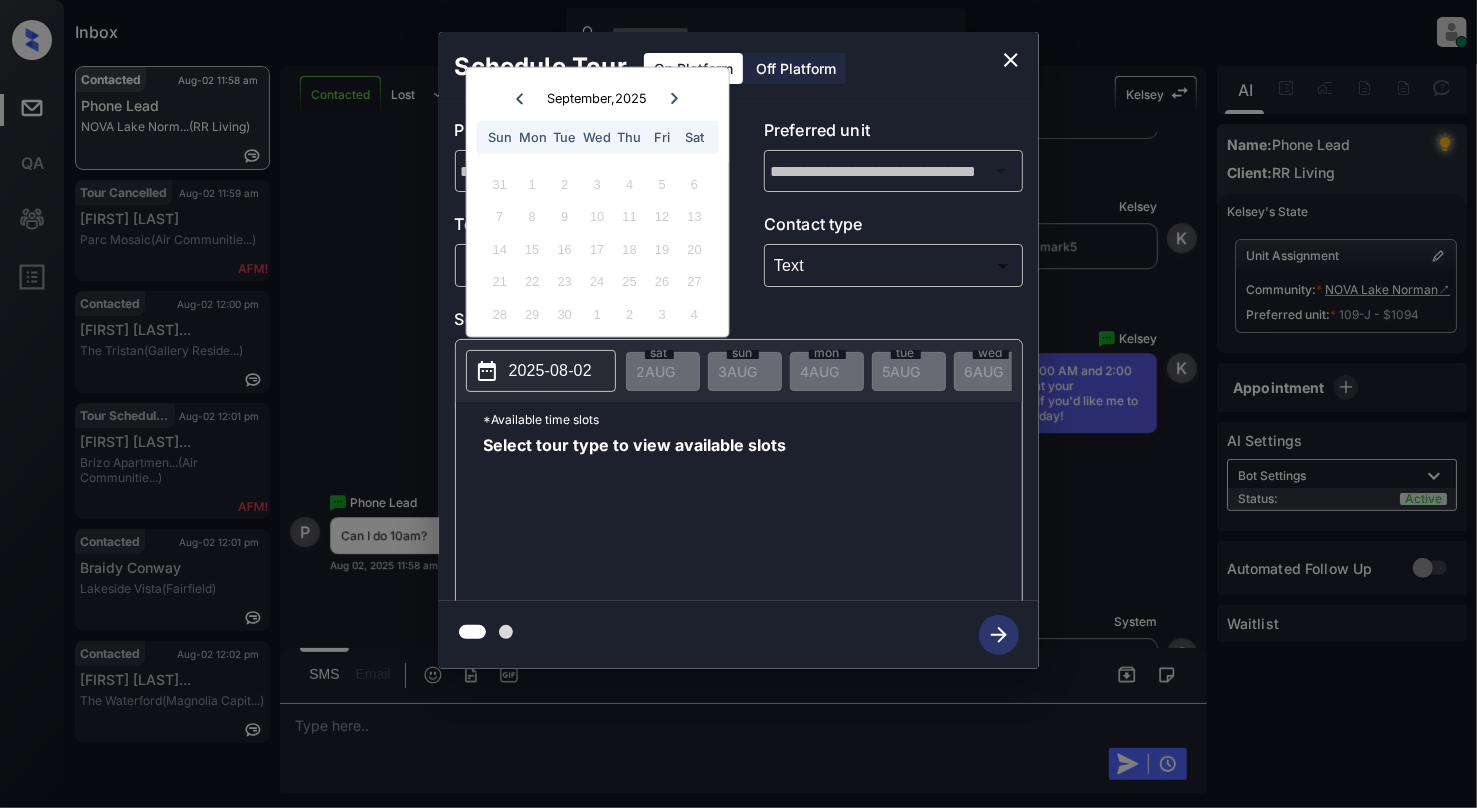 click on "September ,  2025 Sun Mon Tue Wed Thu Fri Sat" at bounding box center [597, 115] 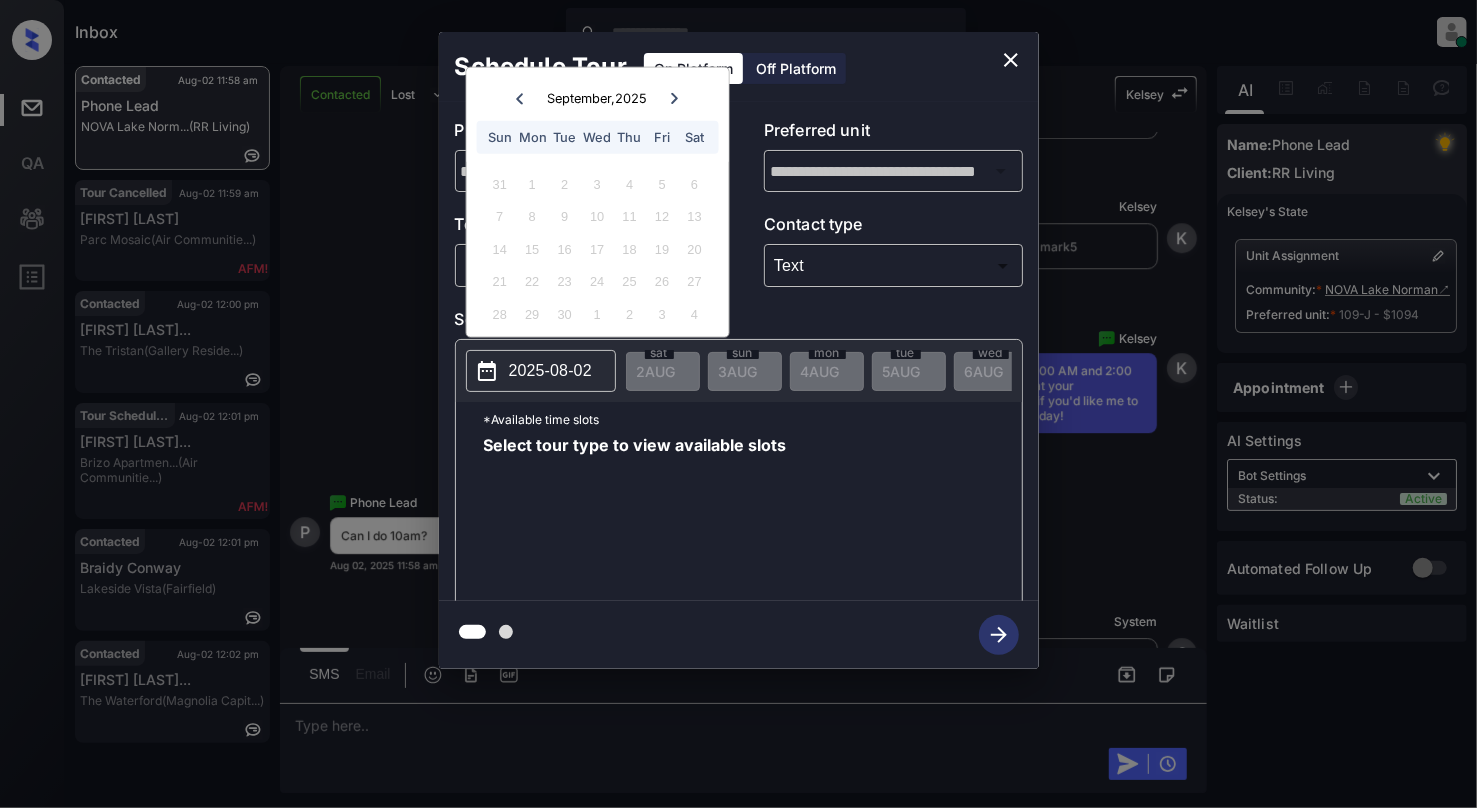 click 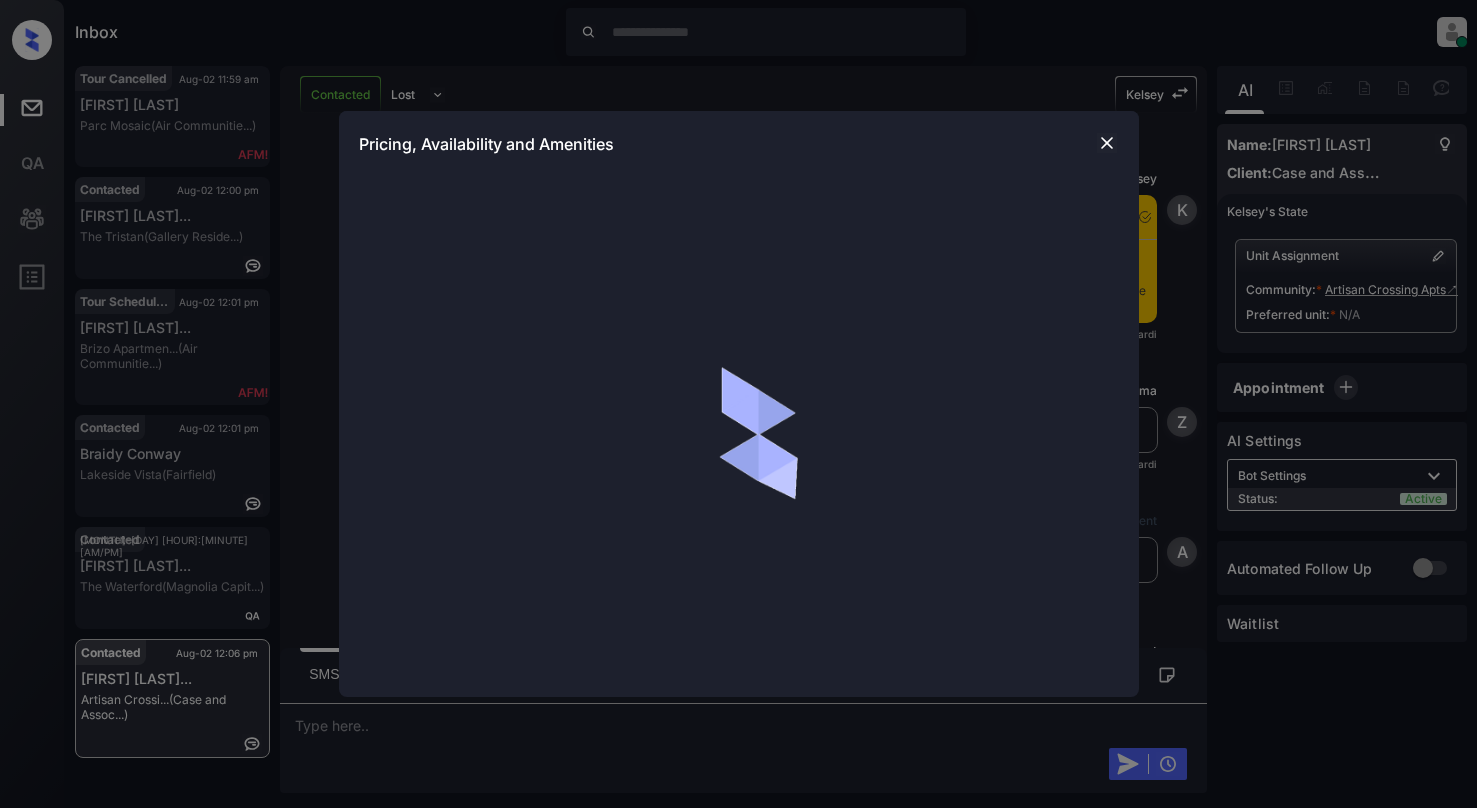 scroll, scrollTop: 0, scrollLeft: 0, axis: both 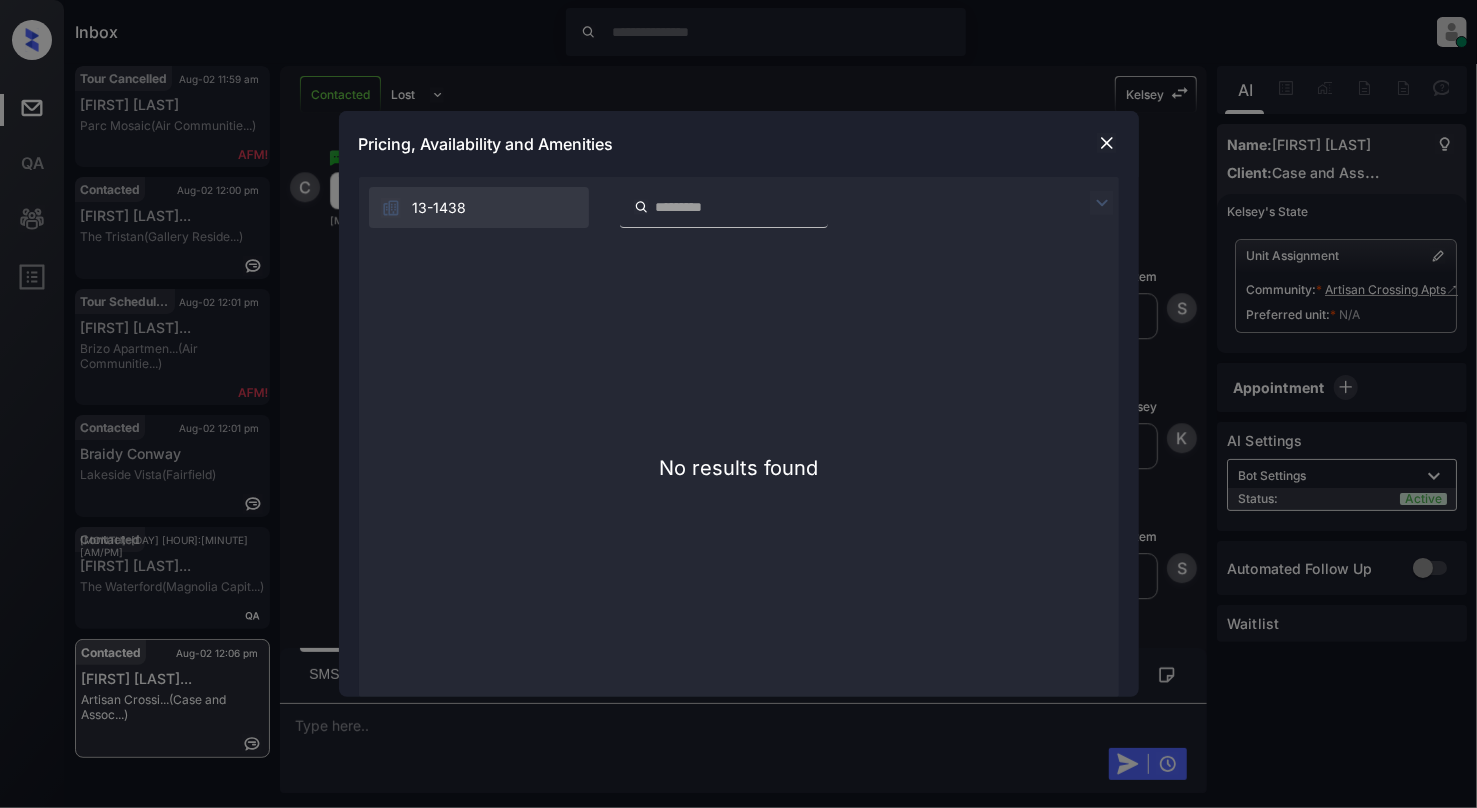 click at bounding box center (1107, 143) 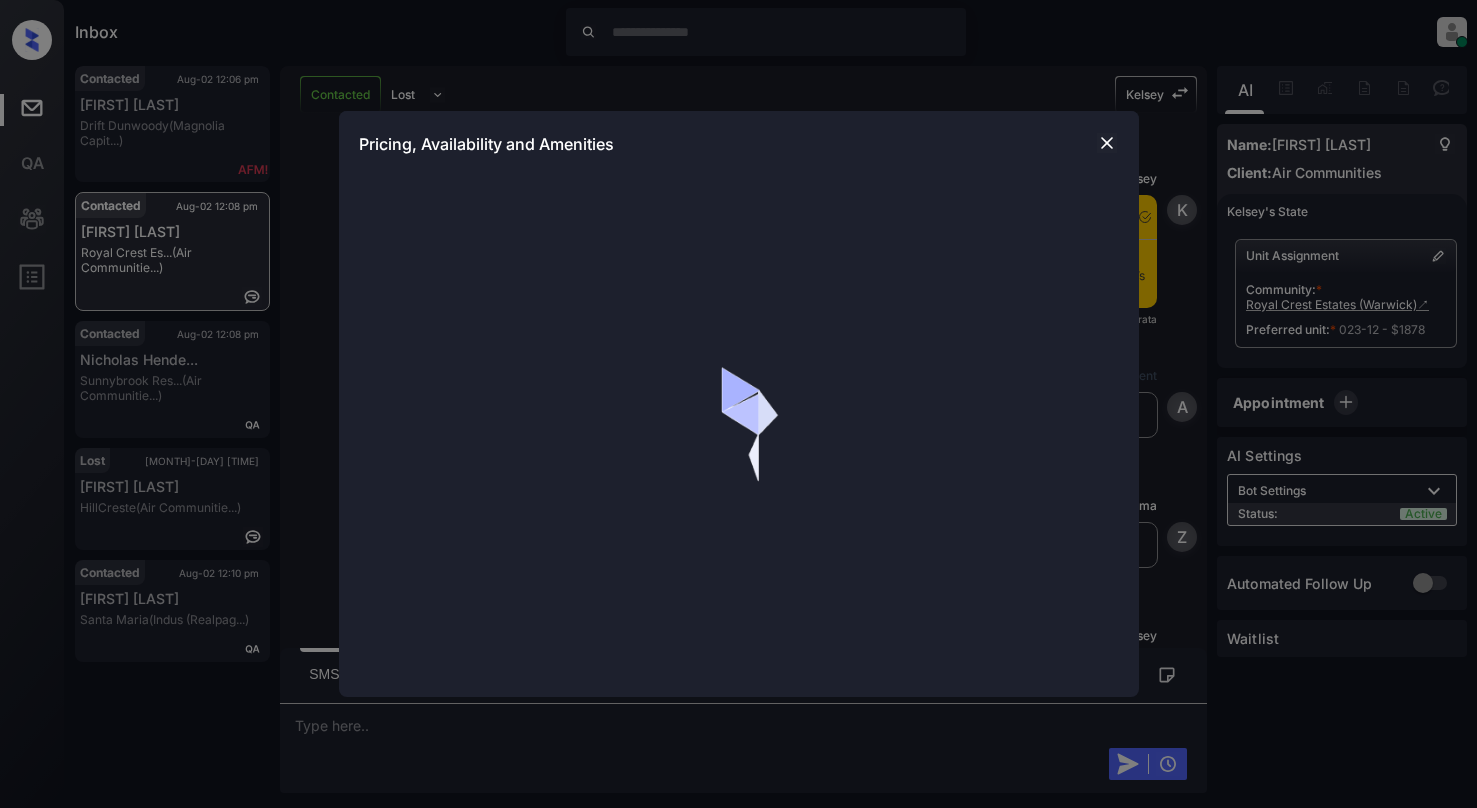 scroll, scrollTop: 0, scrollLeft: 0, axis: both 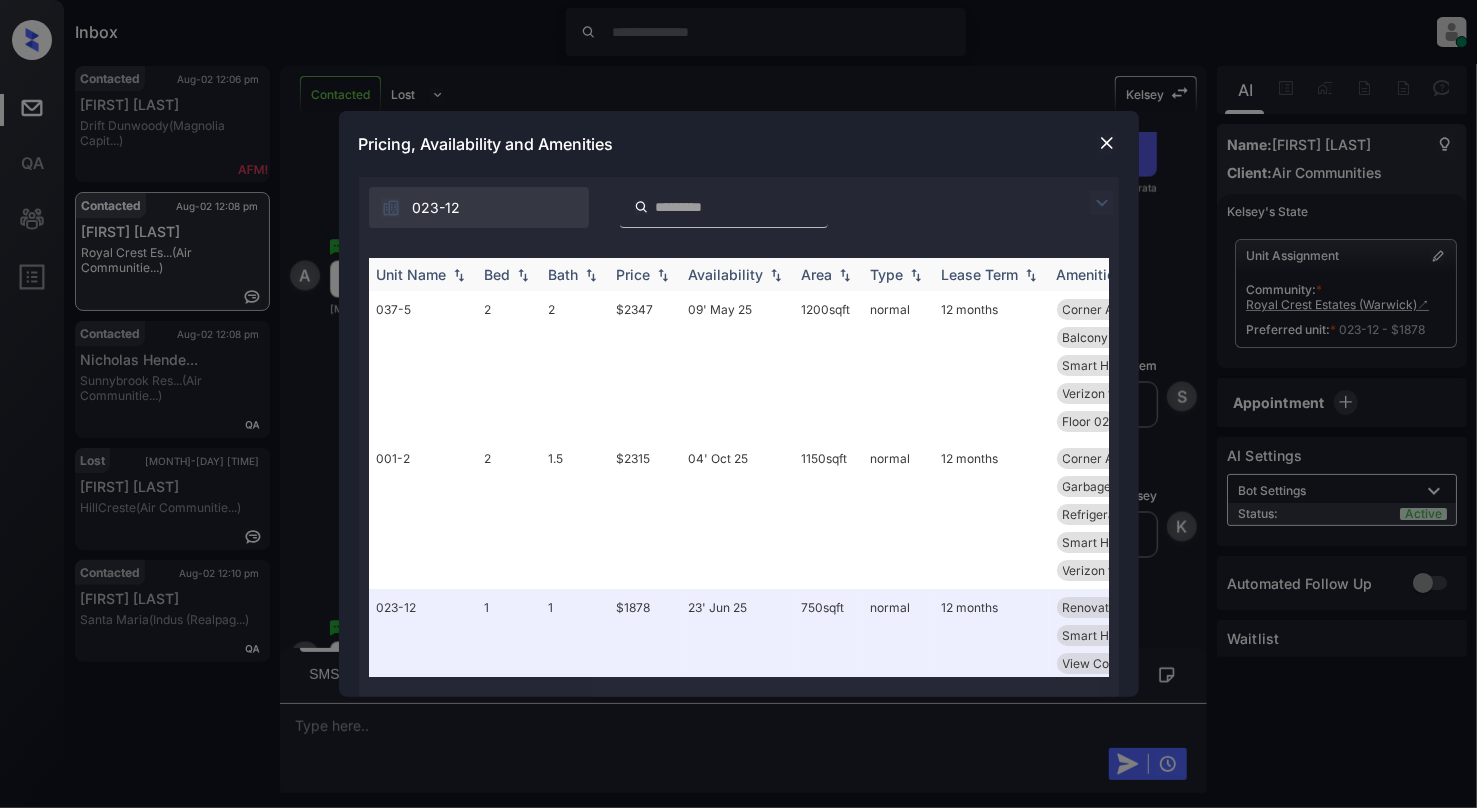 click at bounding box center [523, 275] 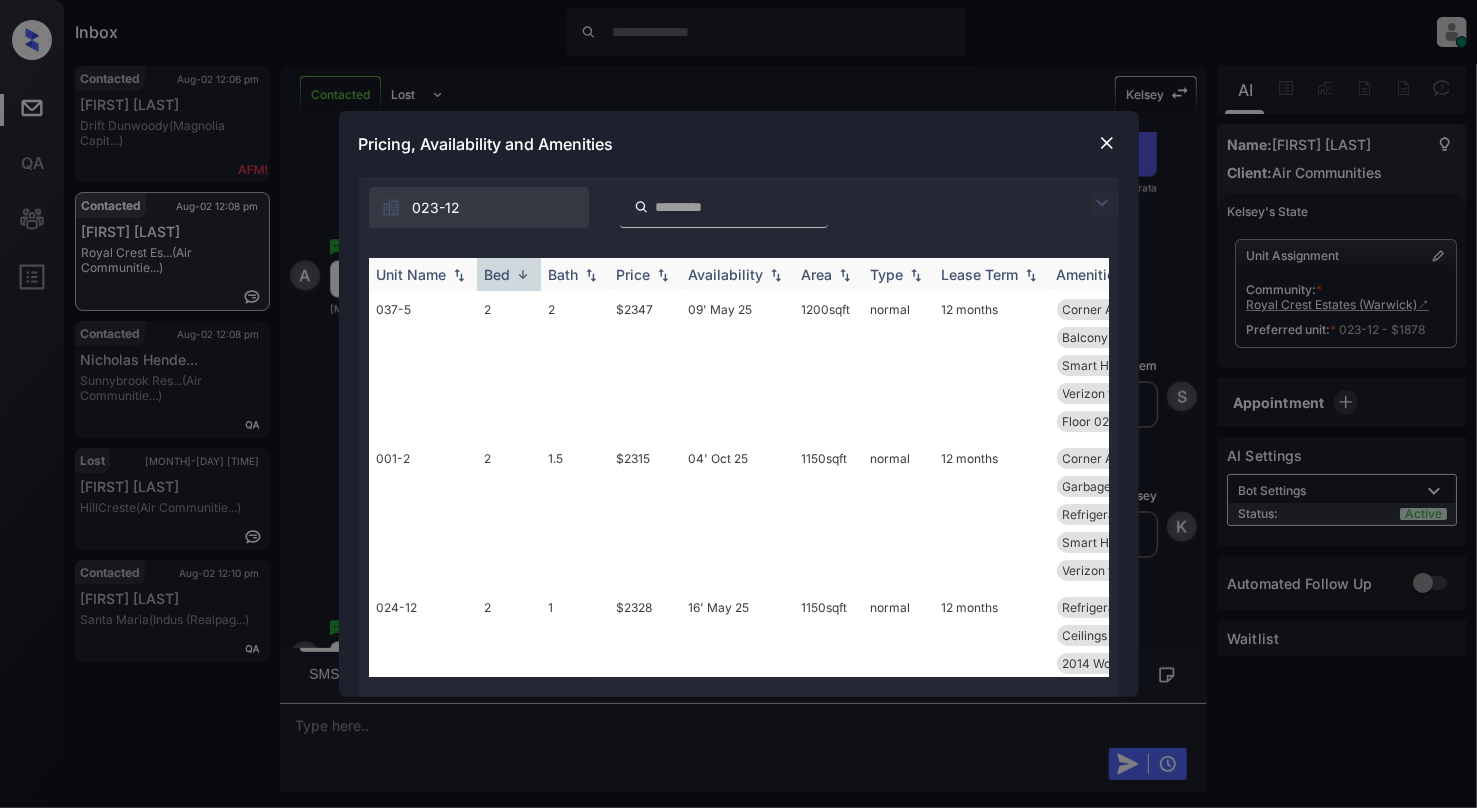 click at bounding box center (523, 274) 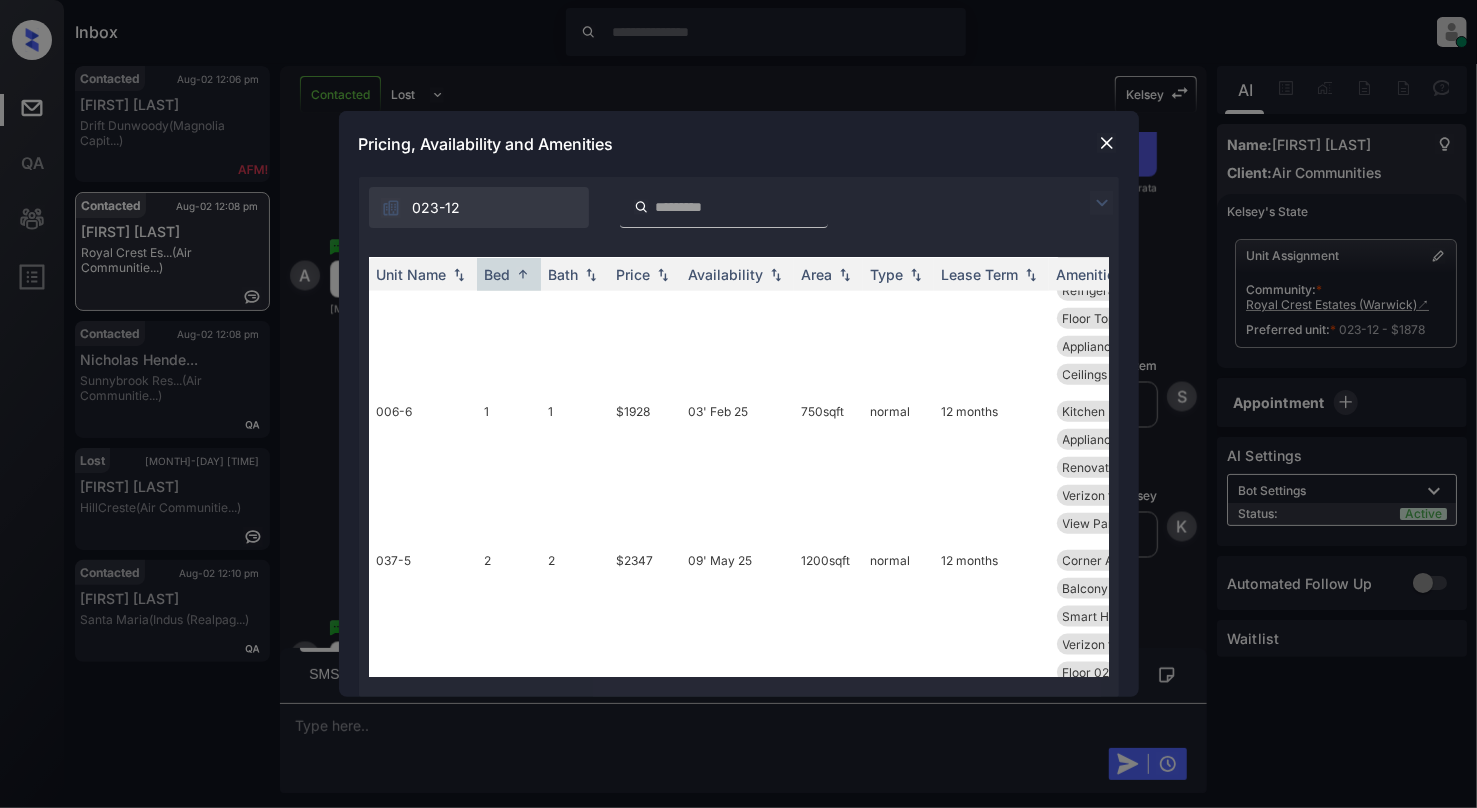 scroll, scrollTop: 1333, scrollLeft: 0, axis: vertical 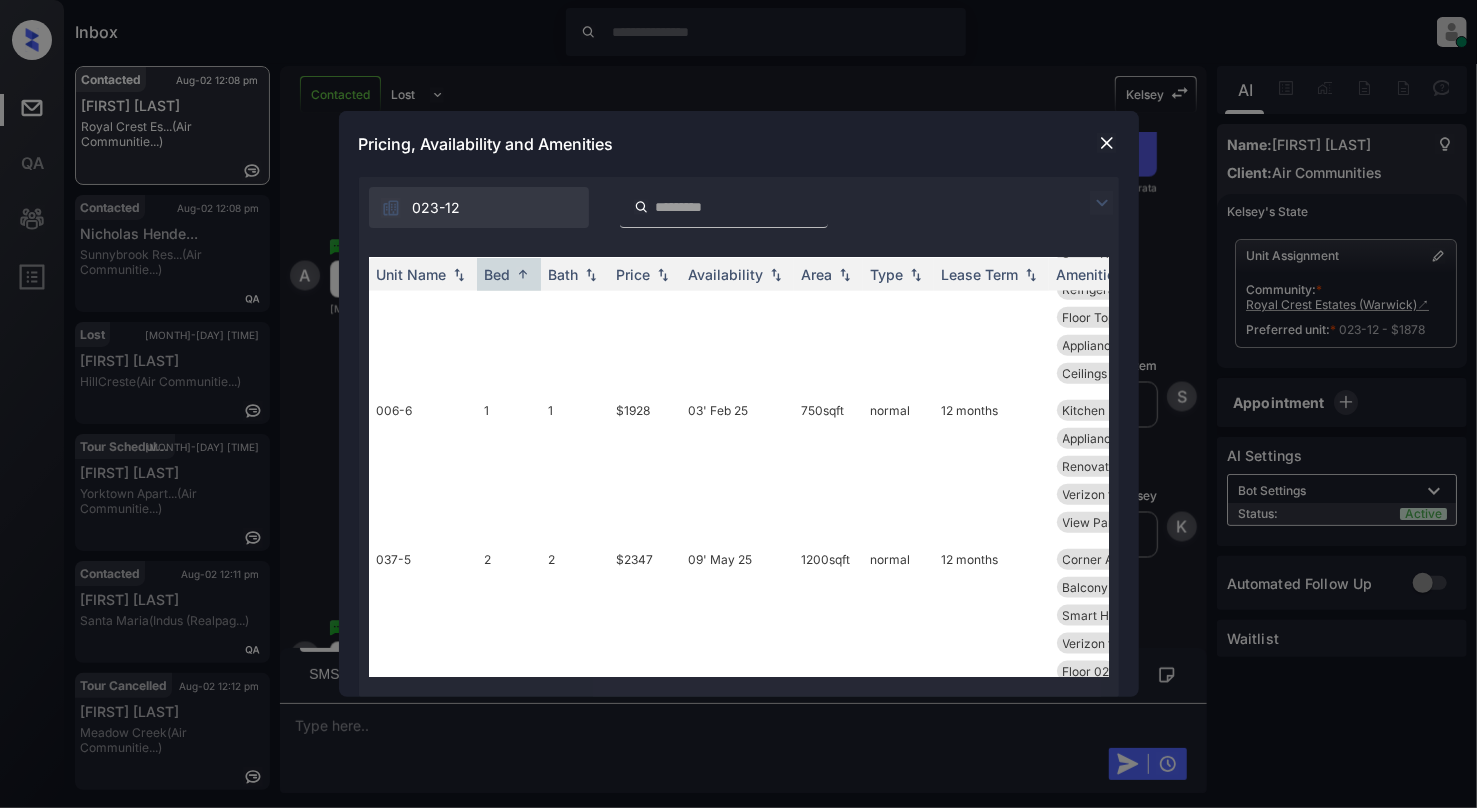 click at bounding box center (1107, 143) 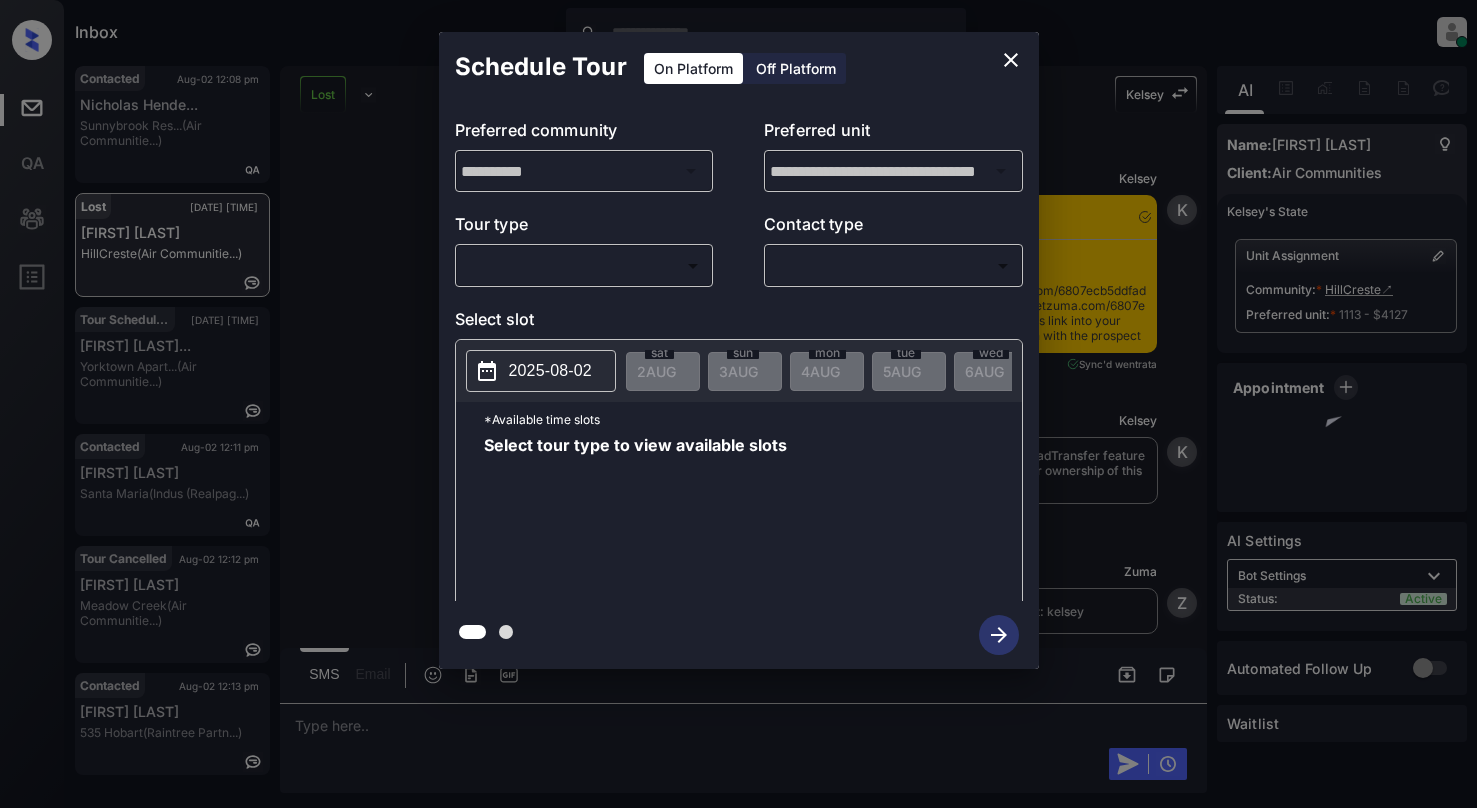 scroll, scrollTop: 0, scrollLeft: 0, axis: both 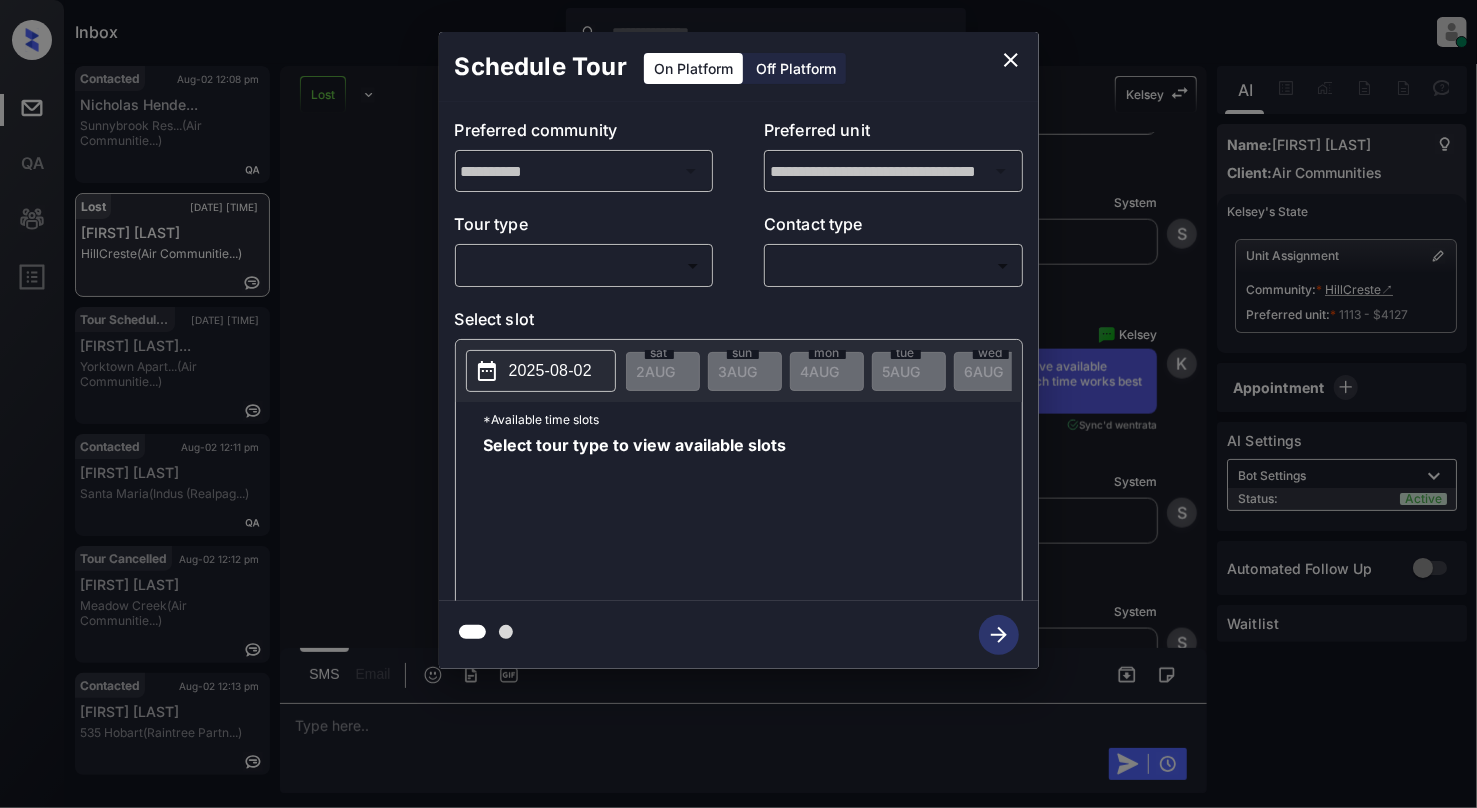 click on "Inbox Cynthia Montañez Online Set yourself   offline Set yourself   on break Profile Switch to  light  mode Sign out Contacted Aug-02 12:08 pm   Nicholas Hende... Sunnybrook Res...  (Air Communitie...) Lost Aug-02 12:09 pm   Alexa Kramer HillCreste  (Air Communitie...) Tour Scheduled Aug-02 12:09 pm   Larraine Taylo... Yorktown Apart...  (Air Communitie...) Contacted Aug-02 12:11 pm   Tiffany Robins Santa Maria  (Indus (Realpag...) Tour Cancelled Aug-02 12:12 pm   Chad Asti  Meadow Creek  (Air Communitie...) Contacted Aug-02 12:13 pm   Ashley Azevedo 535 Hobart  (Raintree Partn...) Lost Lead Sentiment: Angry Upon sliding the acknowledgement:  Lead will move to lost stage. * ​ SMS and call option will be set to opt out. AFM will be turned off for the lead. Kelsey New Message Kelsey Notes Note: <a href="https://conversation.getzuma.com/6807ecb5ddfad8ddecd1c749">https://conversation.getzuma.com/6807ecb5ddfad8ddecd1c749</a> - Paste this link into your browser to view Kelsey’s conversation with the prospect K" at bounding box center (738, 404) 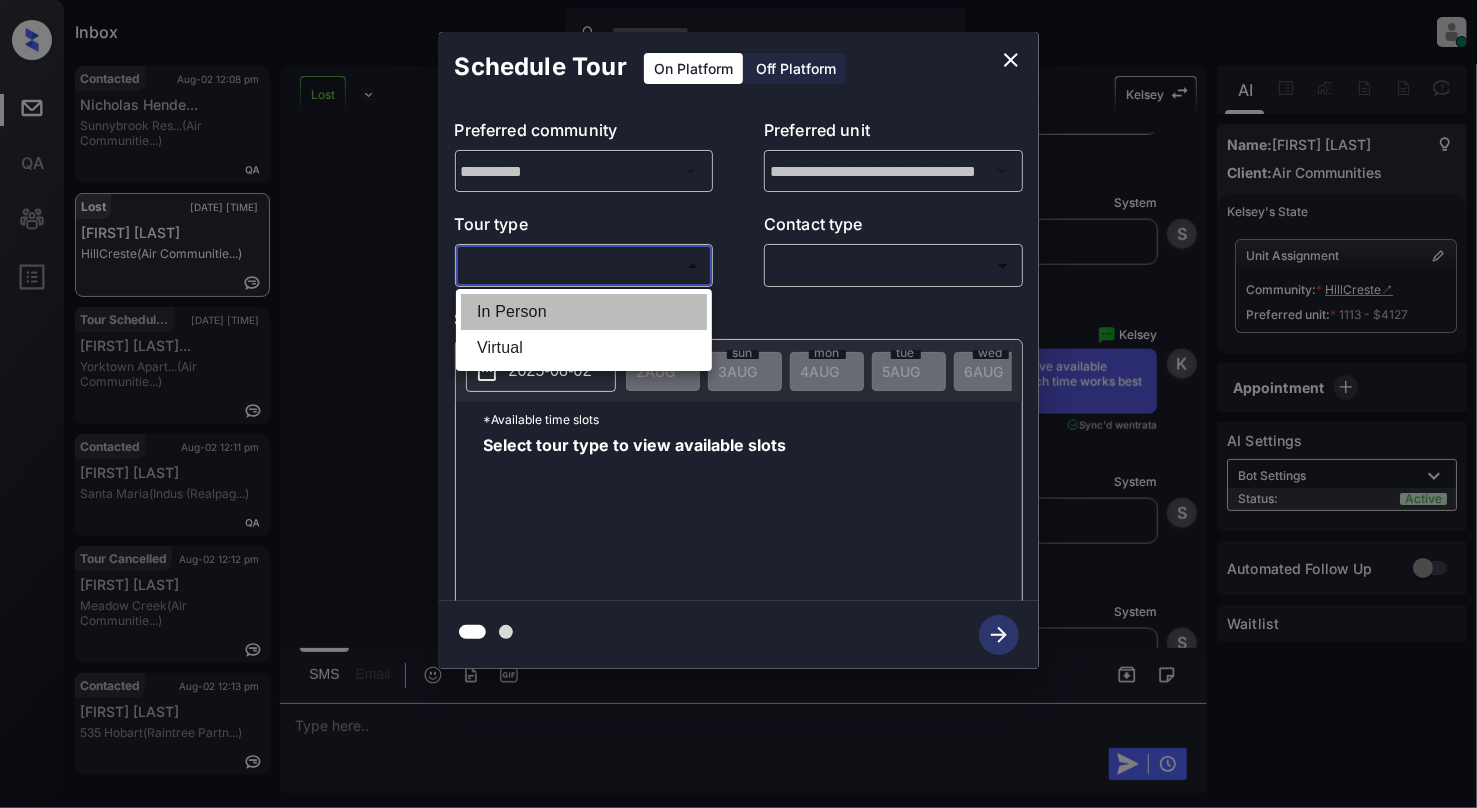 click on "In Person" at bounding box center (584, 312) 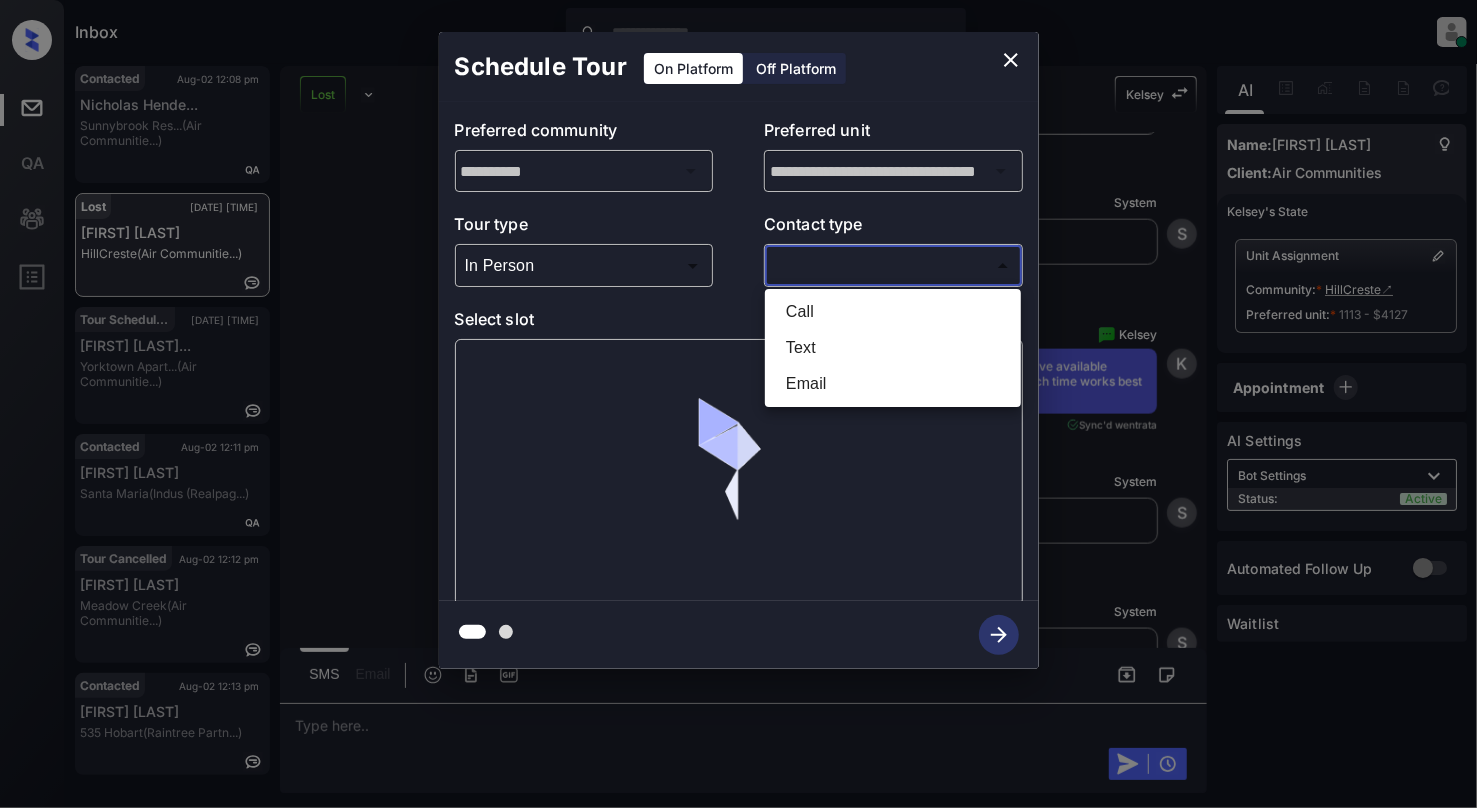 click on "Inbox Cynthia Montañez Online Set yourself   offline Set yourself   on break Profile Switch to  light  mode Sign out Contacted Aug-02 12:08 pm   Nicholas Hende... Sunnybrook Res...  (Air Communitie...) Lost Aug-02 12:09 pm   Alexa Kramer HillCreste  (Air Communitie...) Tour Scheduled Aug-02 12:09 pm   Larraine Taylo... Yorktown Apart...  (Air Communitie...) Contacted Aug-02 12:11 pm   Tiffany Robins Santa Maria  (Indus (Realpag...) Tour Cancelled Aug-02 12:12 pm   Chad Asti  Meadow Creek  (Air Communitie...) Contacted Aug-02 12:13 pm   Ashley Azevedo 535 Hobart  (Raintree Partn...) Lost Lead Sentiment: Angry Upon sliding the acknowledgement:  Lead will move to lost stage. * ​ SMS and call option will be set to opt out. AFM will be turned off for the lead. Kelsey New Message Kelsey Notes Note: <a href="https://conversation.getzuma.com/6807ecb5ddfad8ddecd1c749">https://conversation.getzuma.com/6807ecb5ddfad8ddecd1c749</a> - Paste this link into your browser to view Kelsey’s conversation with the prospect K" at bounding box center [738, 404] 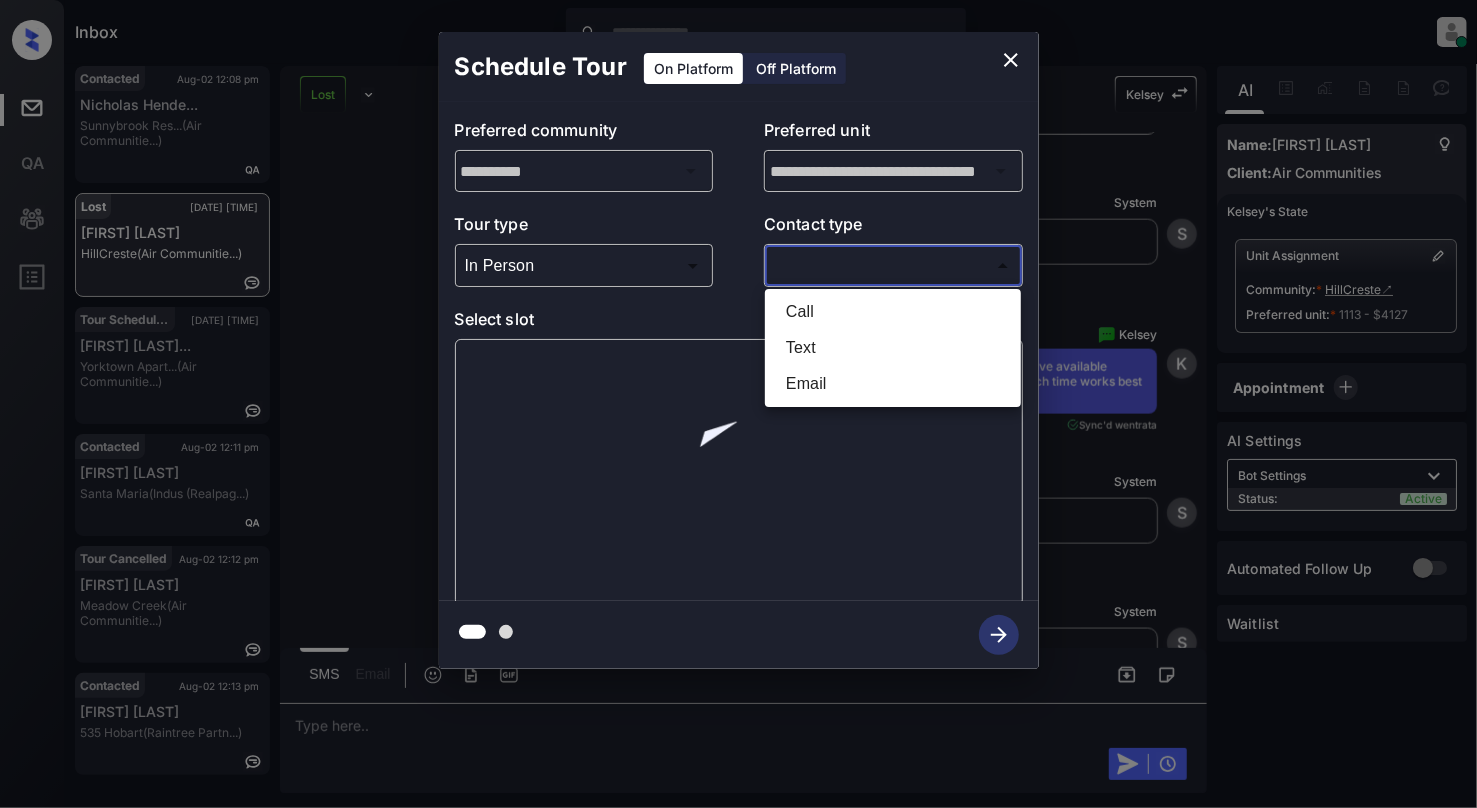 click on "Text" at bounding box center (893, 348) 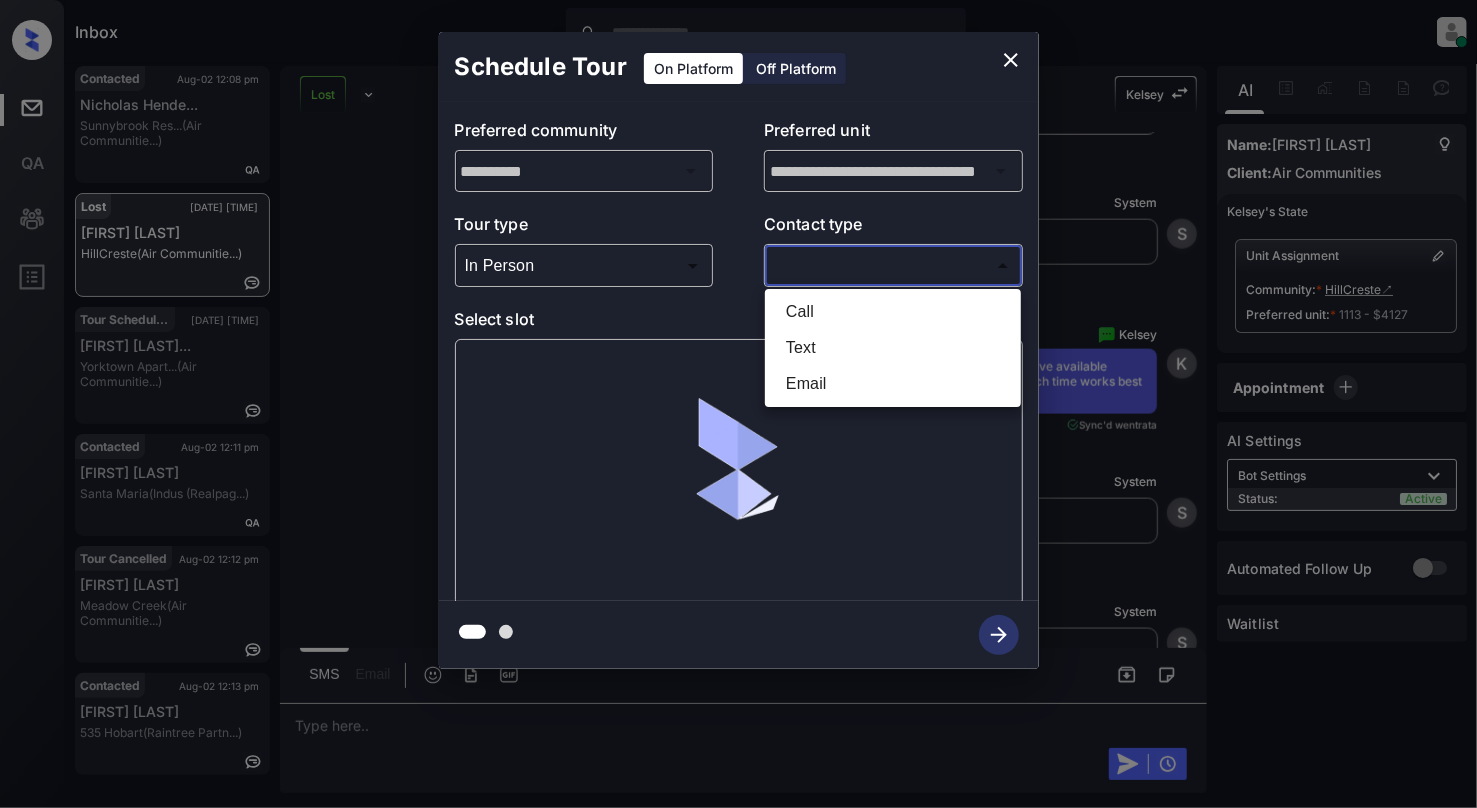 type on "****" 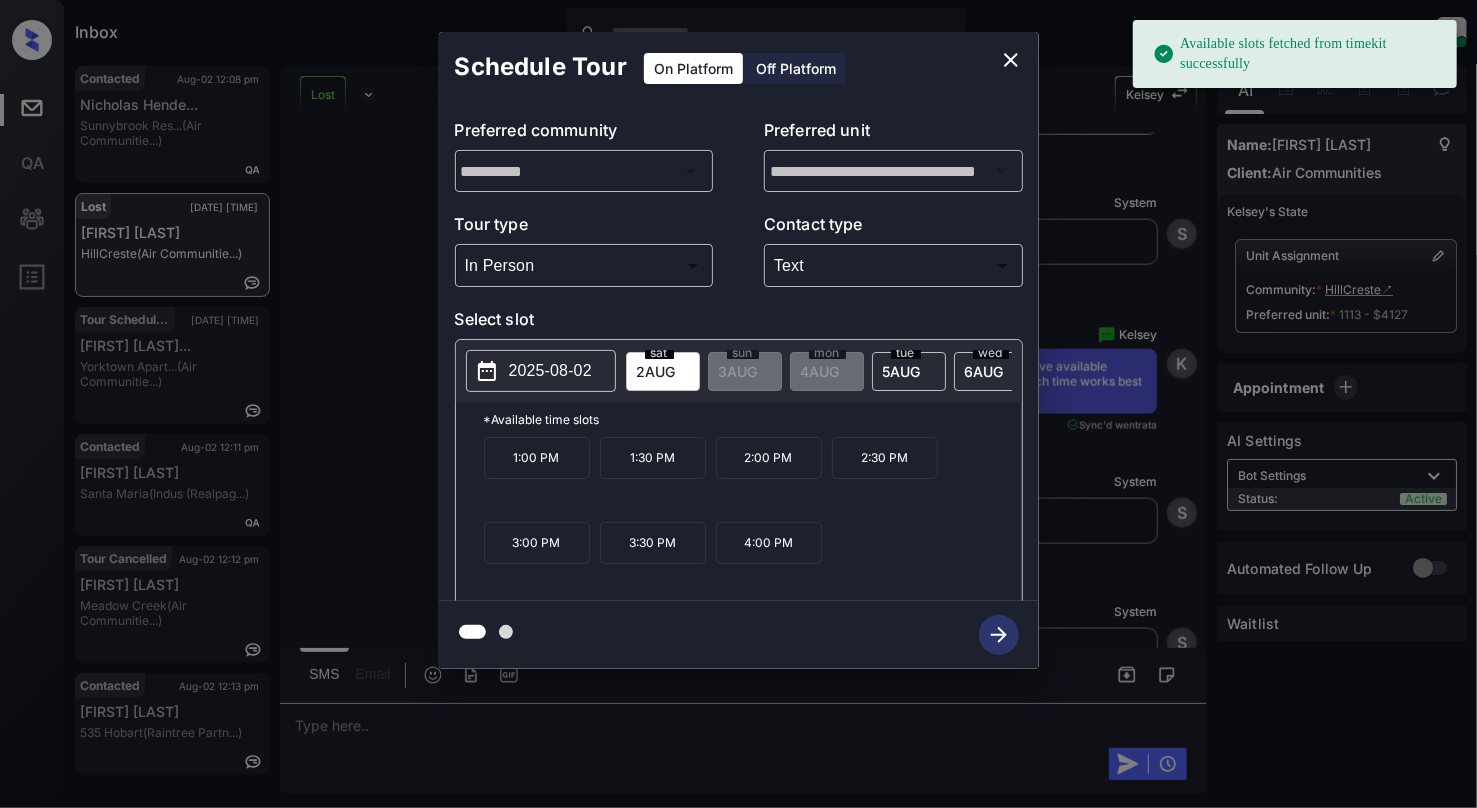 click on "2:00 PM" at bounding box center [769, 458] 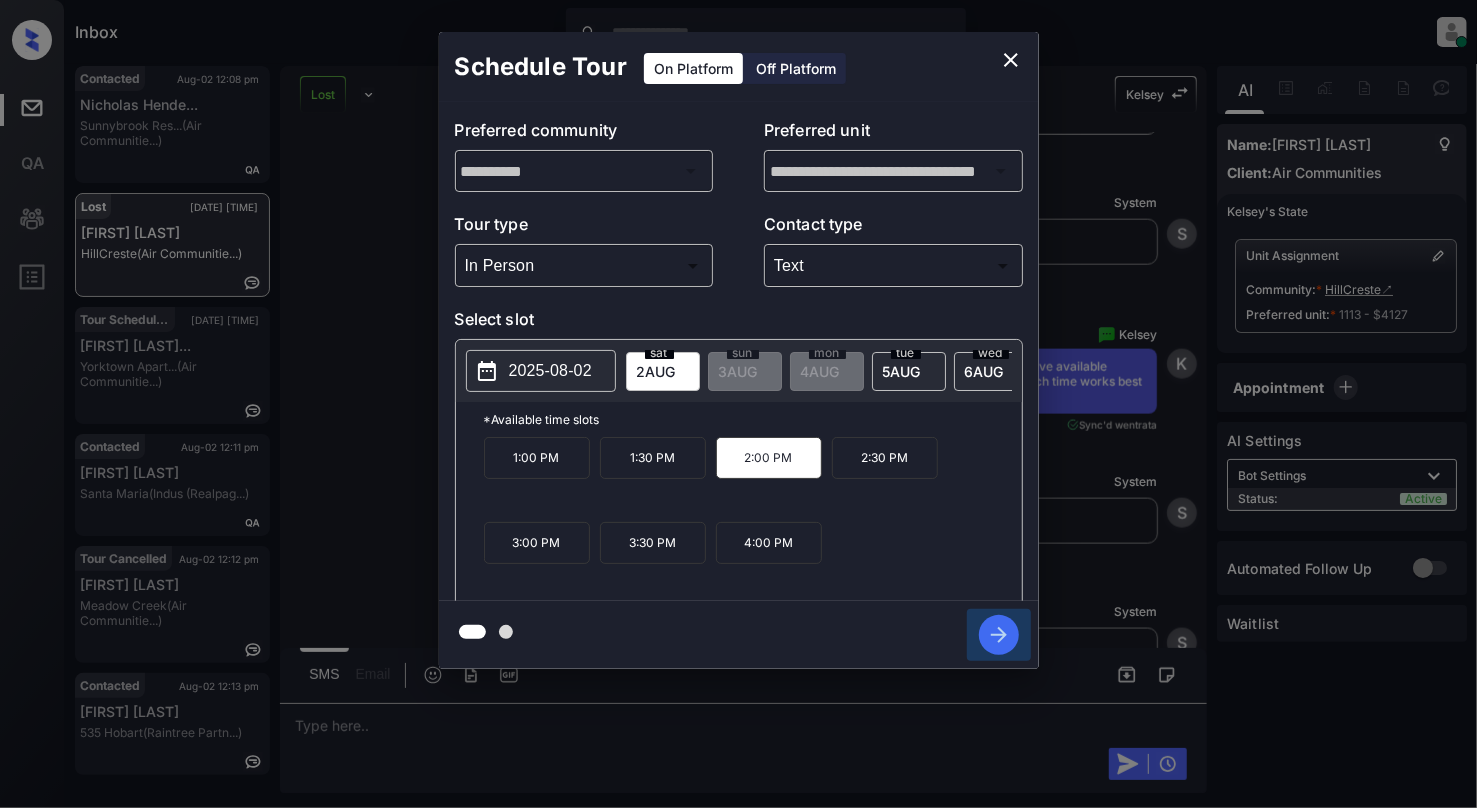 click 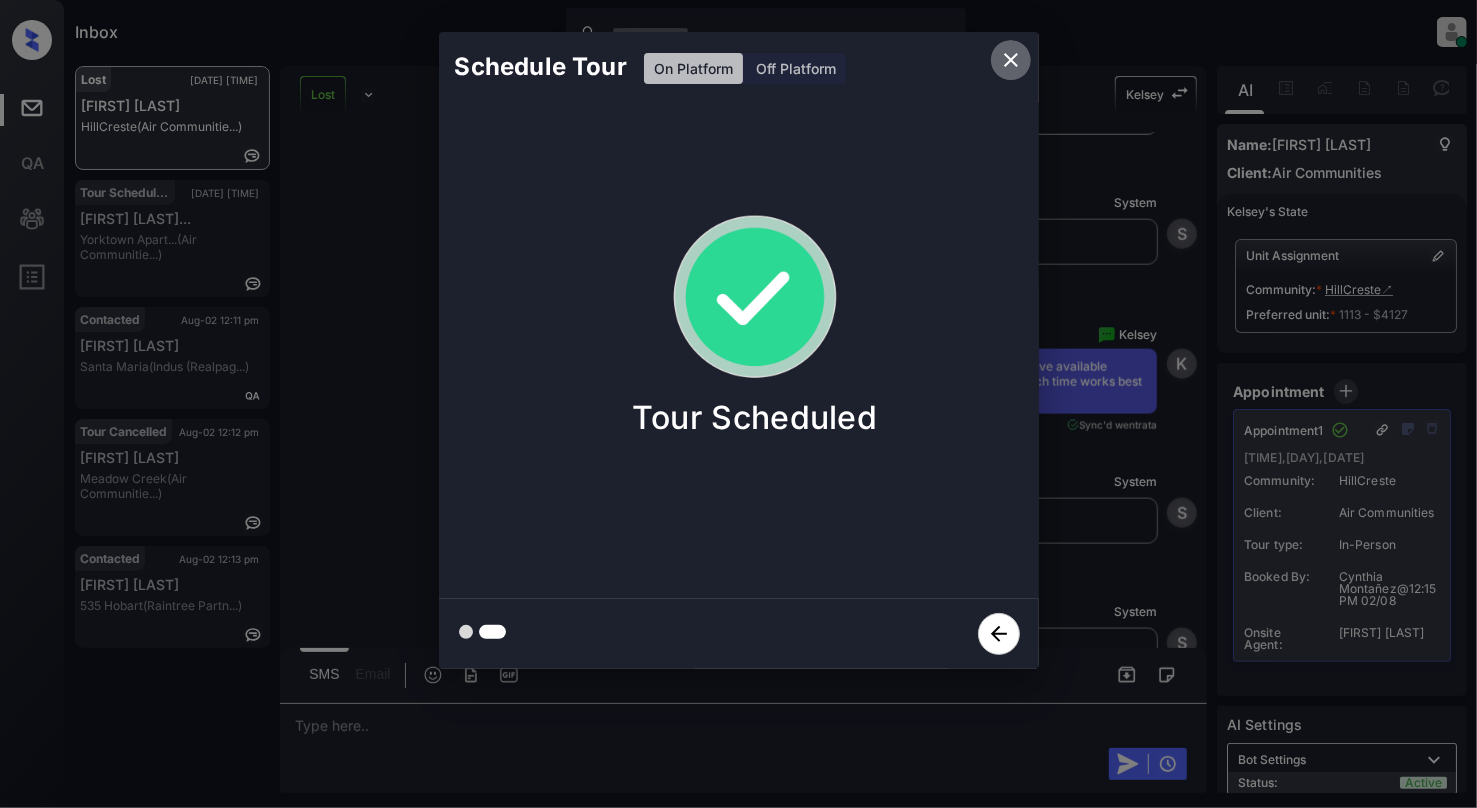 click 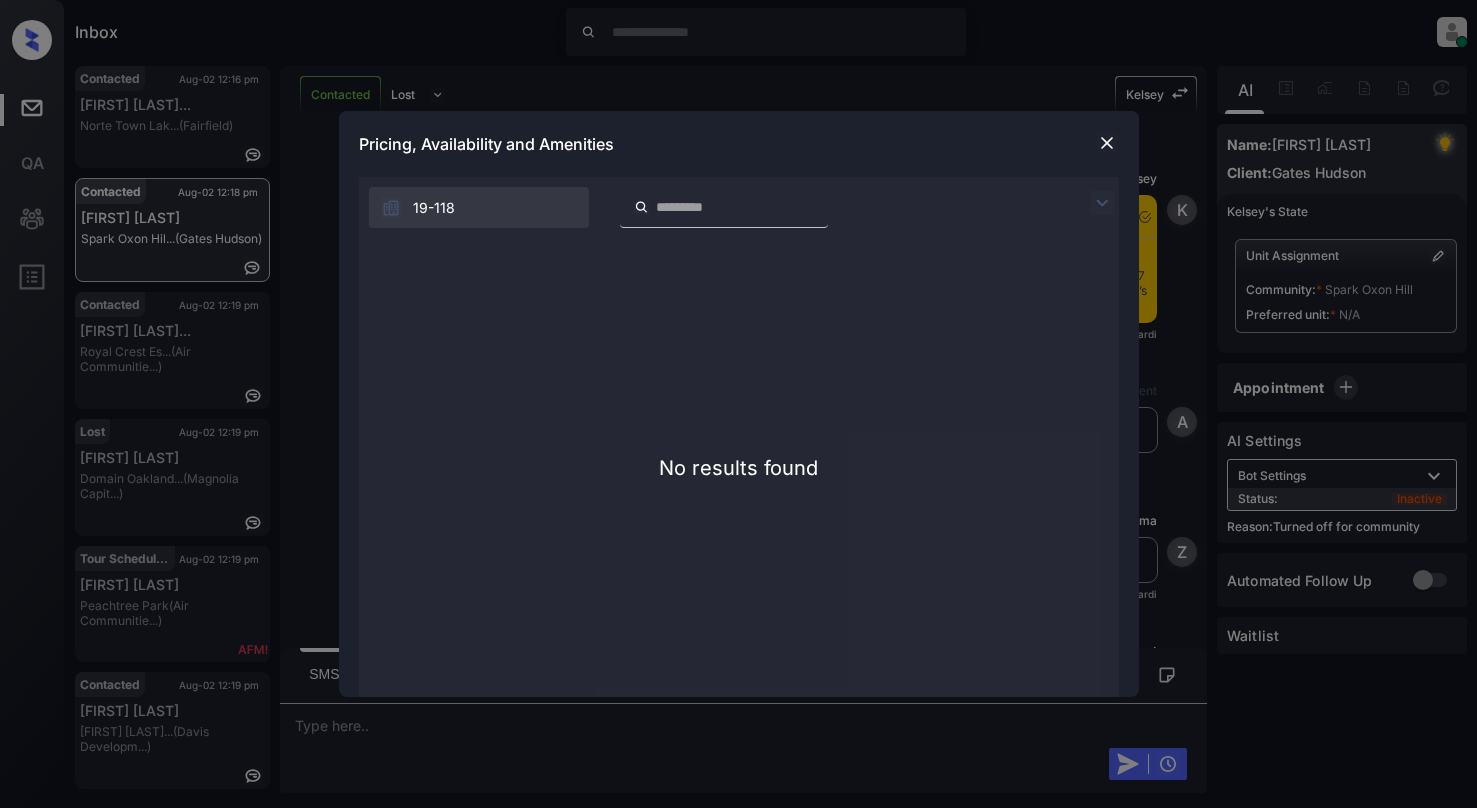 scroll, scrollTop: 0, scrollLeft: 0, axis: both 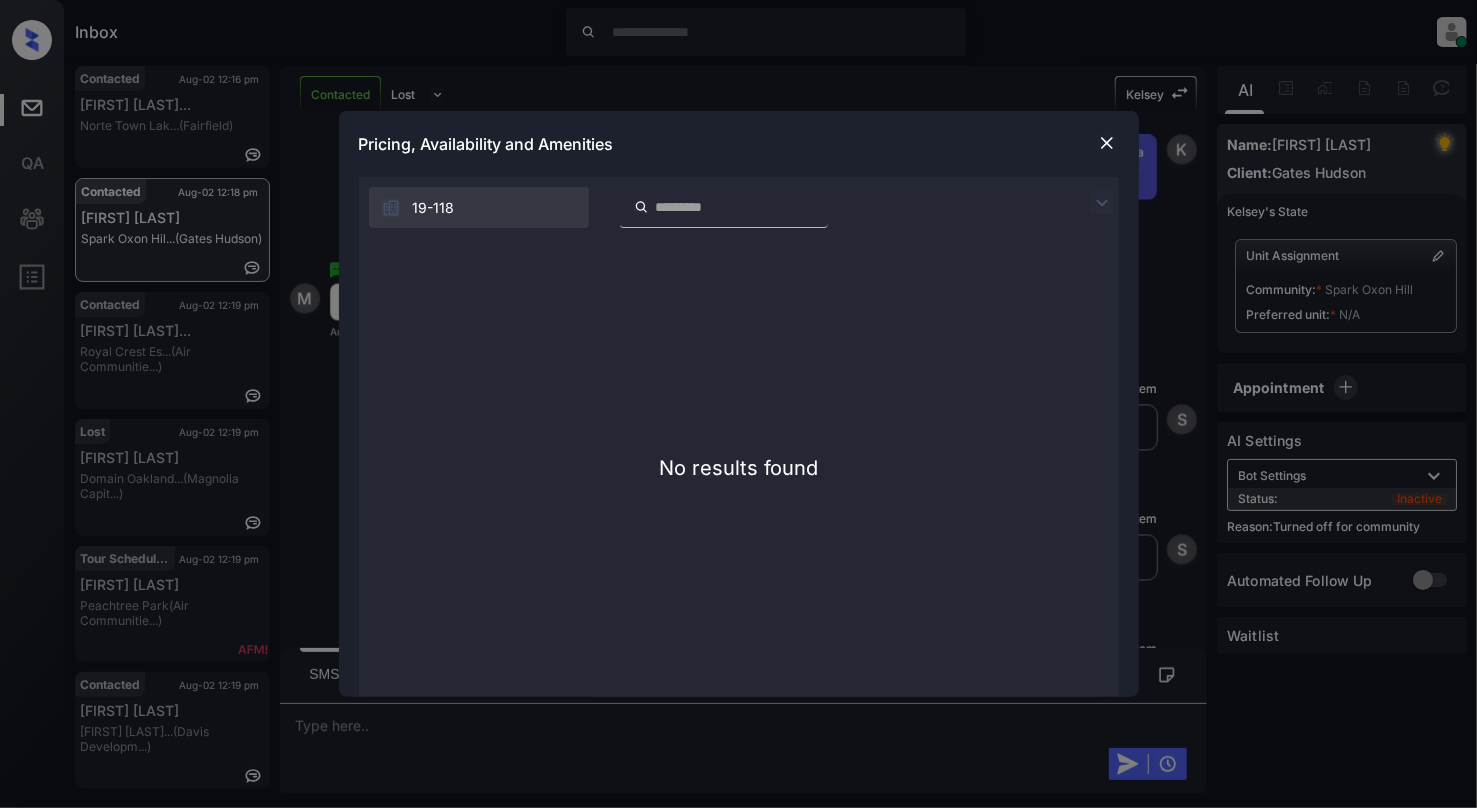 click at bounding box center (1107, 143) 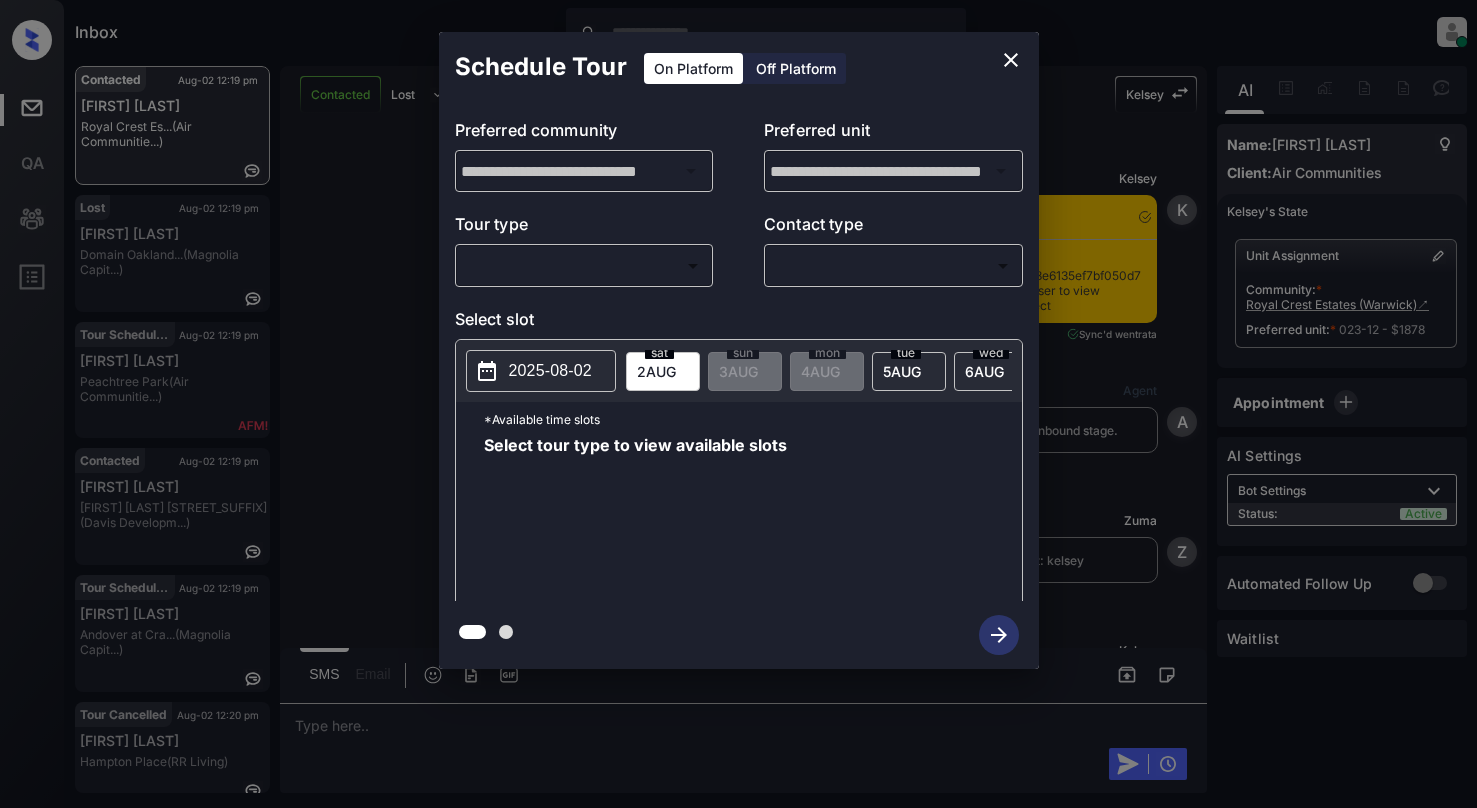 scroll, scrollTop: 0, scrollLeft: 0, axis: both 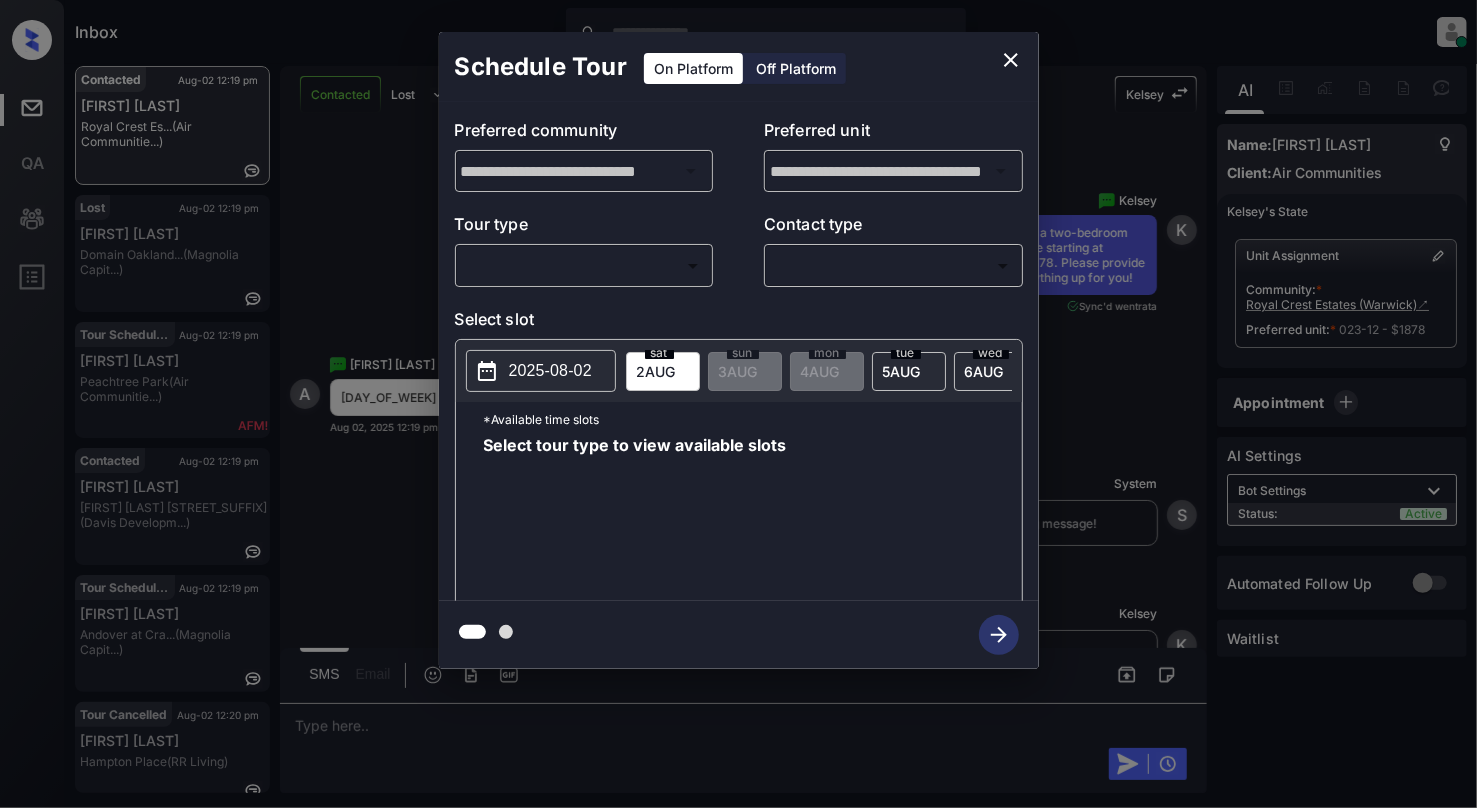 click on "Inbox [FIRST] [LAST] Online Set yourself   offline Set yourself   on break Profile Switch to  light  mode Sign out Contacted [MONTH]-[DAY] [HOUR]:[MINUTE]   [FIRST] [LAST]... [COMPANY]  ([DEPARTMENT]) Lost [MONTH]-[DAY] [HOUR]:[MINUTE]   [FIRST] [LAST] [COMPANY]  ([DEPARTMENT]) Tour Scheduled [MONTH]-[DAY] [HOUR]:[MINUTE]   [FIRST] [LAST] [COMPANY]  ([DEPARTMENT]) Contacted [MONTH]-[DAY] [HOUR]:[MINUTE]   [FIRST] [LAST] [COMPANY]  ([DEPARTMENT]) Tour Scheduled [MONTH]-[DAY] [HOUR]:[MINUTE]   [FIRST] [LAST] [COMPANY]  ([DEPARTMENT]) Tour Cancelled [MONTH]-[DAY] [HOUR]:[MINUTE]   [FIRST] [LAST] [COMPANY]  ([DEPARTMENT]) Contacted Lost Lead Sentiment: Angry Upon sliding the acknowledgement:  Lead will move to lost stage. * ​ SMS and call option will be set to opt out. AFM will be turned off for the lead. [FIRST] [LAST] New Message [FIRST] Notes Note: [MONTH] [DAY], [YEAR] [HOUR]:[MINUTE]  Sync'd w  entrata [FIRST] New Message [FIRST] Lead created via emailParser in Inbound stage. [MONTH] [DAY], [YEAR] [HOUR]:[MINUTE] [FIRST] New Message [FIRST] Lead transferred to leasing agent: [FIRST] [LAST]" at bounding box center (738, 404) 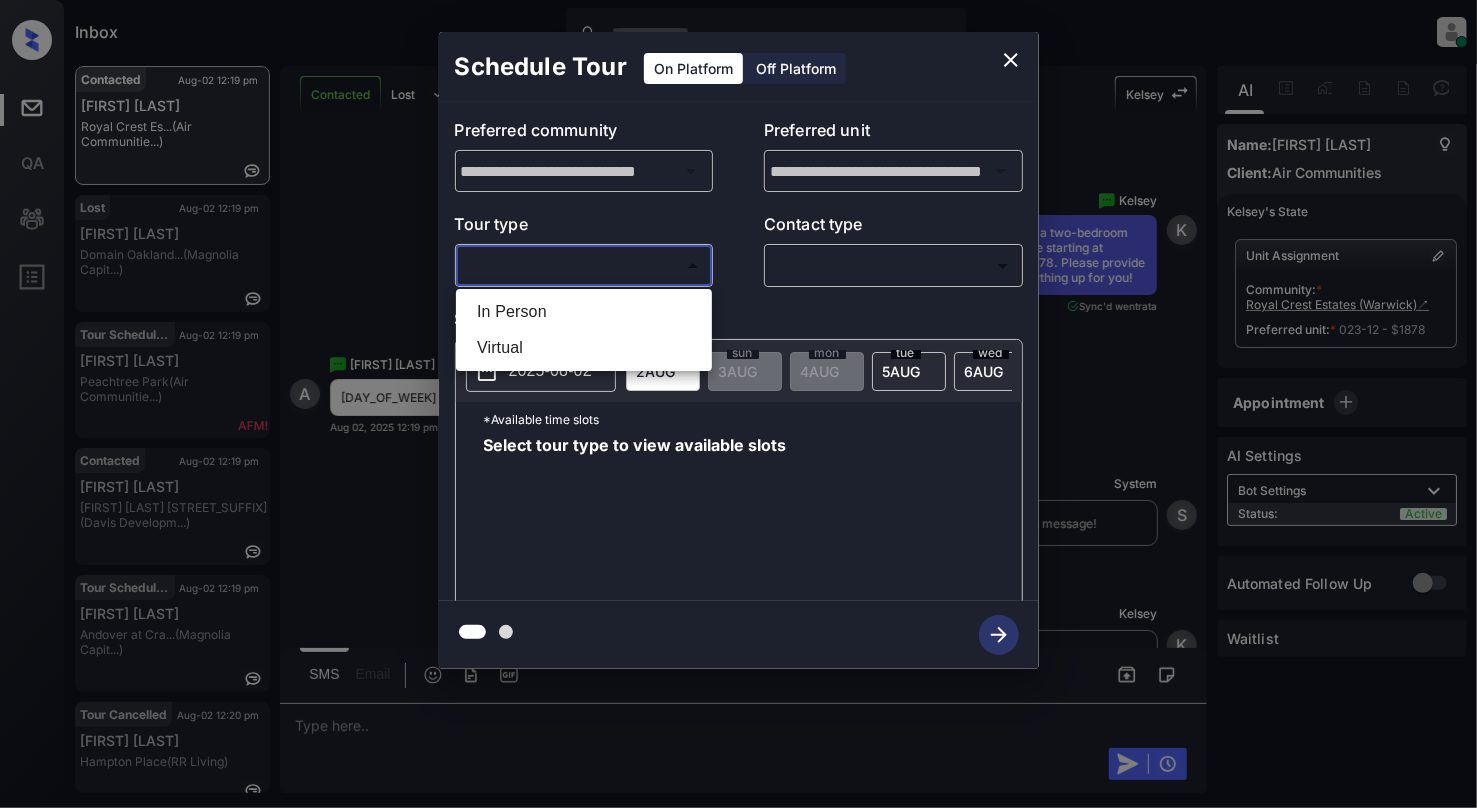click on "In Person" at bounding box center [584, 312] 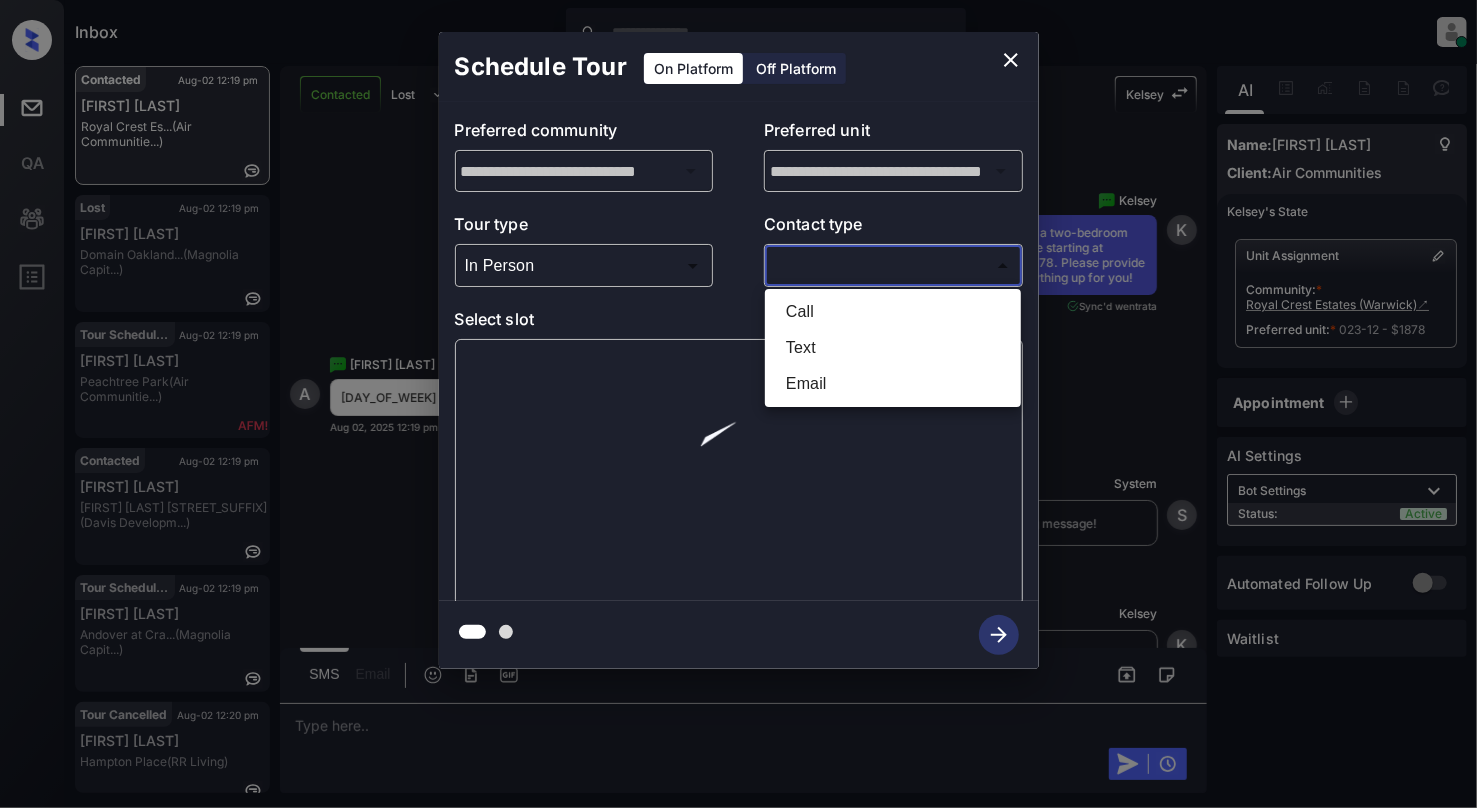 click on "Inbox [FIRST] [LAST] Online Set yourself   offline Set yourself   on break Profile Switch to  light  mode Sign out Contacted [MONTH]-[DAY] [HOUR]:[MINUTE]   [FIRST] [LAST]... [COMPANY]  ([DEPARTMENT]) Lost [MONTH]-[DAY] [HOUR]:[MINUTE]   [FIRST] [LAST] [COMPANY]  ([DEPARTMENT]) Tour Scheduled [MONTH]-[DAY] [HOUR]:[MINUTE]   [FIRST] [LAST] [COMPANY]  ([DEPARTMENT]) Contacted [MONTH]-[DAY] [HOUR]:[MINUTE]   [FIRST] [LAST] [COMPANY]  ([DEPARTMENT]) Tour Scheduled [MONTH]-[DAY] [HOUR]:[MINUTE]   [FIRST] [LAST] [COMPANY]  ([DEPARTMENT]) Tour Cancelled [MONTH]-[DAY] [HOUR]:[MINUTE]   [FIRST] [LAST] [COMPANY]  ([DEPARTMENT]) Contacted Lost Lead Sentiment: Angry Upon sliding the acknowledgement:  Lead will move to lost stage. * ​ SMS and call option will be set to opt out. AFM will be turned off for the lead. [FIRST] [LAST] New Message [FIRST] Notes Note: [MONTH] [DAY], [YEAR] [HOUR]:[MINUTE]  Sync'd w  entrata [FIRST] New Message [FIRST] Lead created via emailParser in Inbound stage. [MONTH] [DAY], [YEAR] [HOUR]:[MINUTE] [FIRST] New Message [FIRST] Lead transferred to leasing agent: [FIRST] [LAST]" at bounding box center [738, 404] 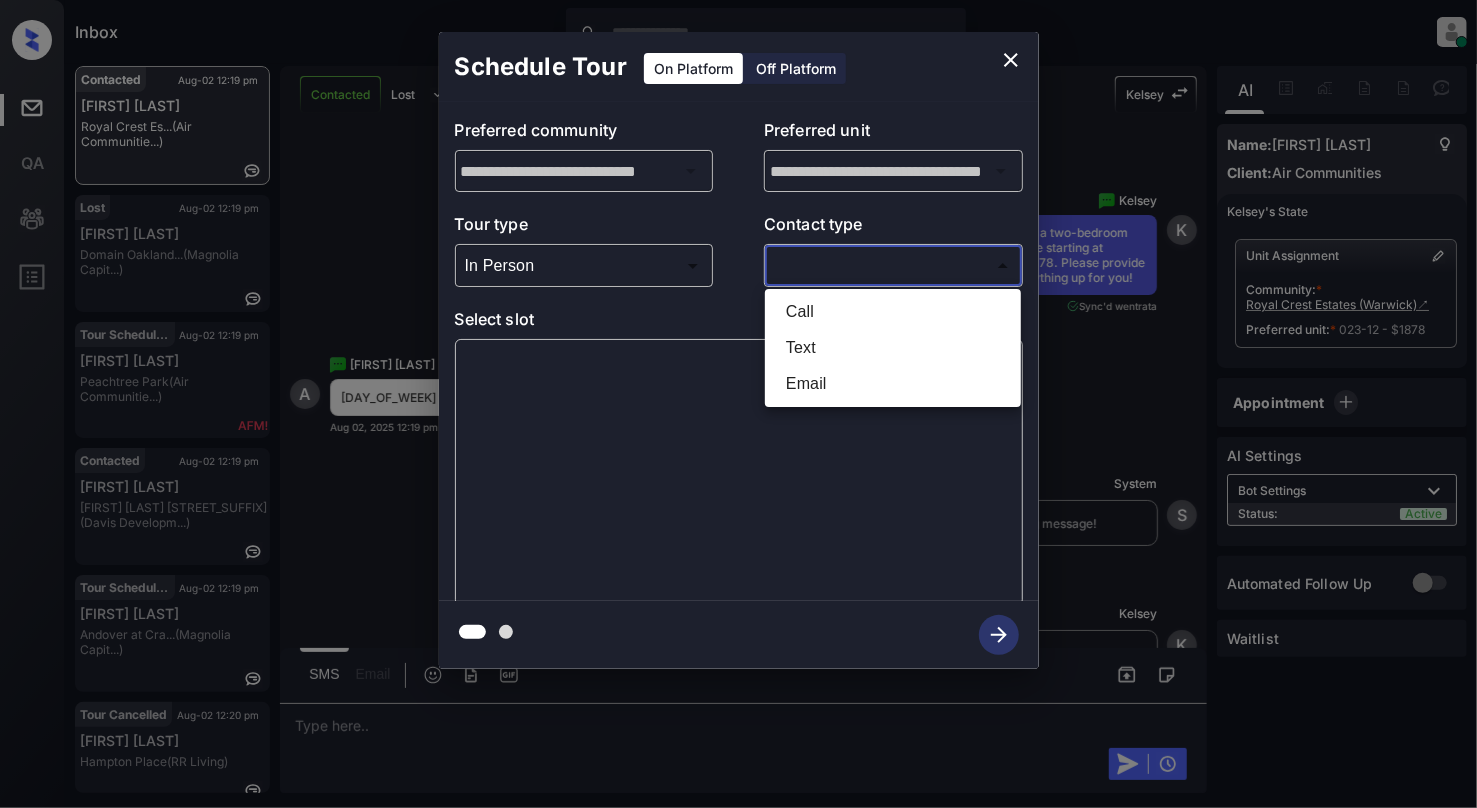 click on "Text" at bounding box center (893, 348) 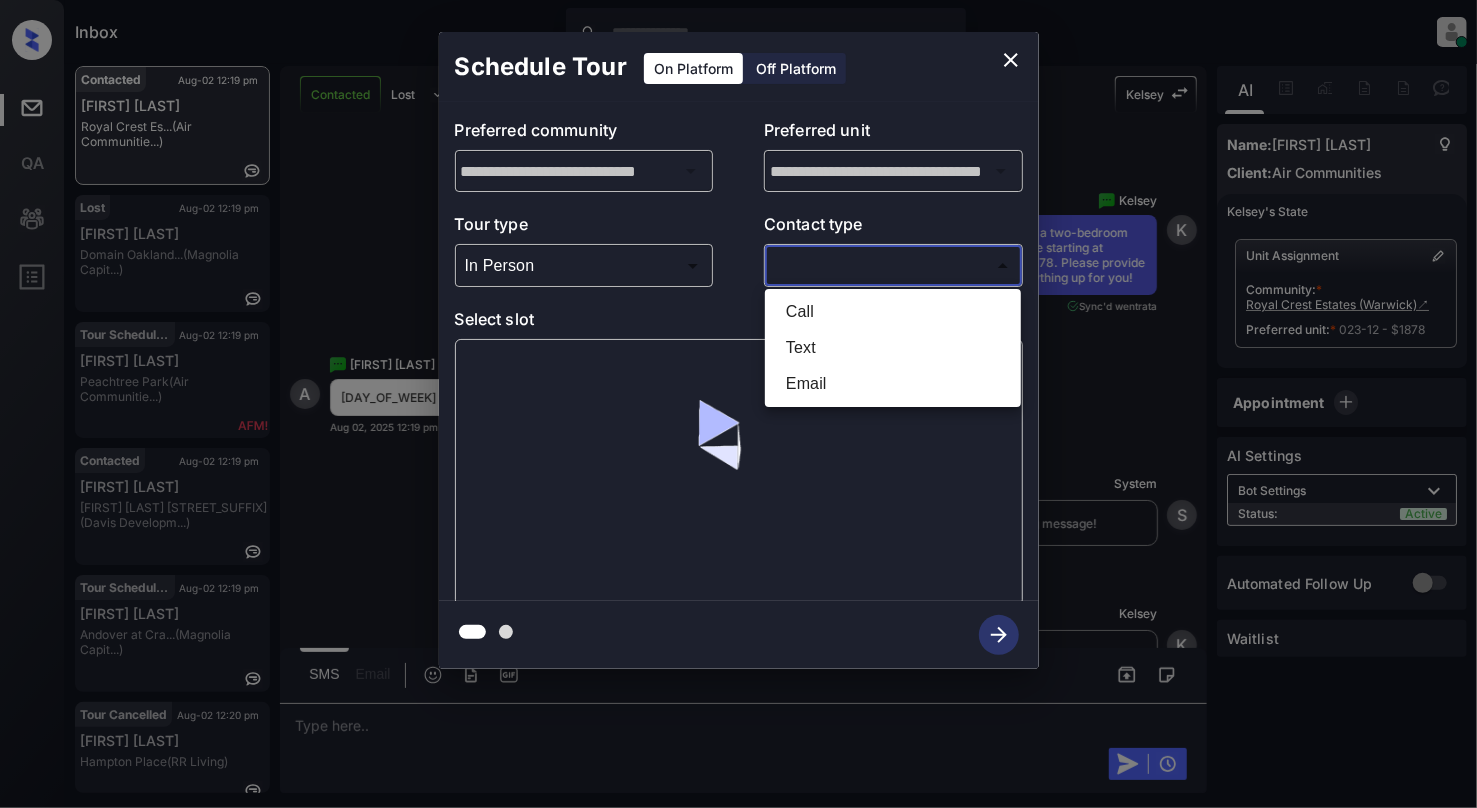 type on "****" 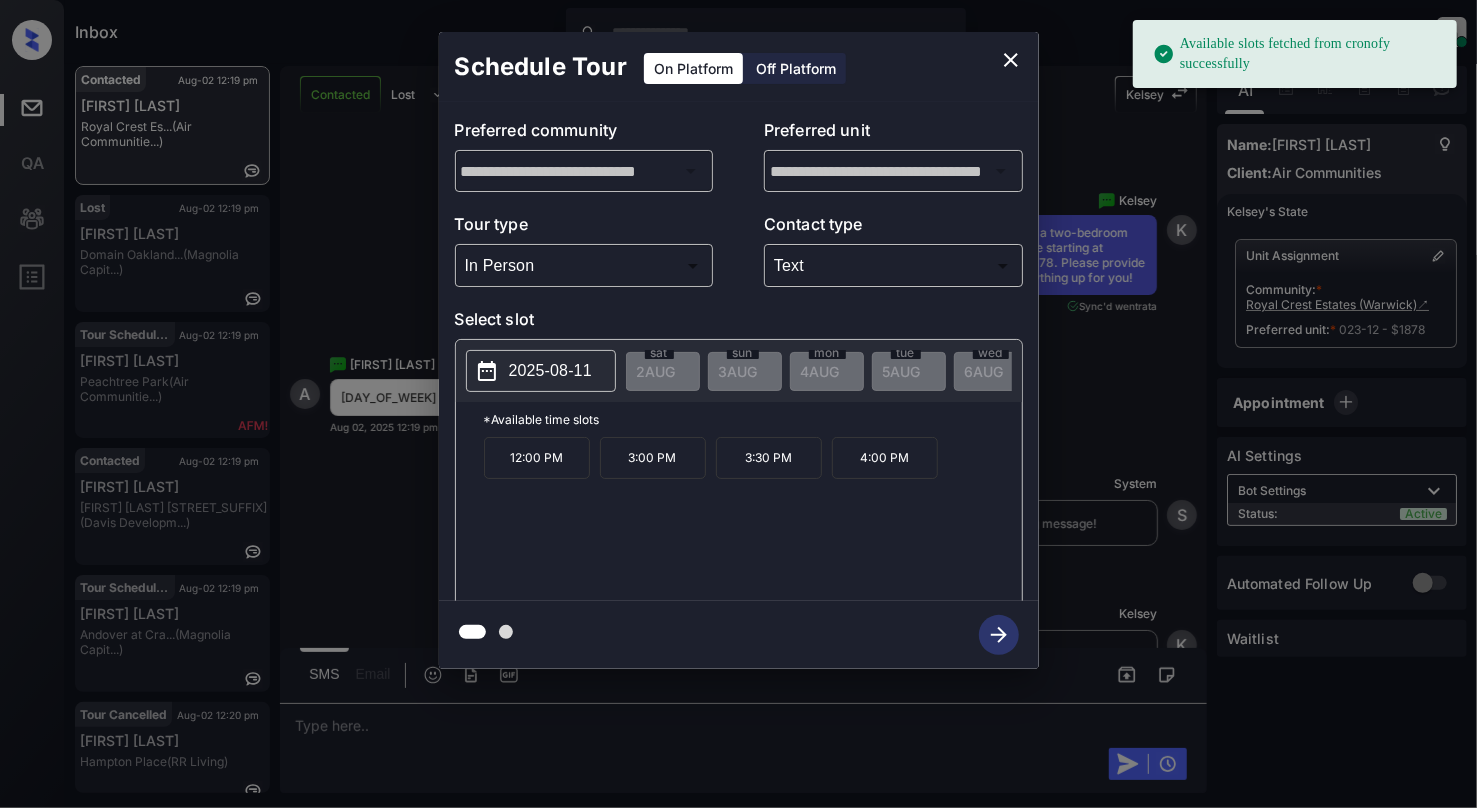 click on "2025-08-11" at bounding box center (550, 371) 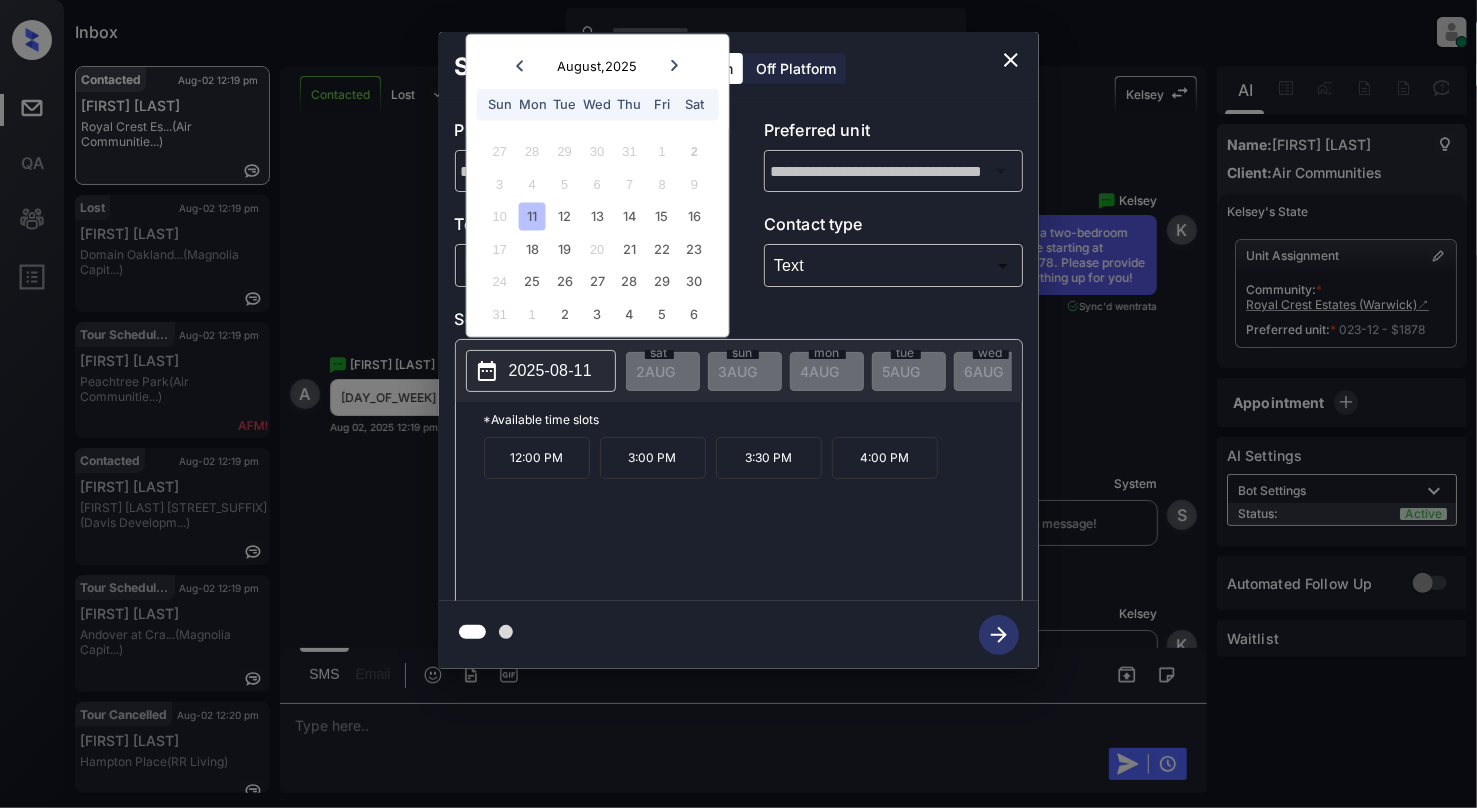click on "12:00 PM" at bounding box center (537, 458) 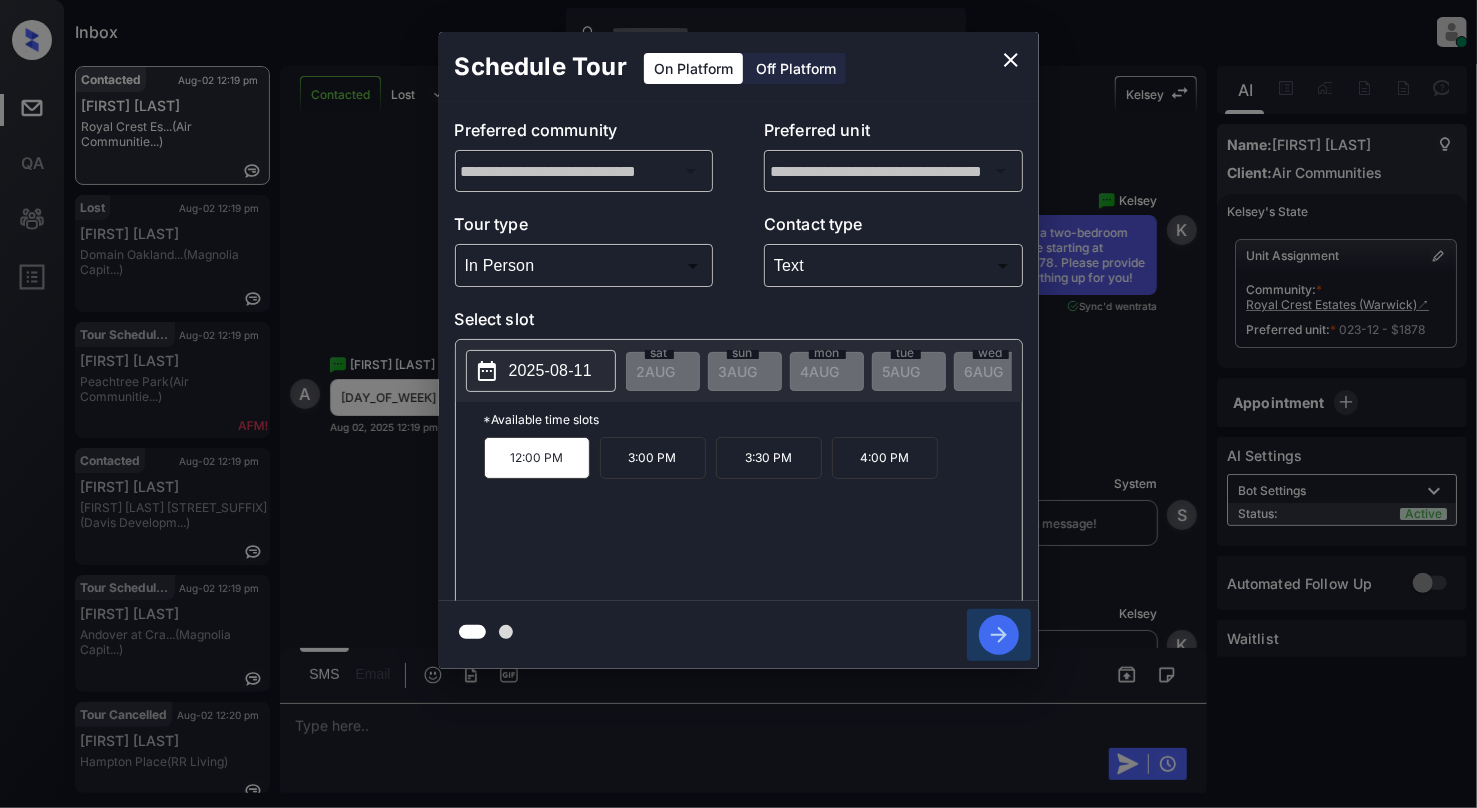click 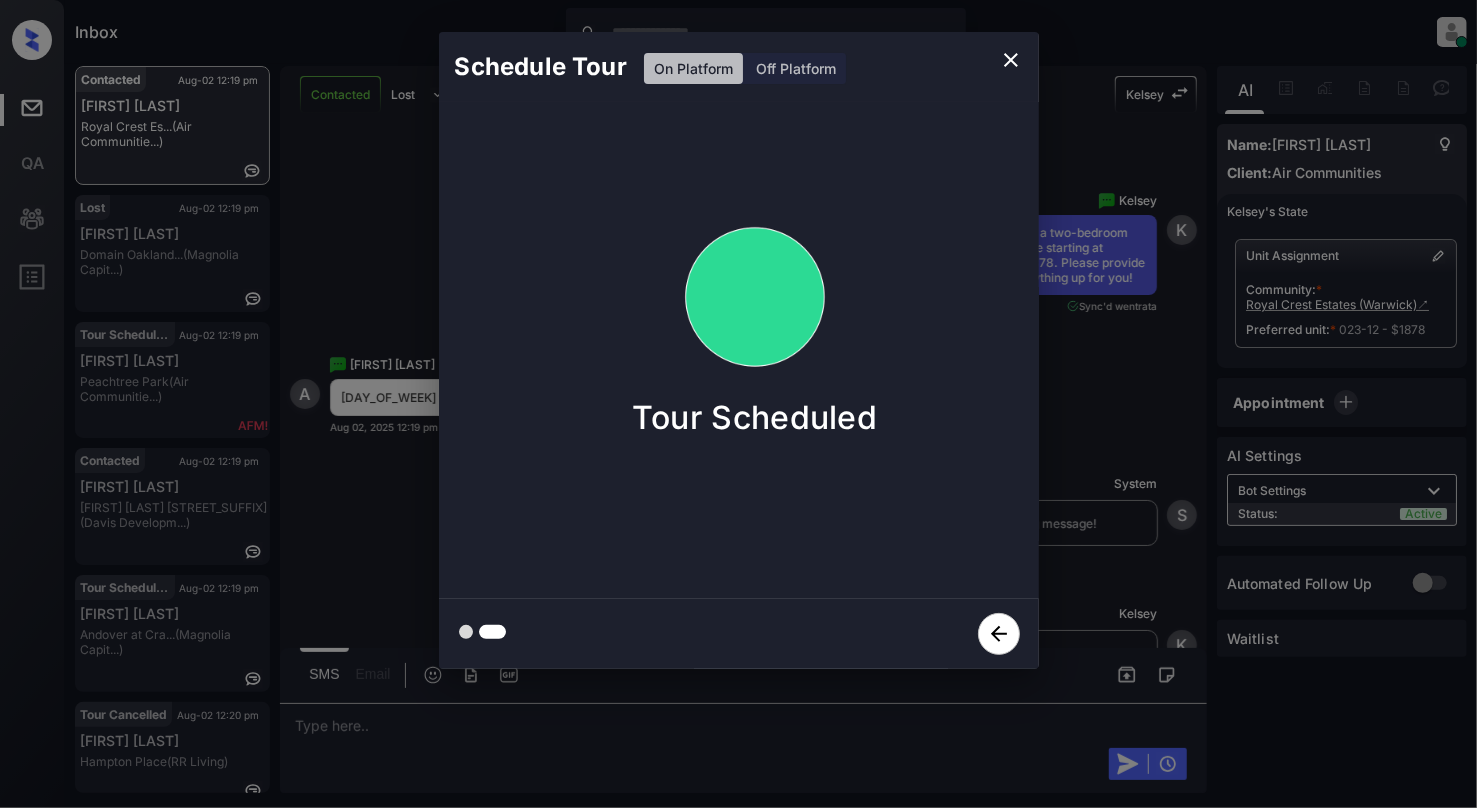click 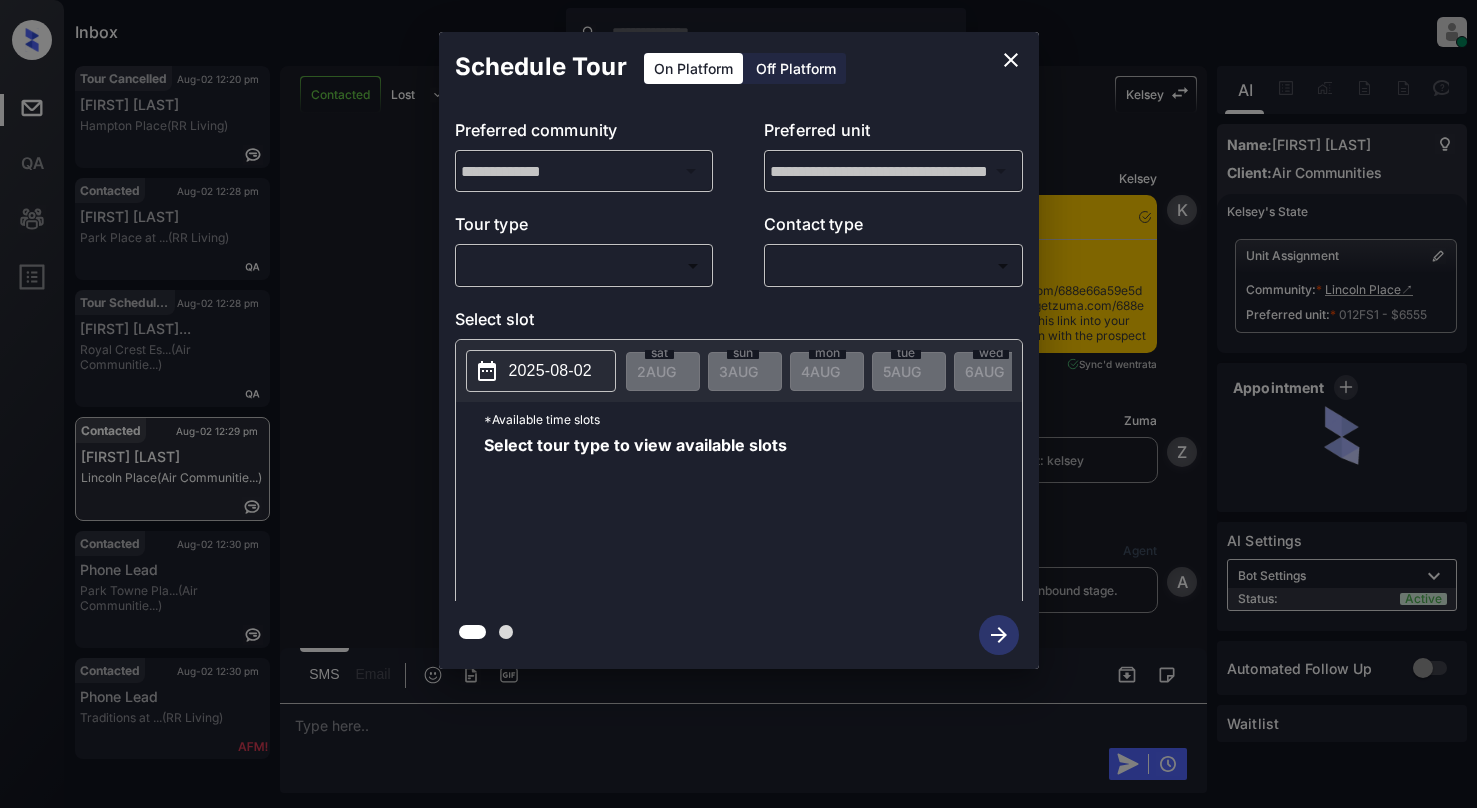 scroll, scrollTop: 0, scrollLeft: 0, axis: both 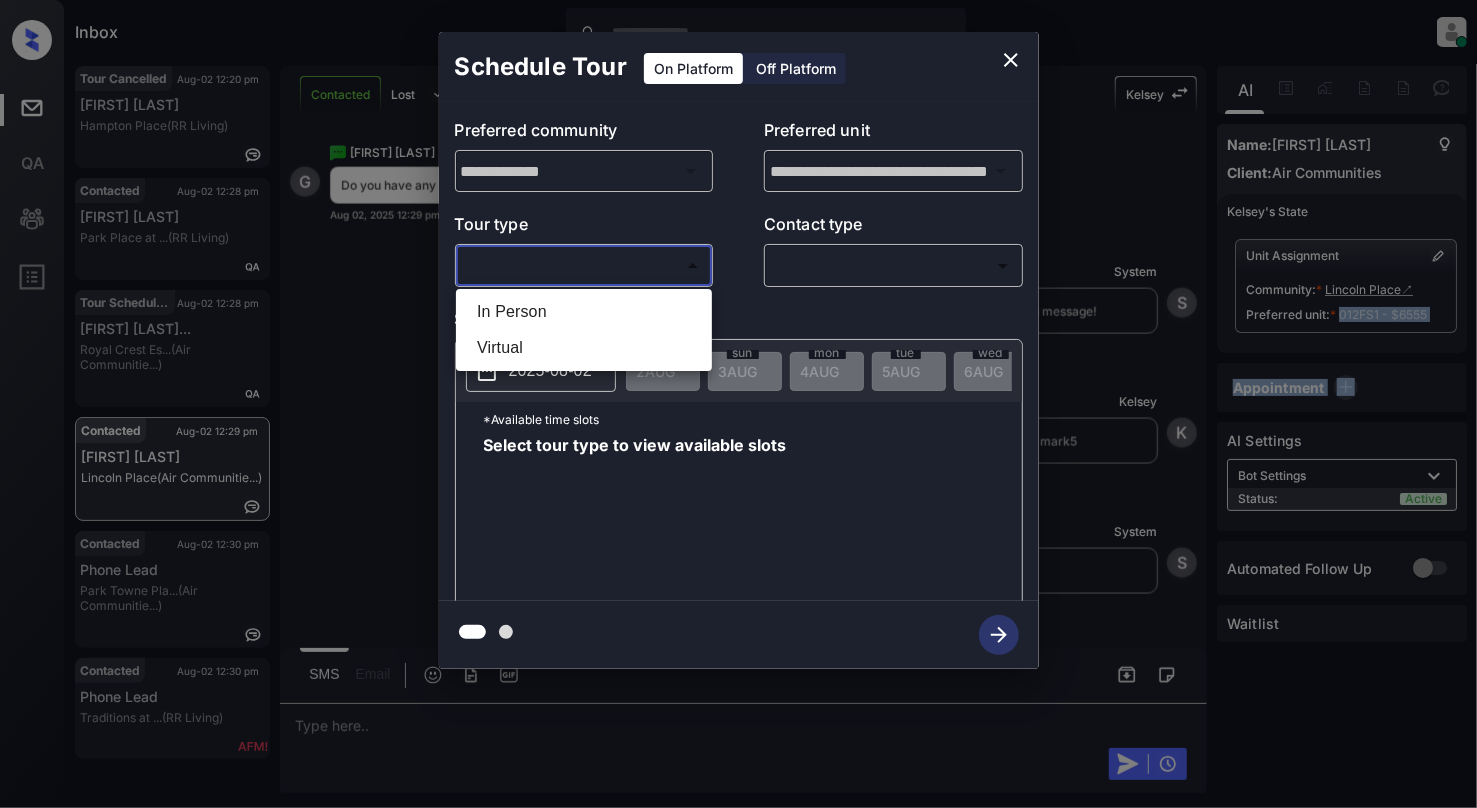 click on "Inbox [FIRST] [LAST] Online Set yourself   offline Set yourself   on break Profile Switch to  light  mode Sign out Tour Cancelled Aug-02 12:20 pm   [FIRST] [LAST] [STREET]  (RR Living) Contacted Aug-02 12:28 pm   [FIRST] [LAST] [STREET]  (RR Living) Tour Scheduled Aug-02 12:28 pm   [FIRST] [LAST]...  (Air Communitie...) Contacted Aug-02 12:29 pm   [FIRST] [LAST] [STREET]  (Air Communitie...) Contacted Aug-02 12:30 pm   Phone Lead Park Towne Pla...  (Air Communitie...) Contacted Aug-02 12:30 pm   Phone Lead Traditions at ...  (RR Living) Contacted Lost Lead Sentiment: Angry Upon sliding the acknowledgement:  Lead will move to lost stage. * ​ SMS and call option will be set to opt out. AFM will be turned off for the lead. [FIRST] New Message [FIRST] Notes Note:  - Paste this link into your browser to view [FIRST]’s conversation with the prospect K Z" at bounding box center (738, 404) 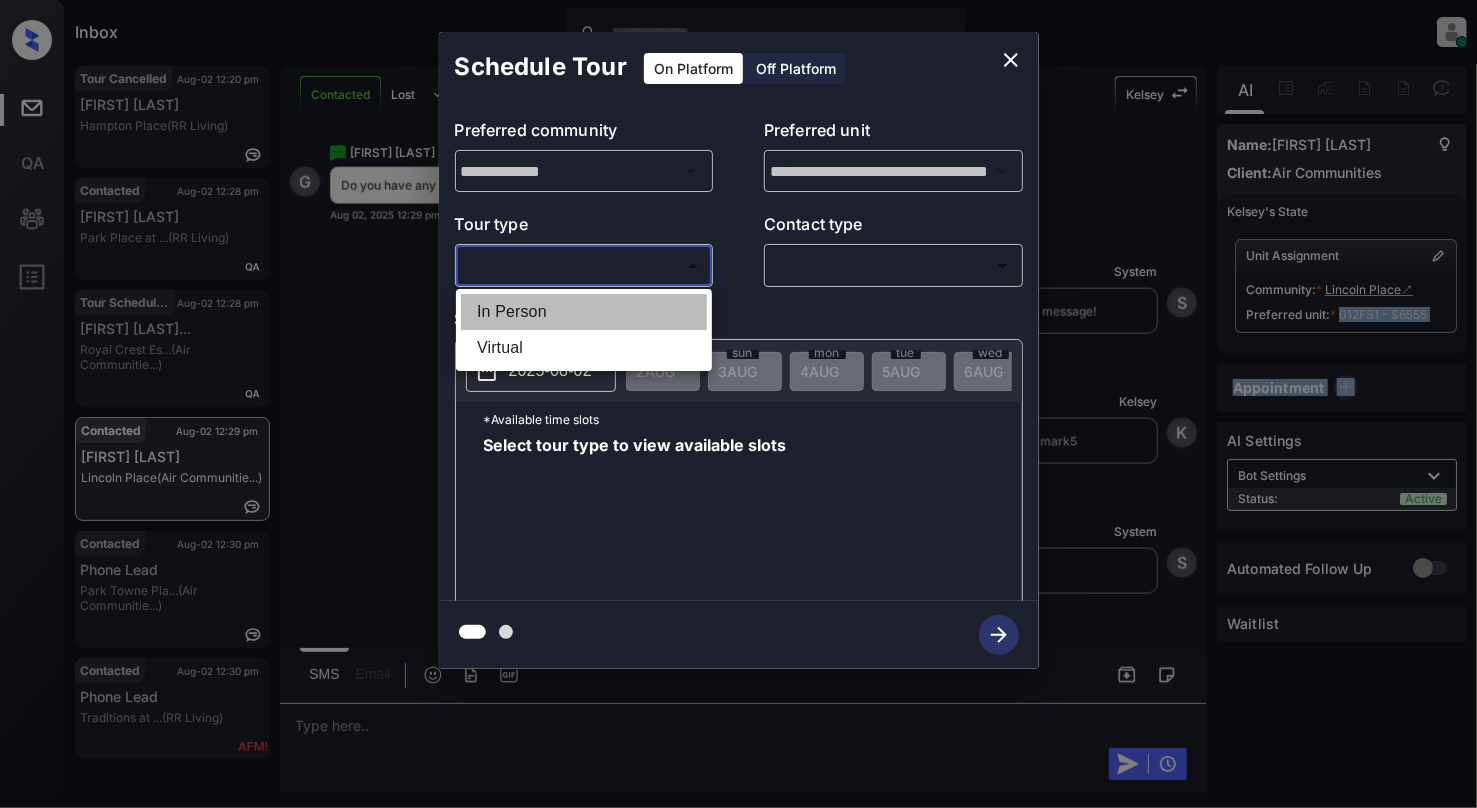 click on "In Person" at bounding box center [584, 312] 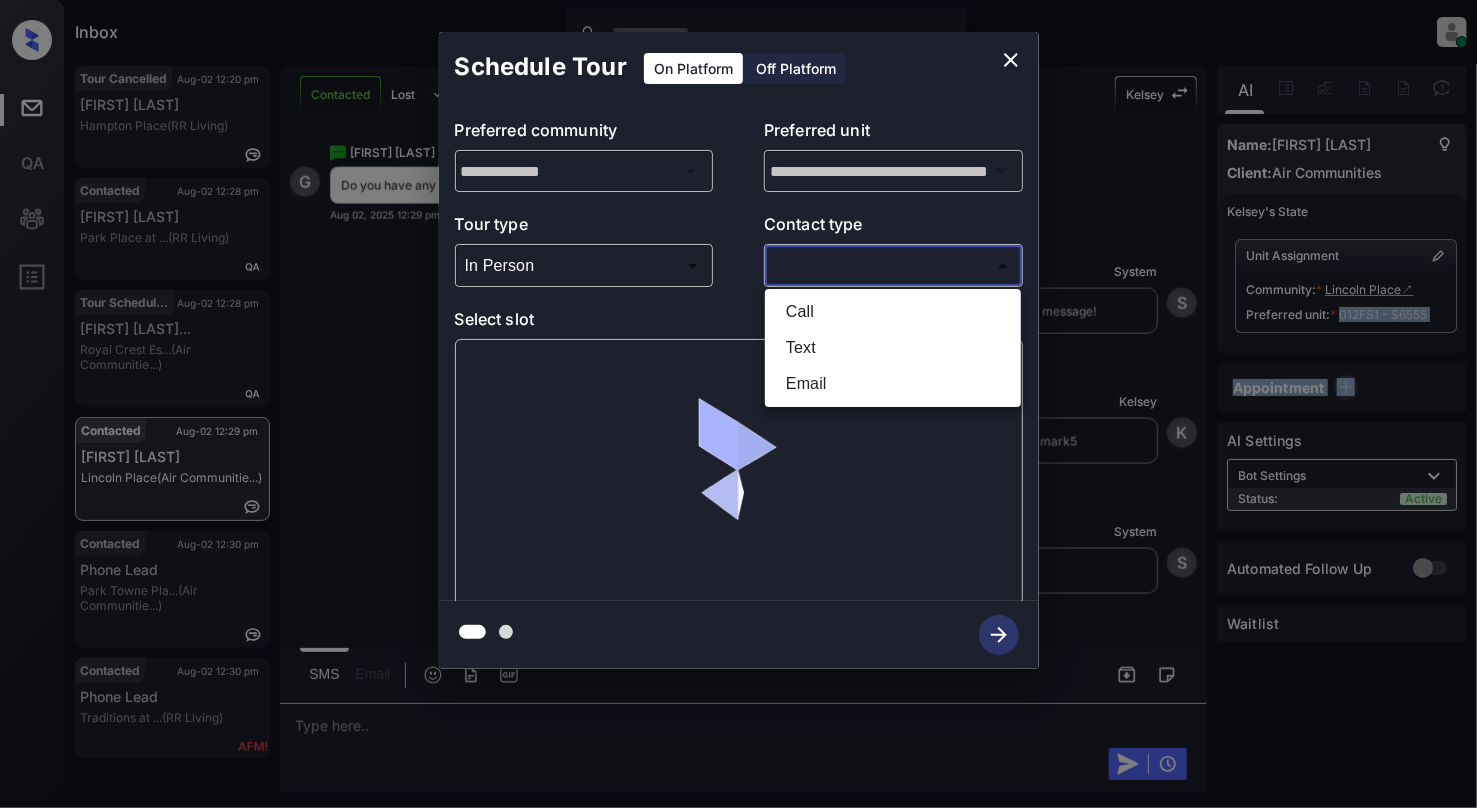 click on "Inbox [FIRST] [LAST] Online Set yourself   offline Set yourself   on break Profile Switch to  light  mode Sign out Tour Cancelled Aug-02 12:20 pm   [FIRST] [LAST] [STREET]  (RR Living) Contacted Aug-02 12:28 pm   [FIRST] [LAST] [STREET]  (RR Living) Tour Scheduled Aug-02 12:28 pm   [FIRST] [LAST]...  (Air Communitie...) Contacted Aug-02 12:29 pm   [FIRST] [LAST] [STREET]  (Air Communitie...) Contacted Aug-02 12:30 pm   Phone Lead Park Towne Pla...  (Air Communitie...) Contacted Aug-02 12:30 pm   Phone Lead Traditions at ...  (RR Living) Contacted Lost Lead Sentiment: Angry Upon sliding the acknowledgement:  Lead will move to lost stage. * ​ SMS and call option will be set to opt out. AFM will be turned off for the lead. [FIRST] New Message [FIRST] Notes Note:  - Paste this link into your browser to view [FIRST]’s conversation with the prospect K Z" at bounding box center (738, 404) 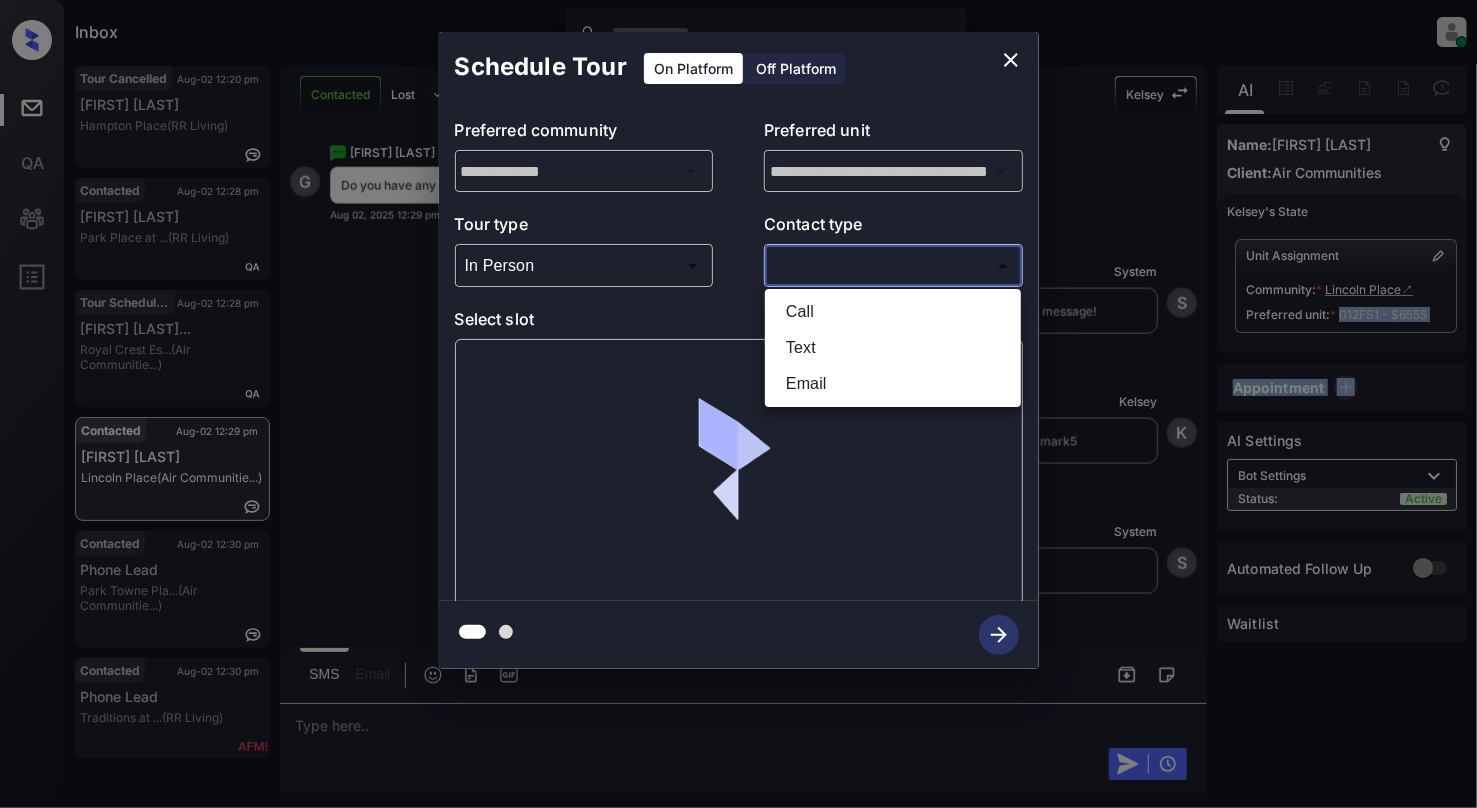 click on "Text" at bounding box center [893, 348] 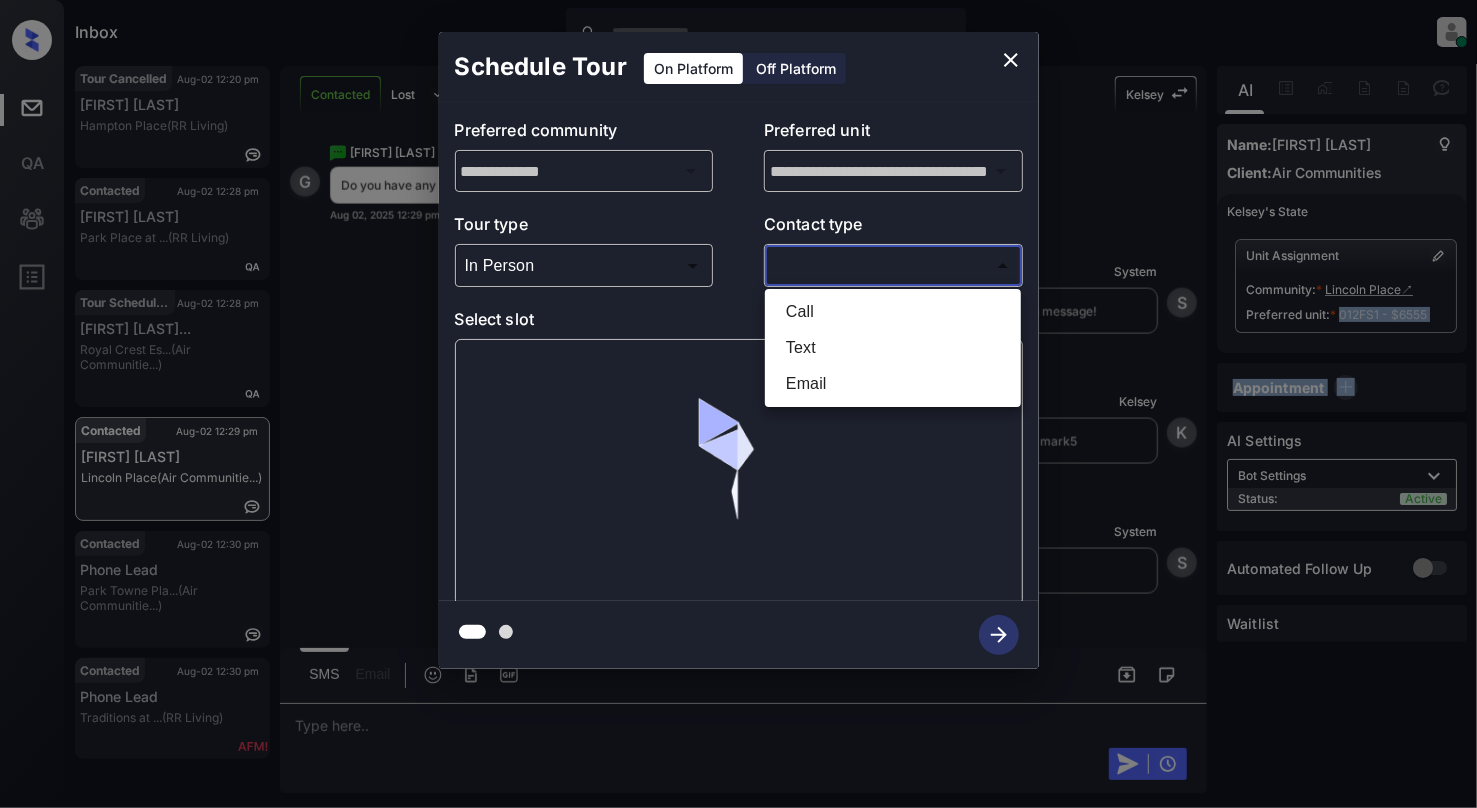 type on "****" 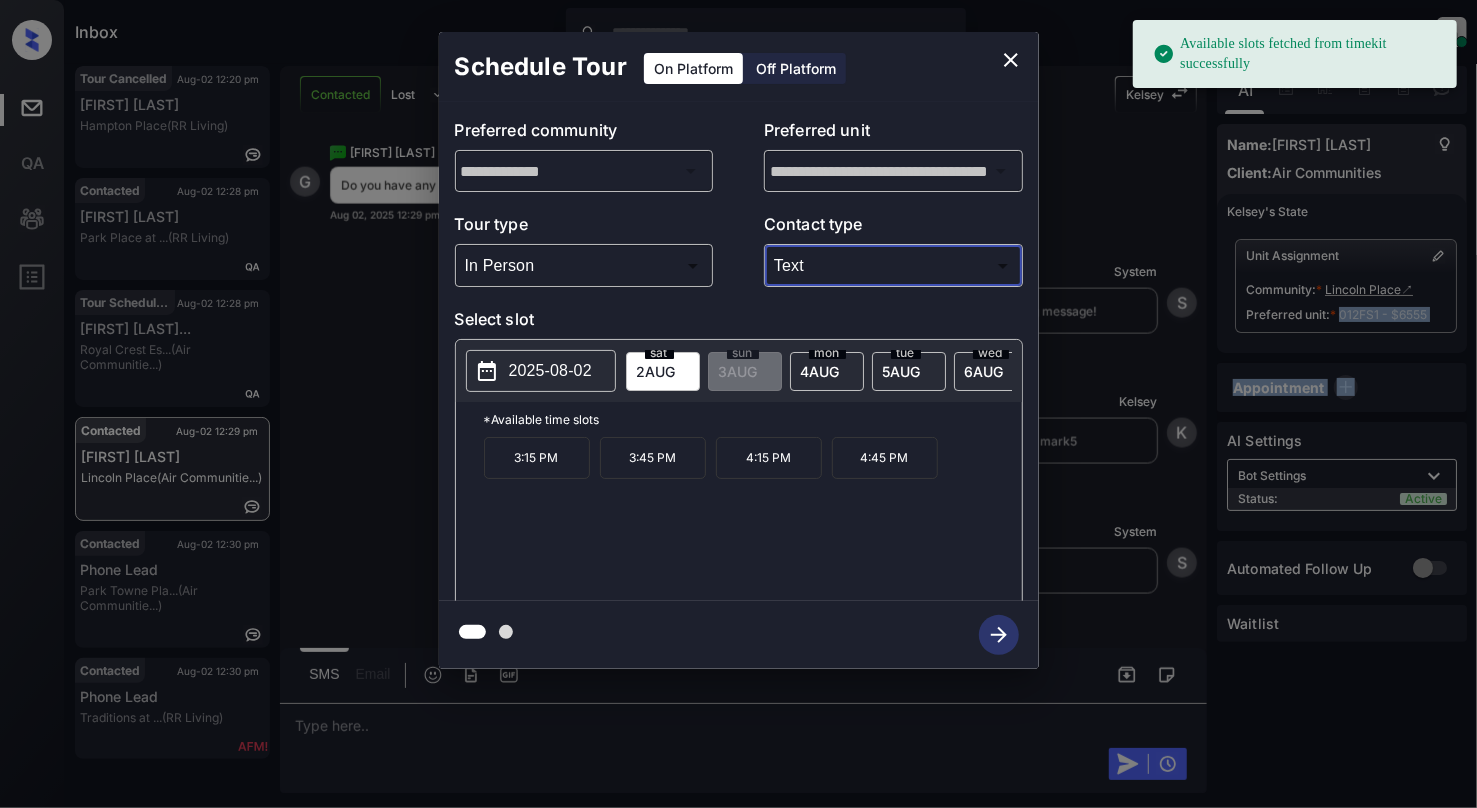 click on "2025-08-02" at bounding box center [541, 371] 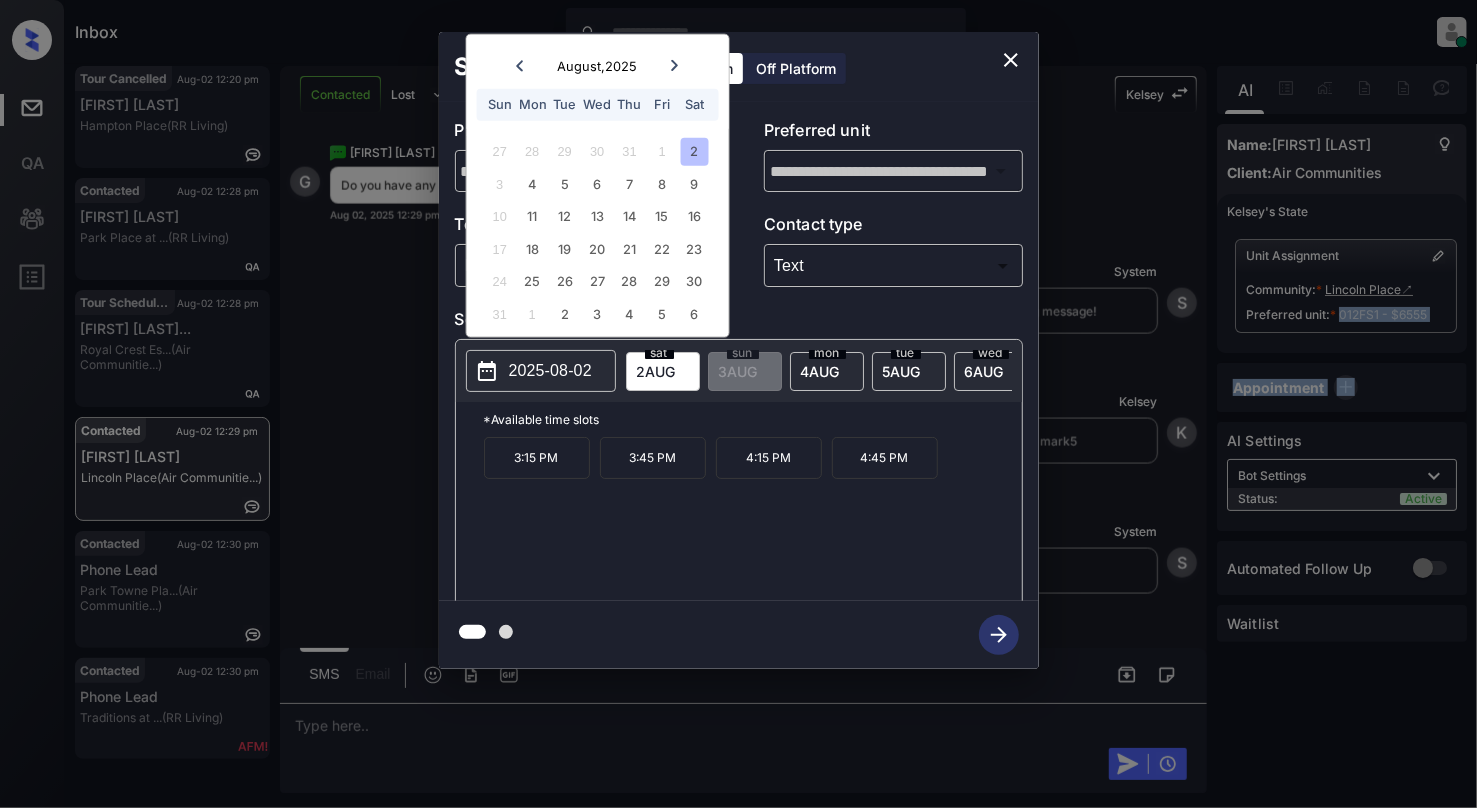 click 